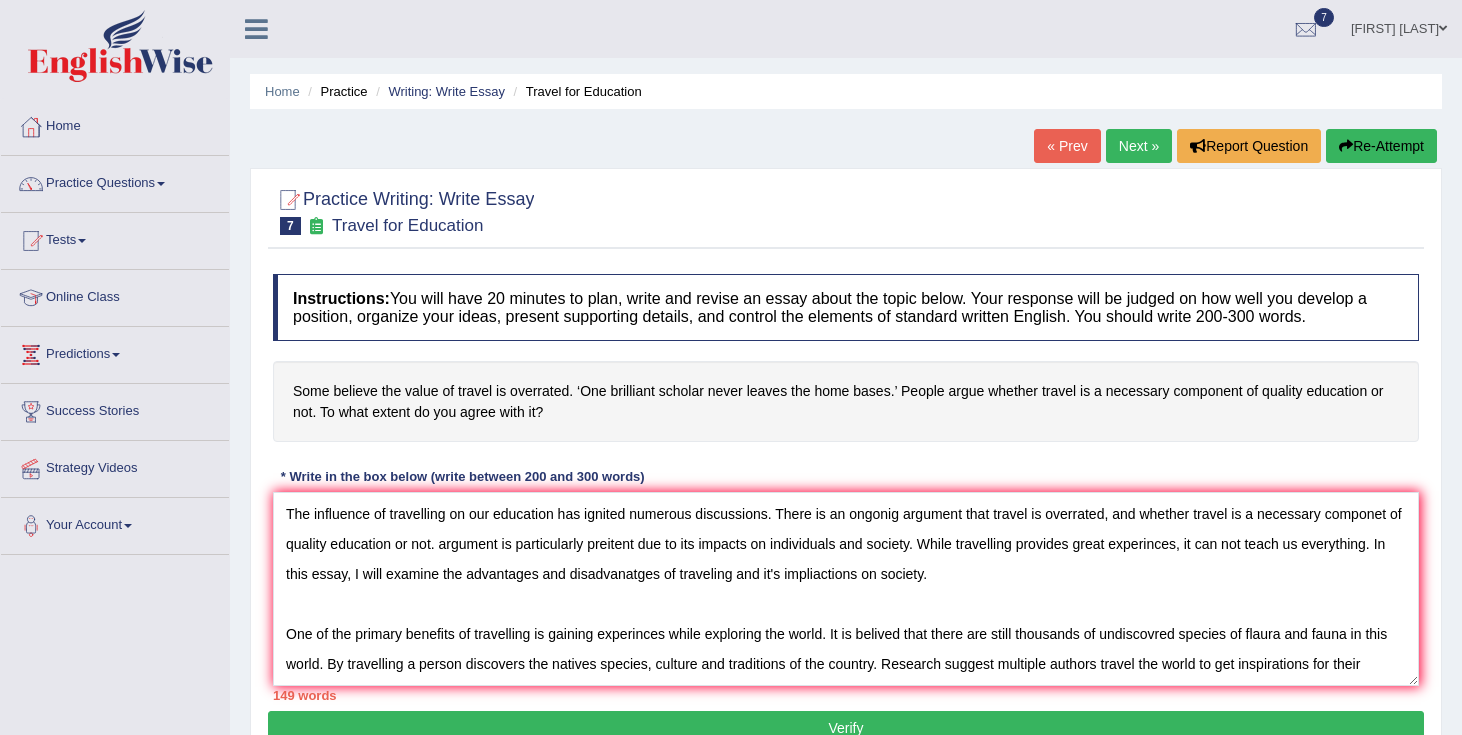 scroll, scrollTop: 88, scrollLeft: 0, axis: vertical 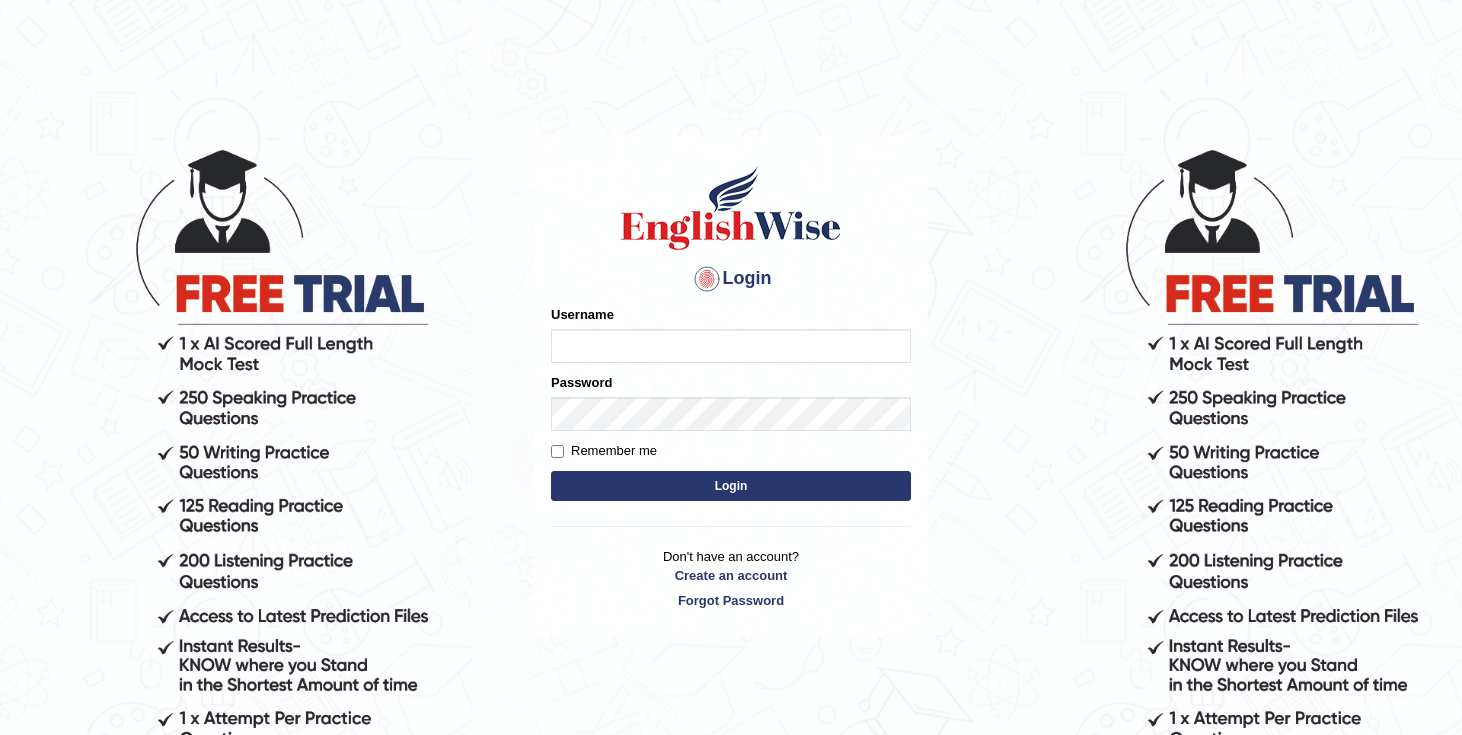 type on "Chetna09" 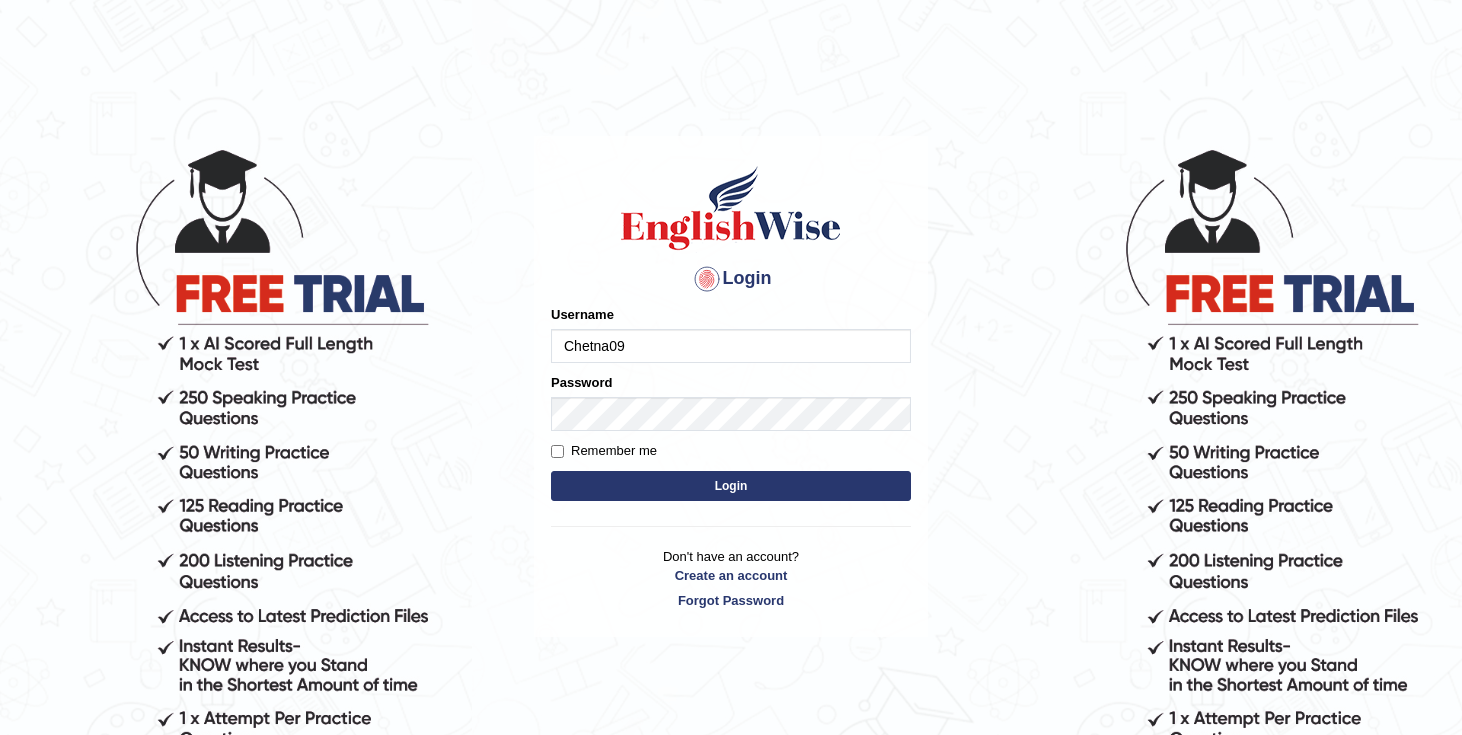 click on "Login" at bounding box center [731, 486] 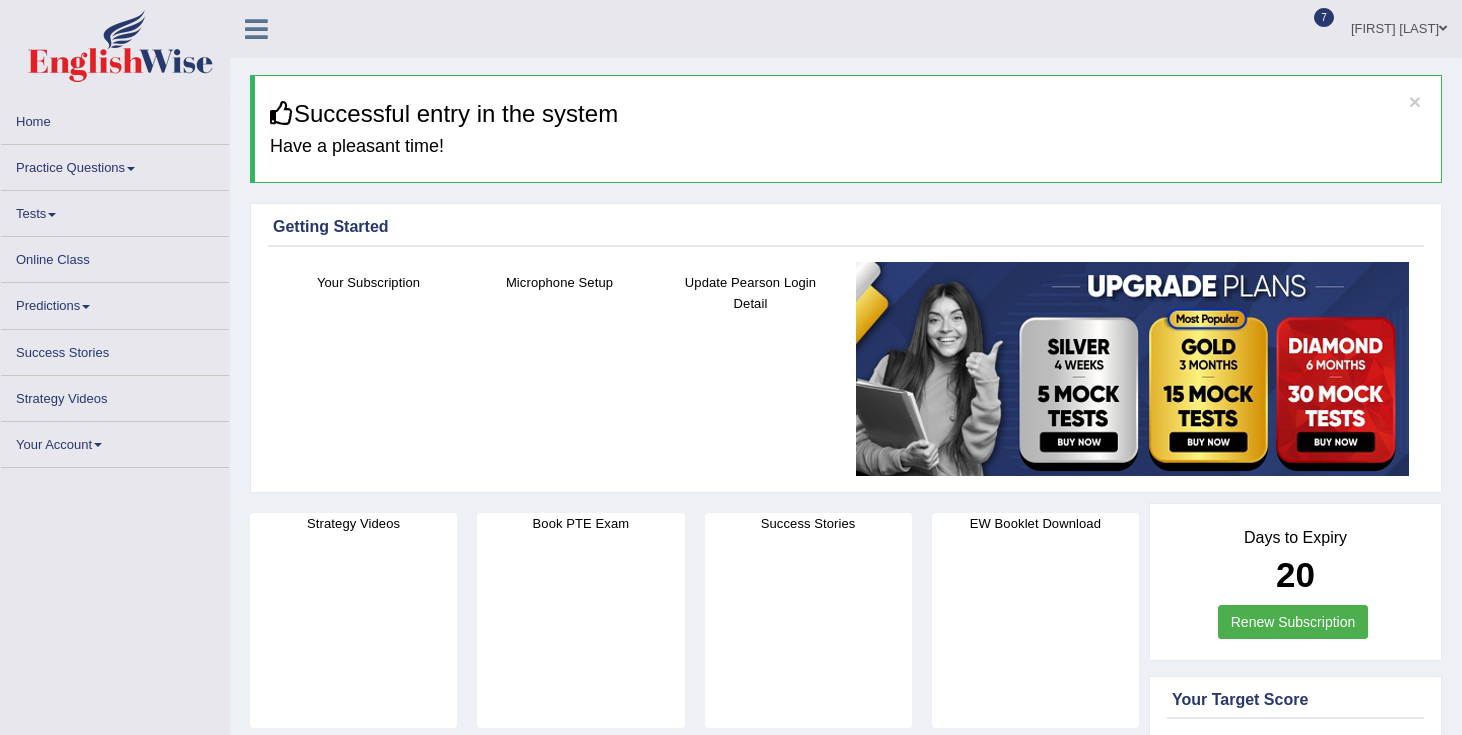 scroll, scrollTop: 0, scrollLeft: 0, axis: both 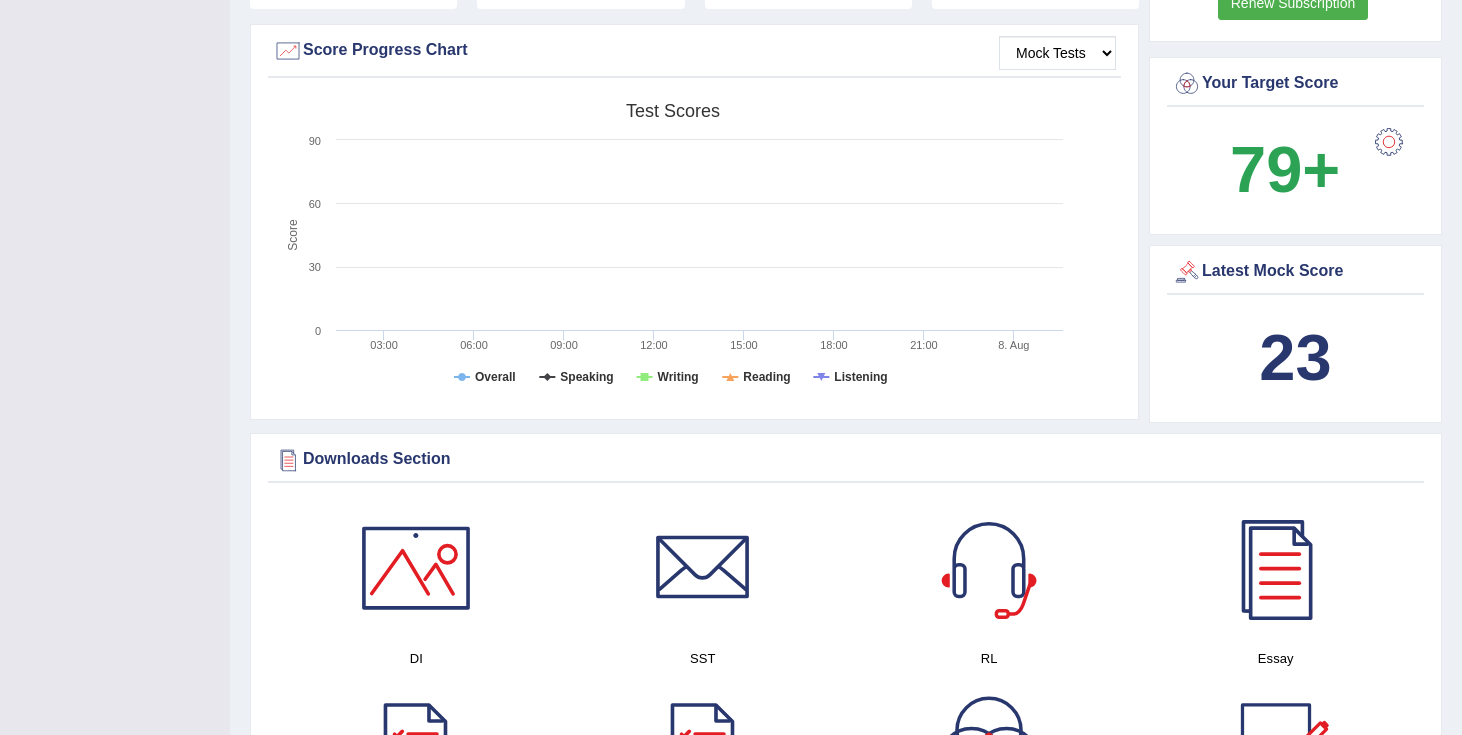 drag, startPoint x: 0, startPoint y: 0, endPoint x: 837, endPoint y: 476, distance: 962.88367 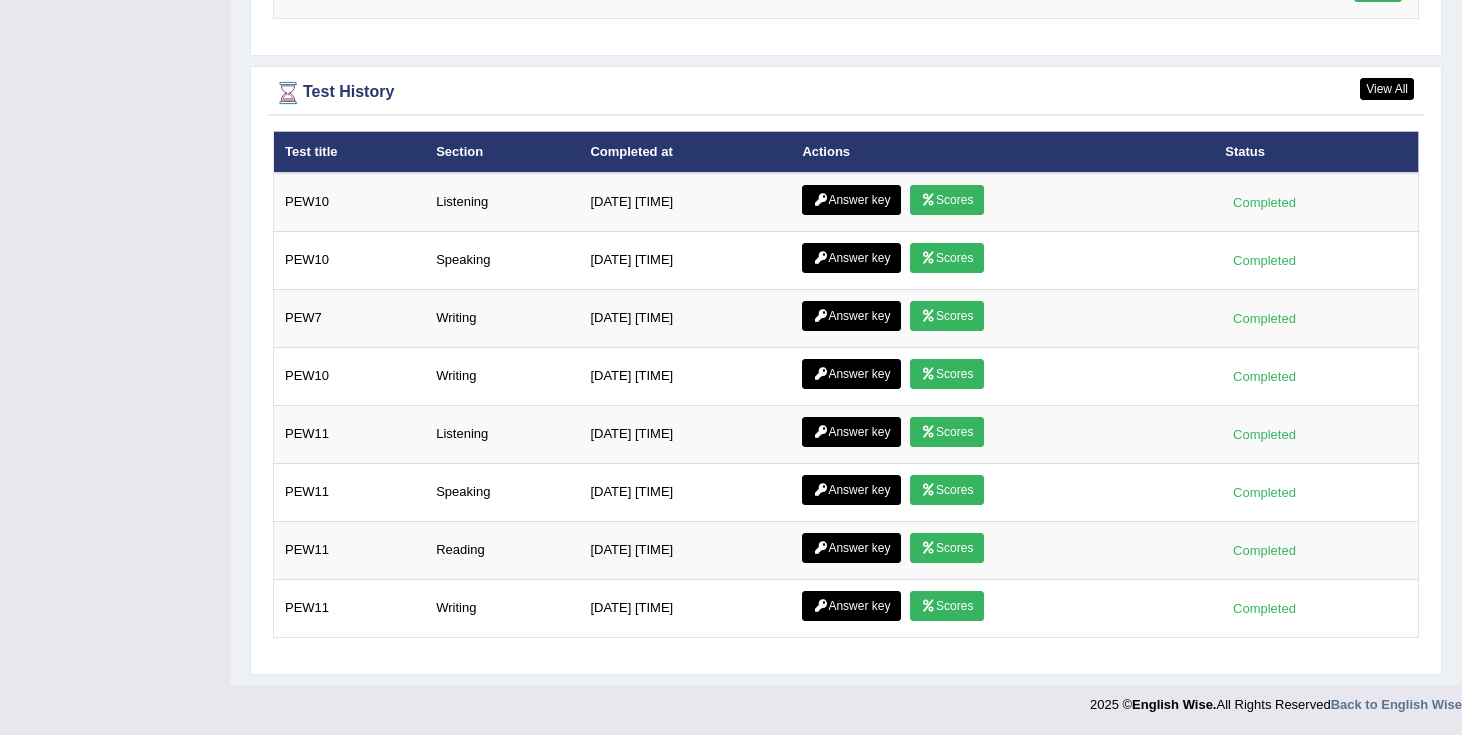 scroll, scrollTop: 2861, scrollLeft: 0, axis: vertical 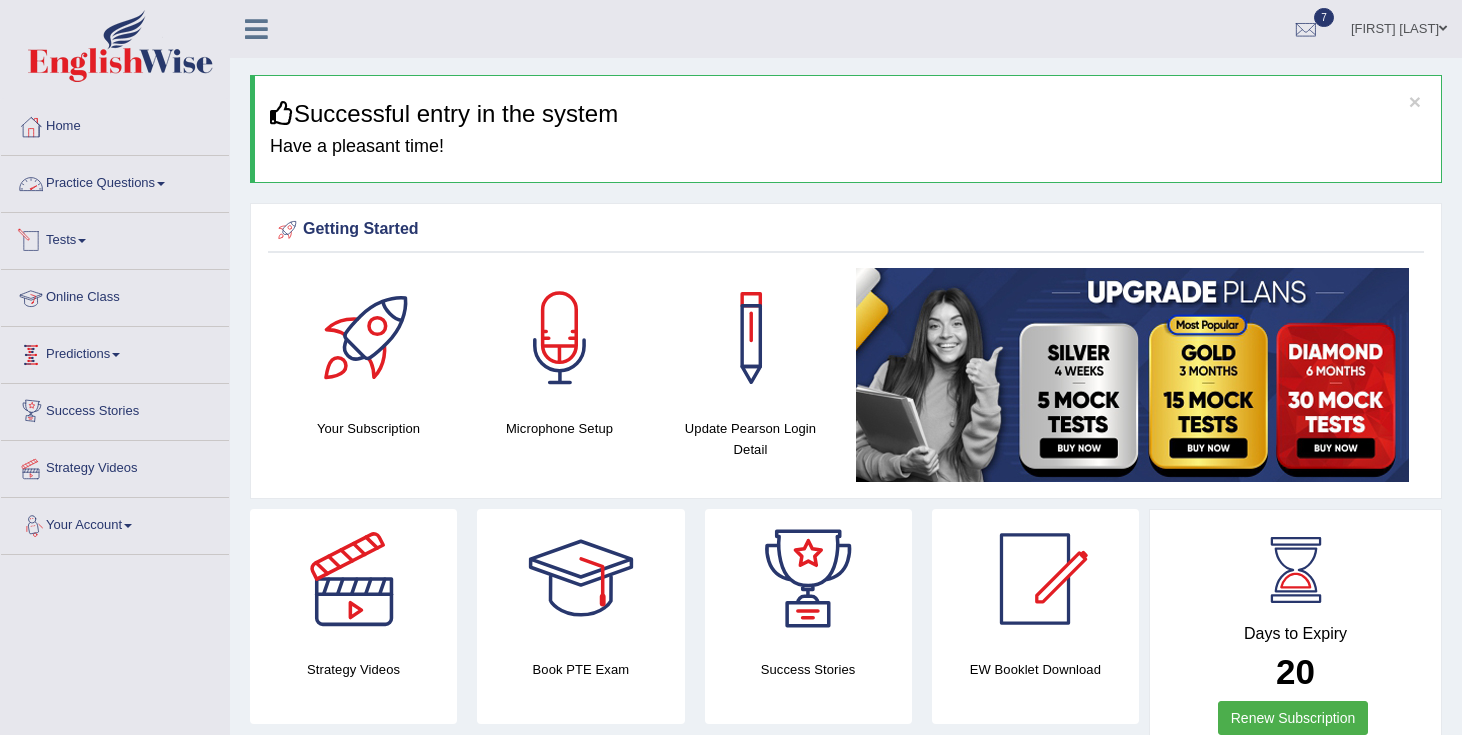 click on "Practice Questions" at bounding box center (115, 181) 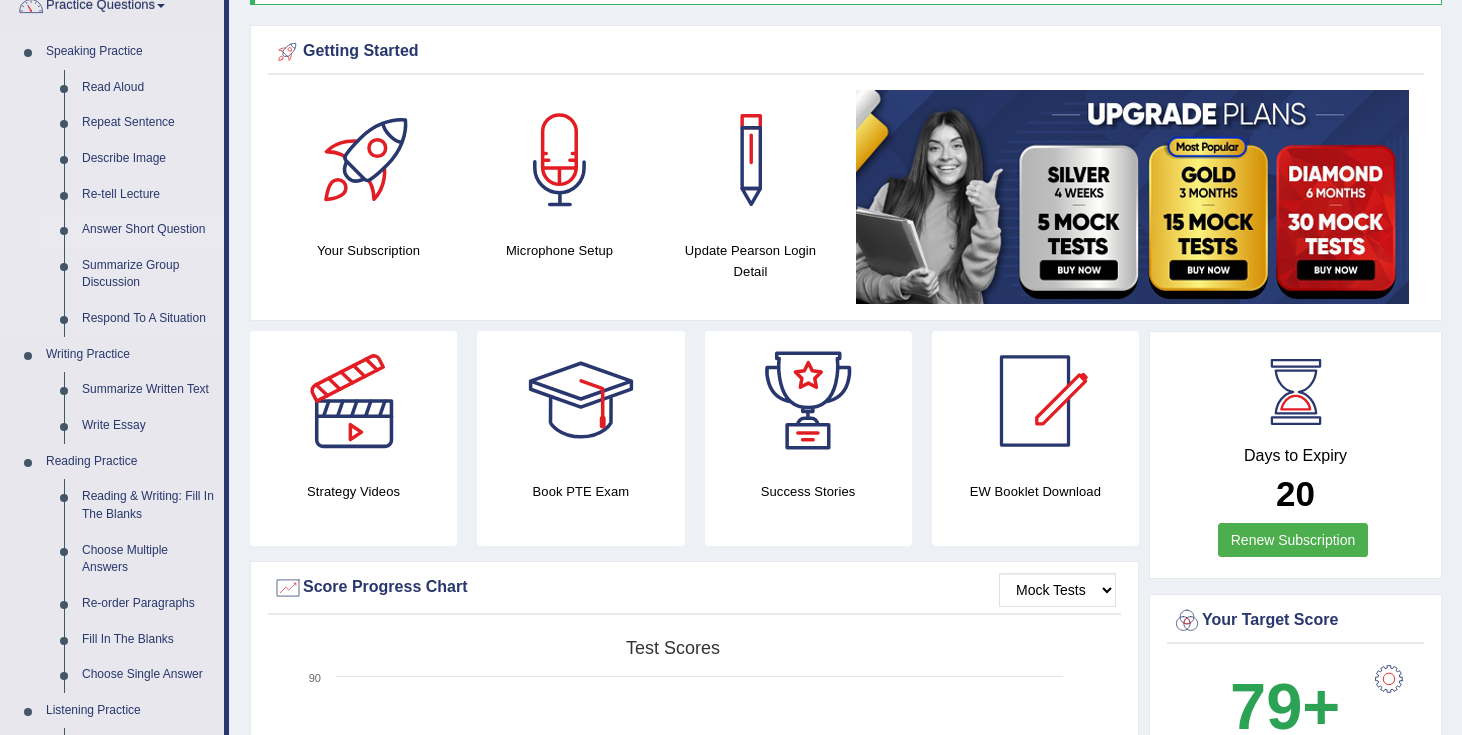 scroll, scrollTop: 210, scrollLeft: 0, axis: vertical 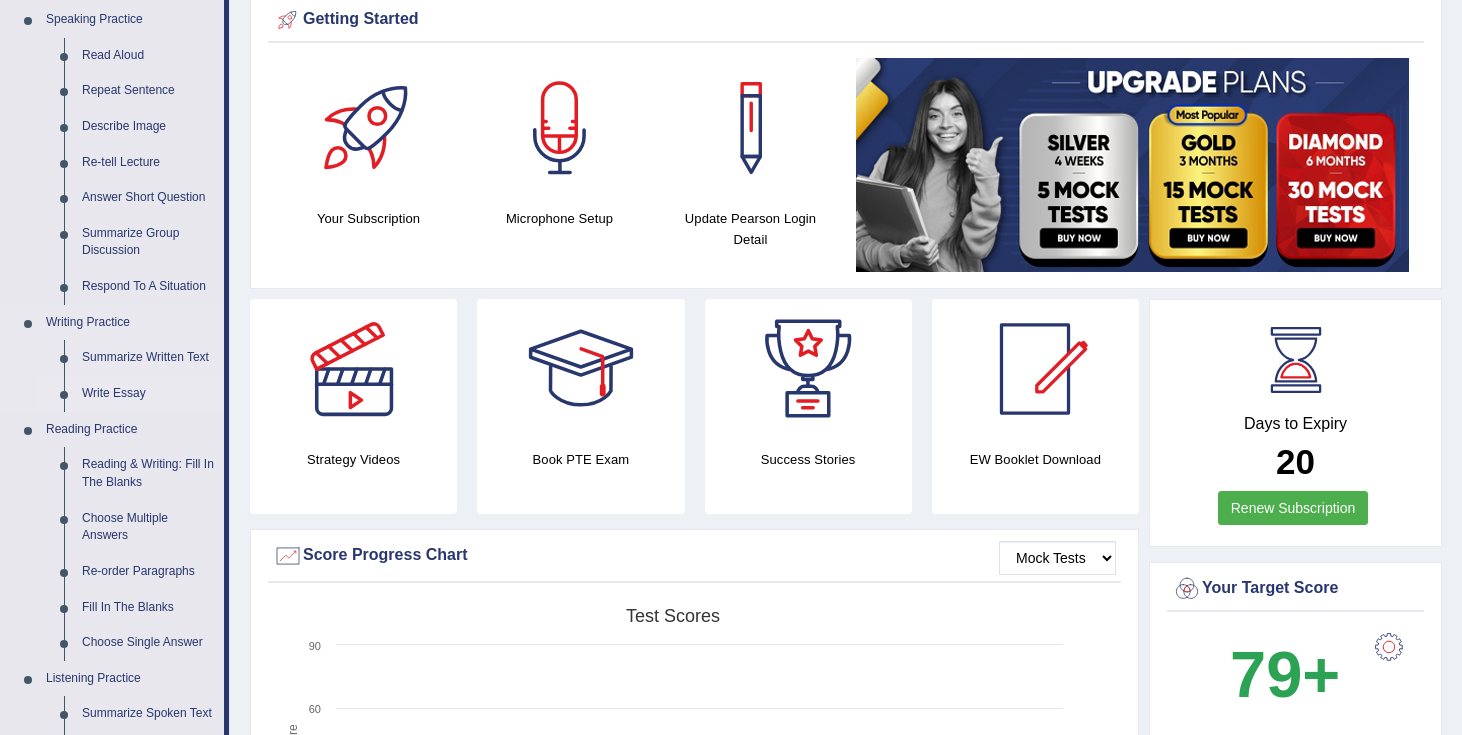 click on "Write Essay" at bounding box center [148, 394] 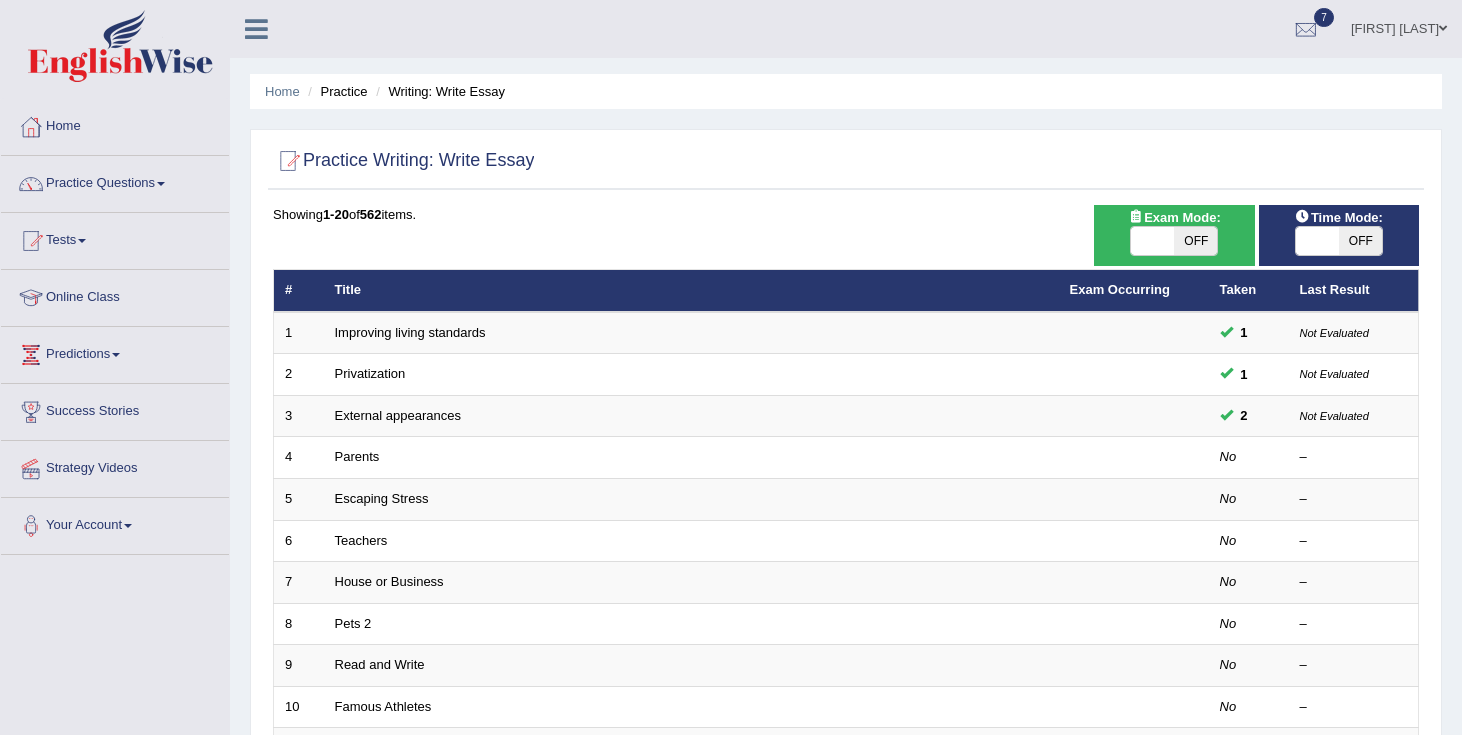 scroll, scrollTop: 0, scrollLeft: 0, axis: both 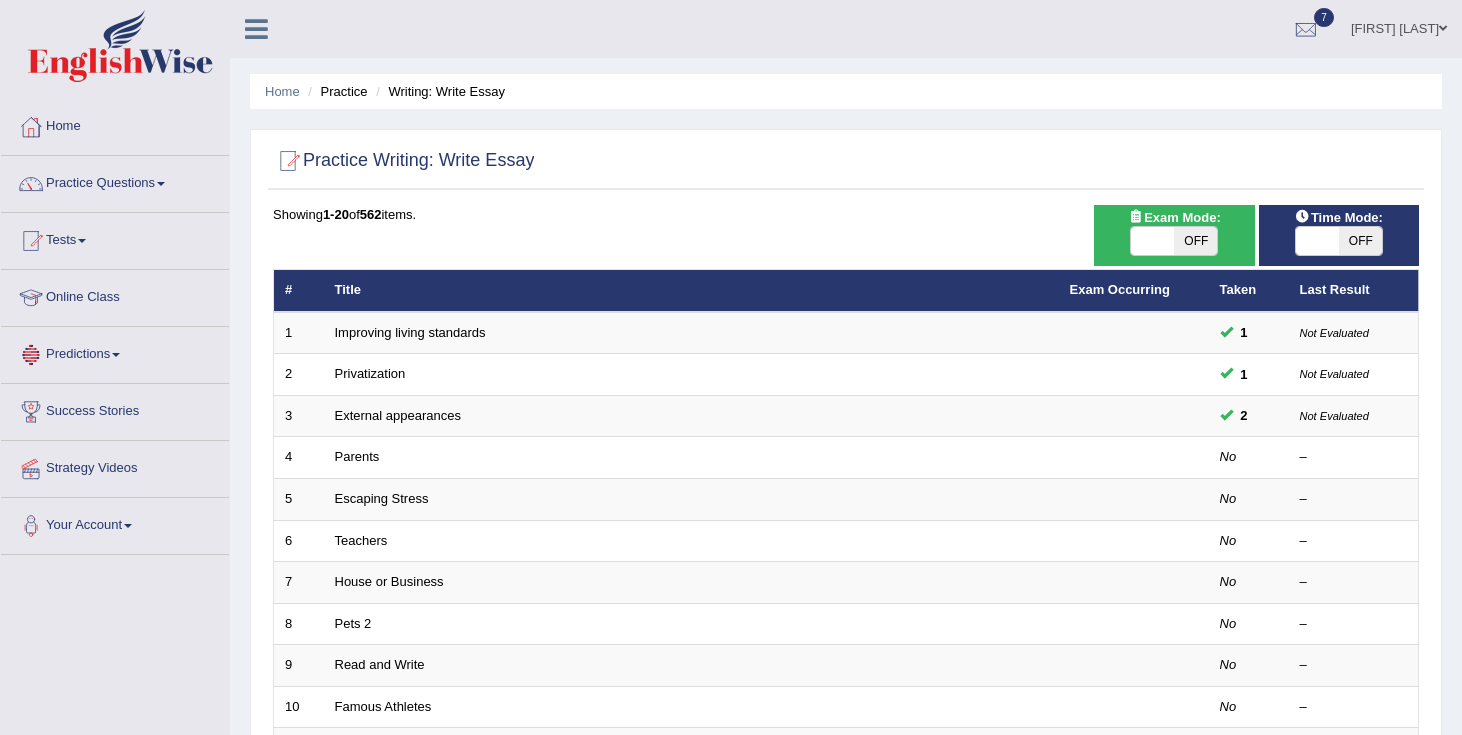 click on "OFF" at bounding box center (1195, 241) 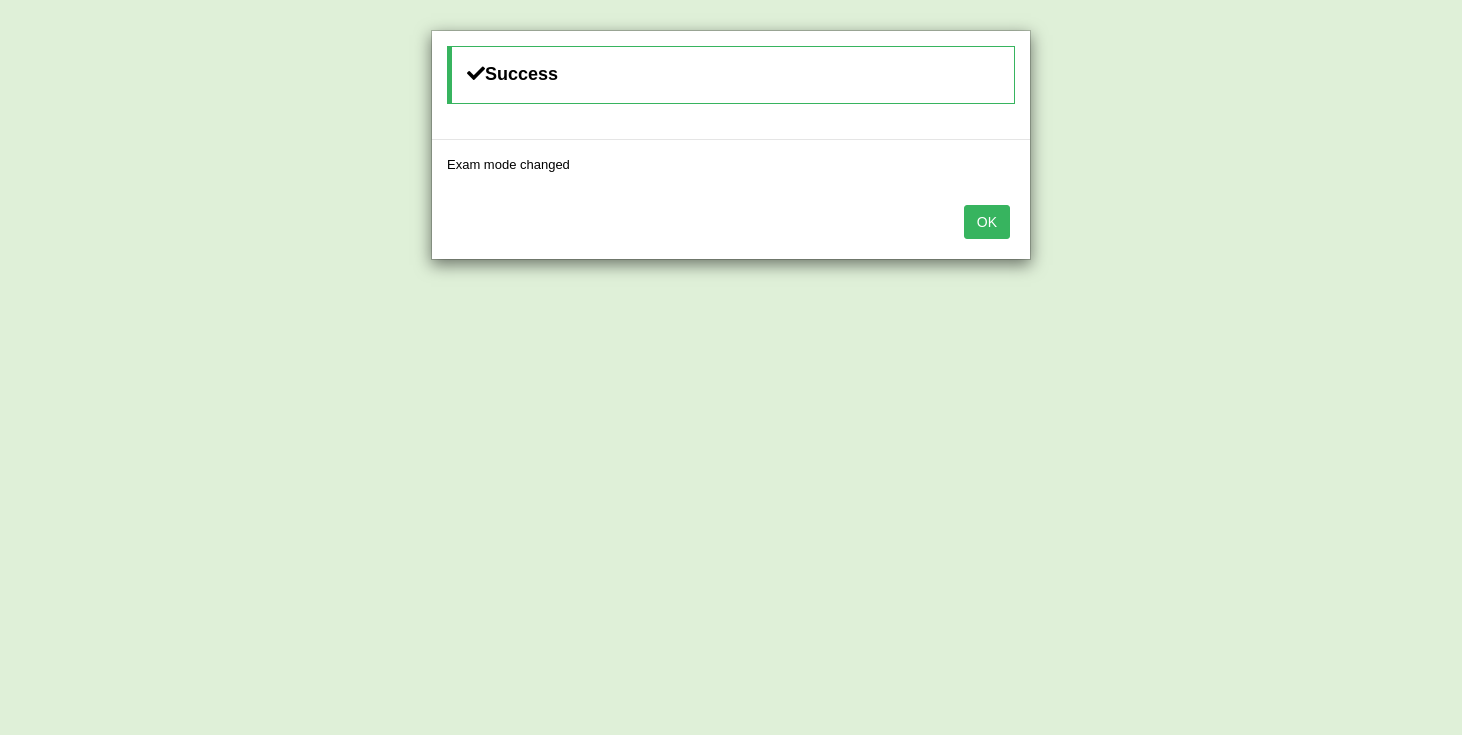 click on "OK" at bounding box center [987, 222] 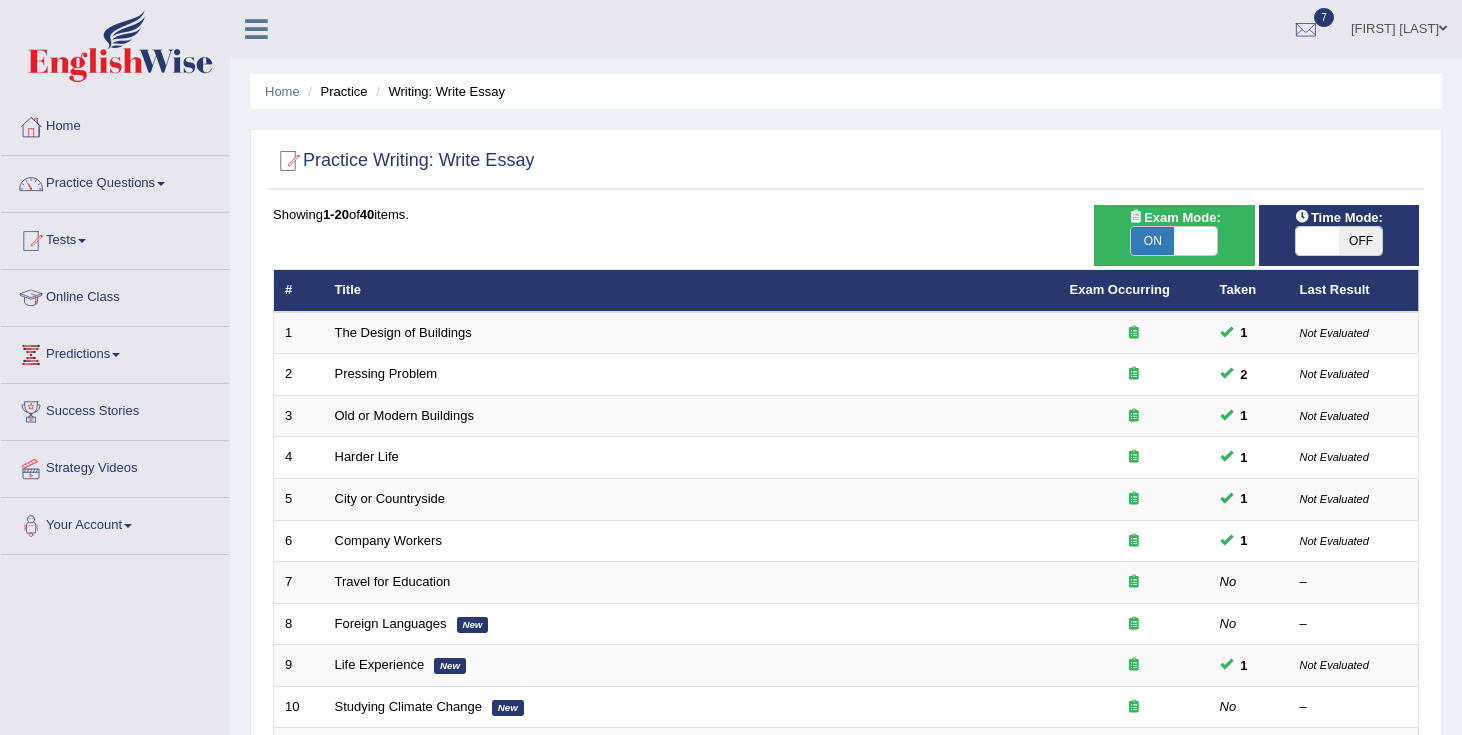 scroll, scrollTop: 27, scrollLeft: 0, axis: vertical 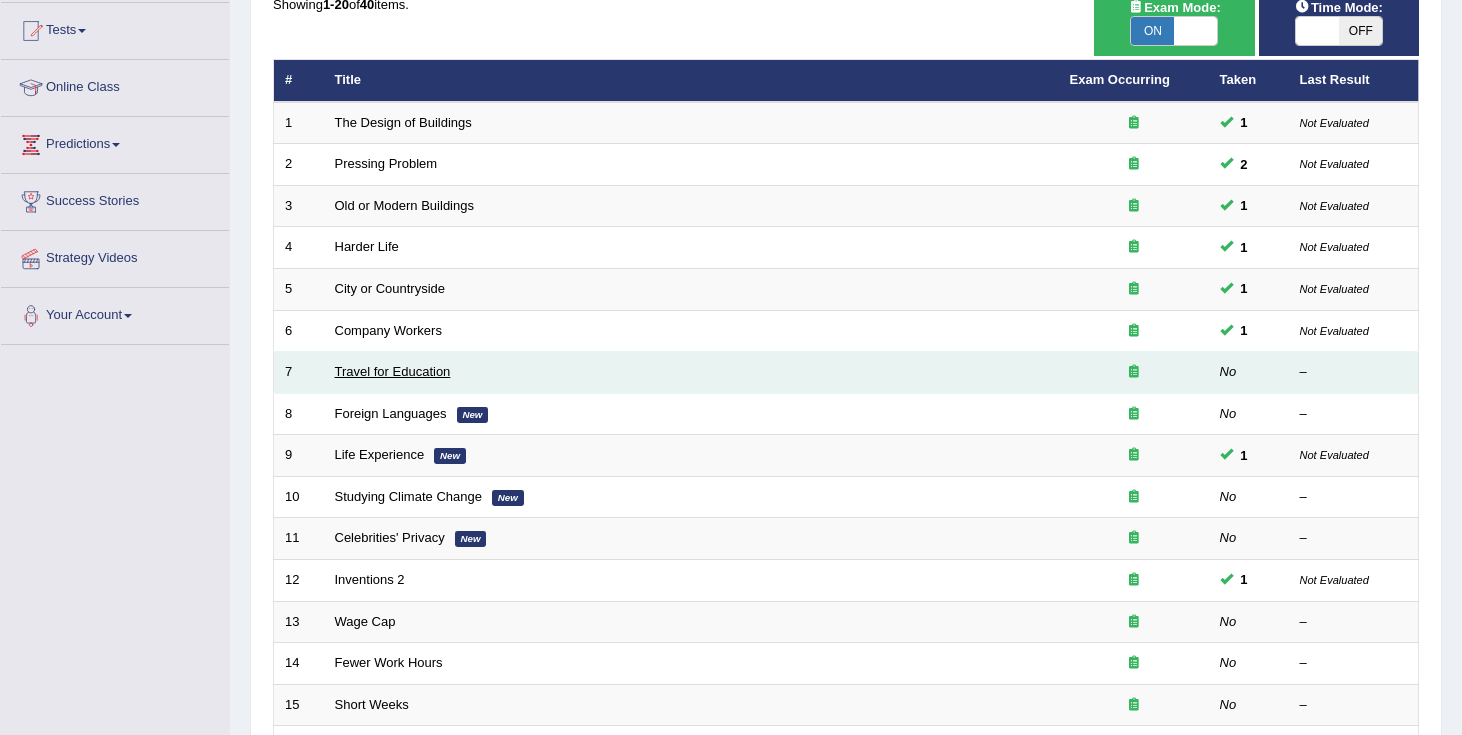 click on "Travel for Education" at bounding box center (393, 371) 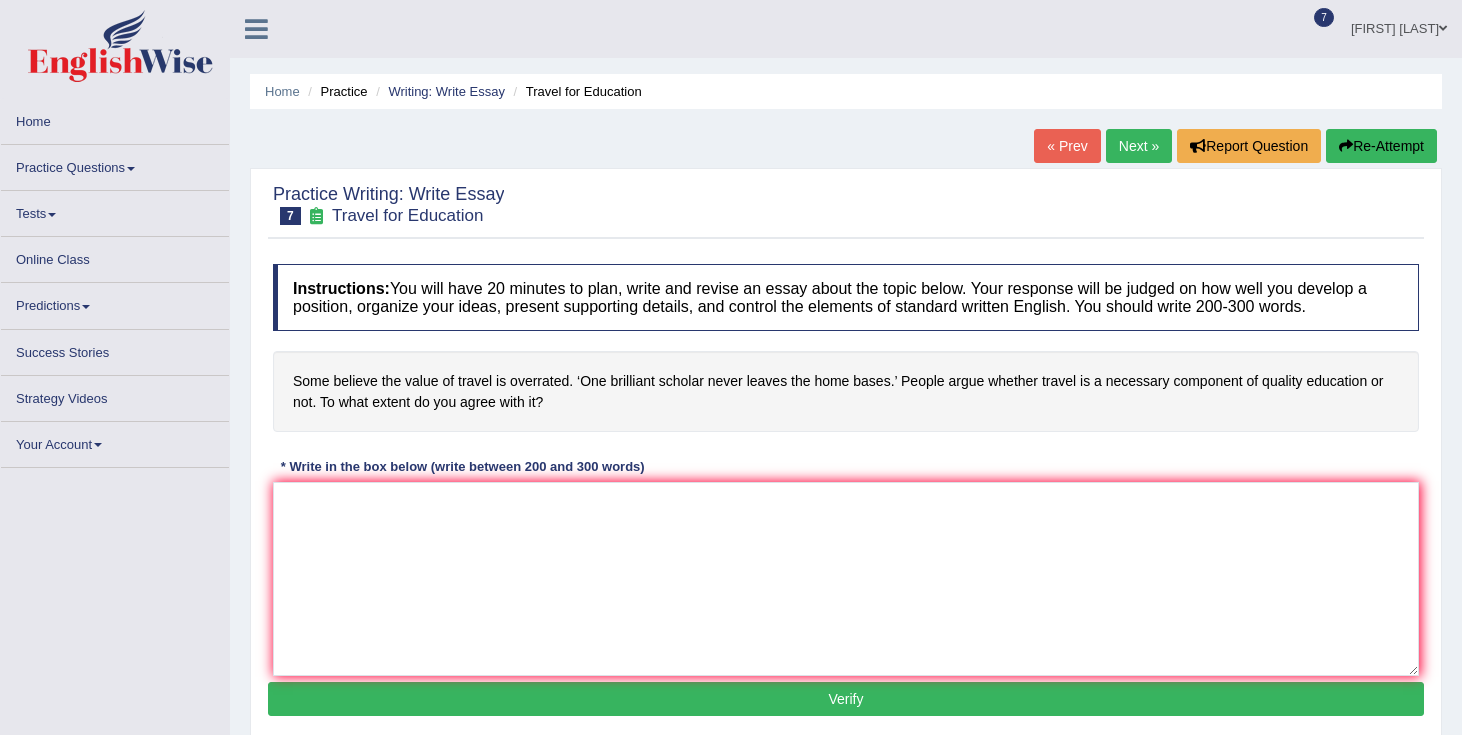 scroll, scrollTop: 0, scrollLeft: 0, axis: both 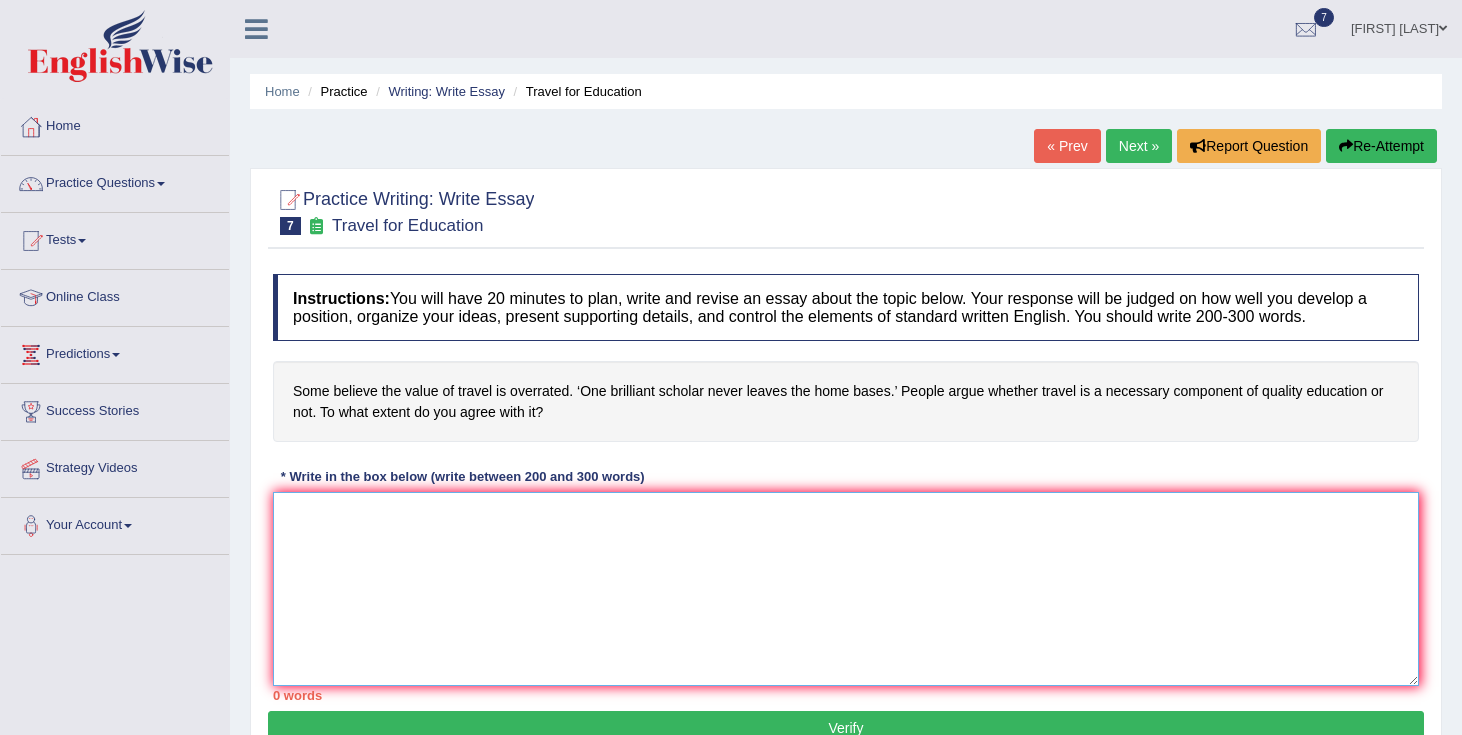 click at bounding box center [846, 589] 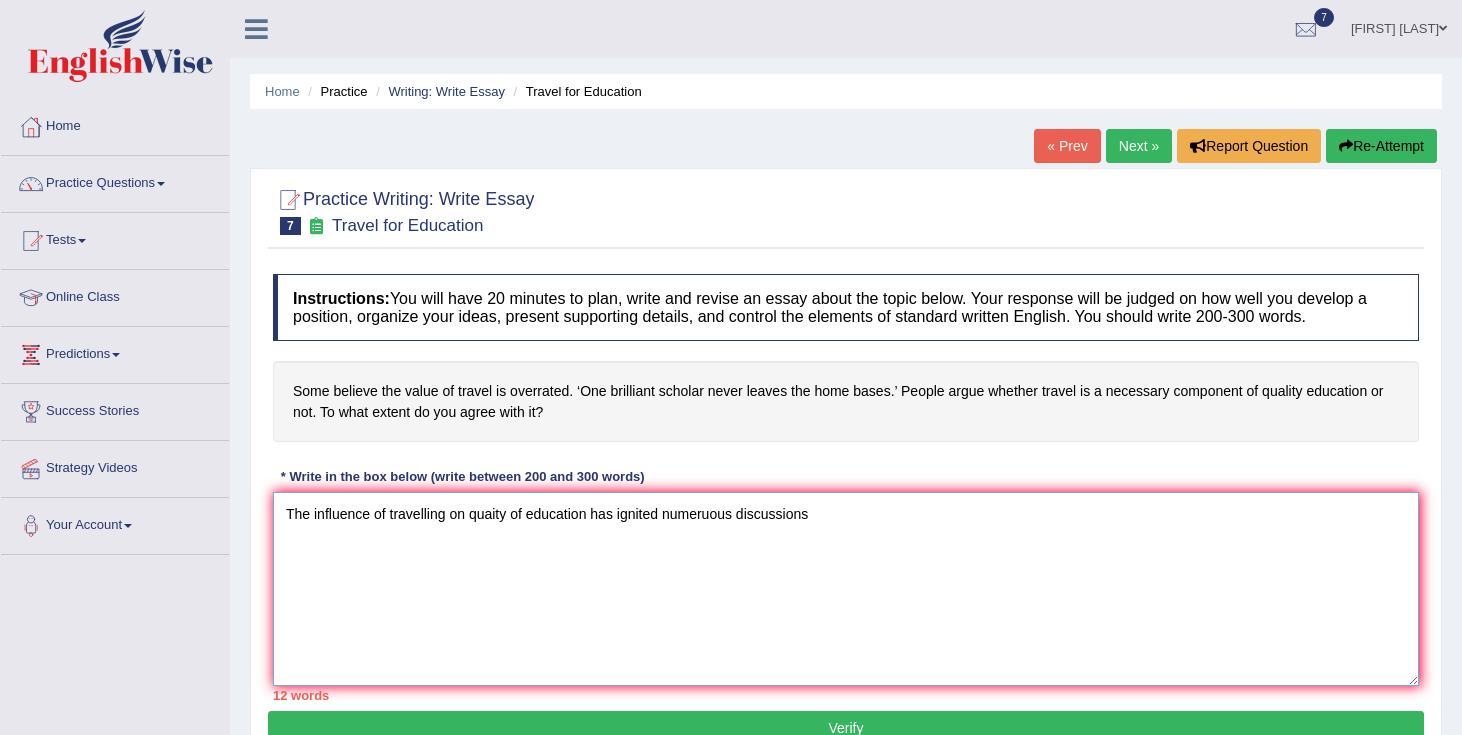 click on "The influence of travelling on quaity of education has ignited numeruous discussions" at bounding box center [846, 589] 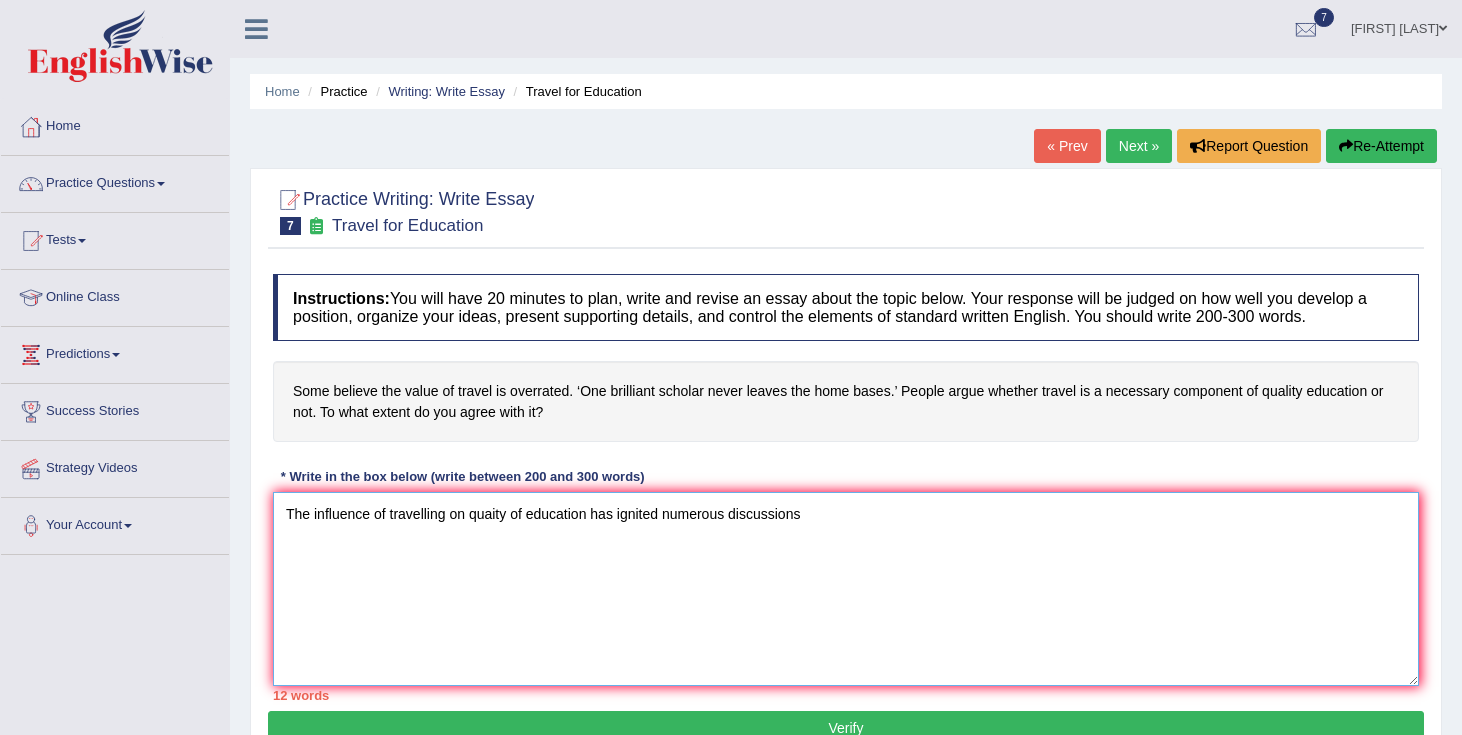 click on "The influence of travelling on quaity of education has ignited numerous discussions" at bounding box center [846, 589] 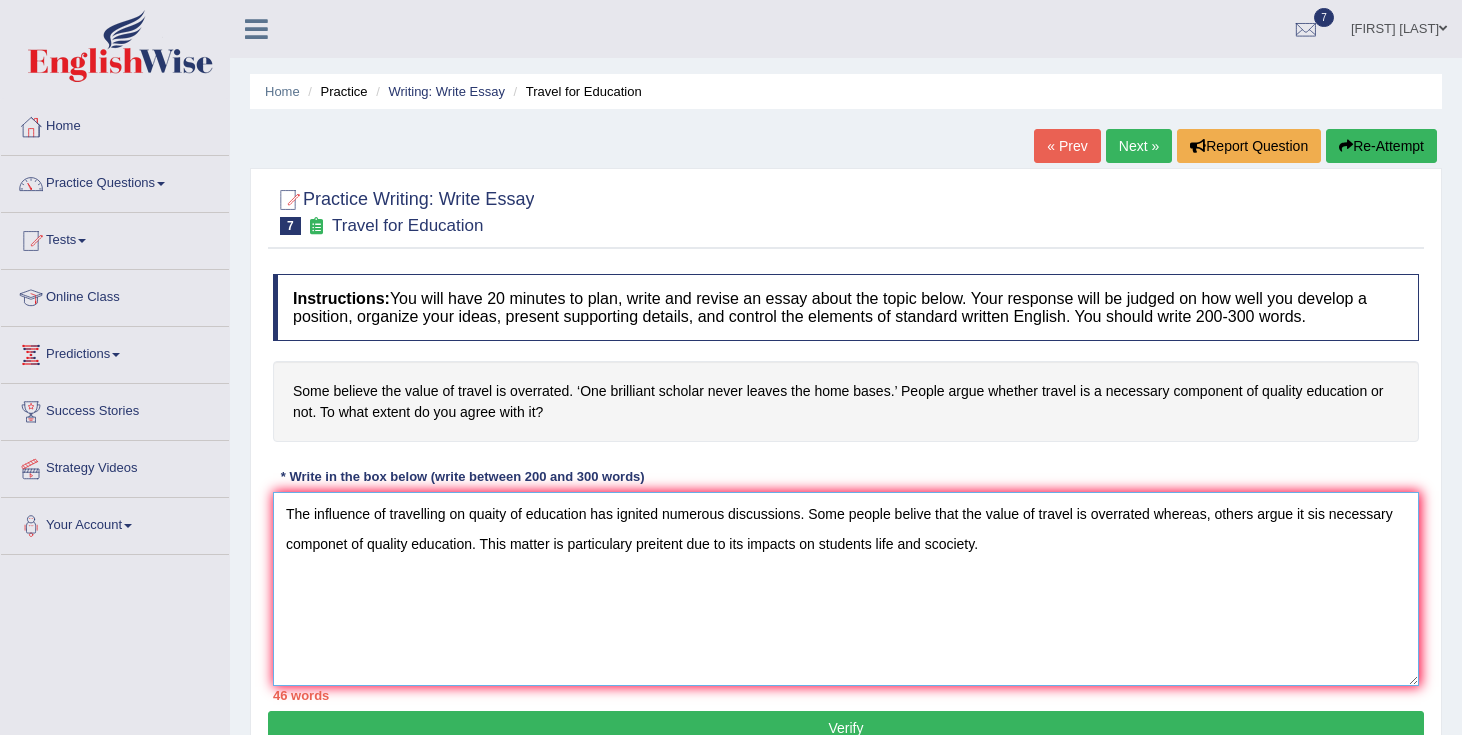 click on "The influence of travelling on quaity of education has ignited numerous discussions. Some people belive that the value of travel is overrated whereas, others argue it sis necessary componet of quality education. This matter is particulary preitent due to its impacts on students life and scociety." at bounding box center [846, 589] 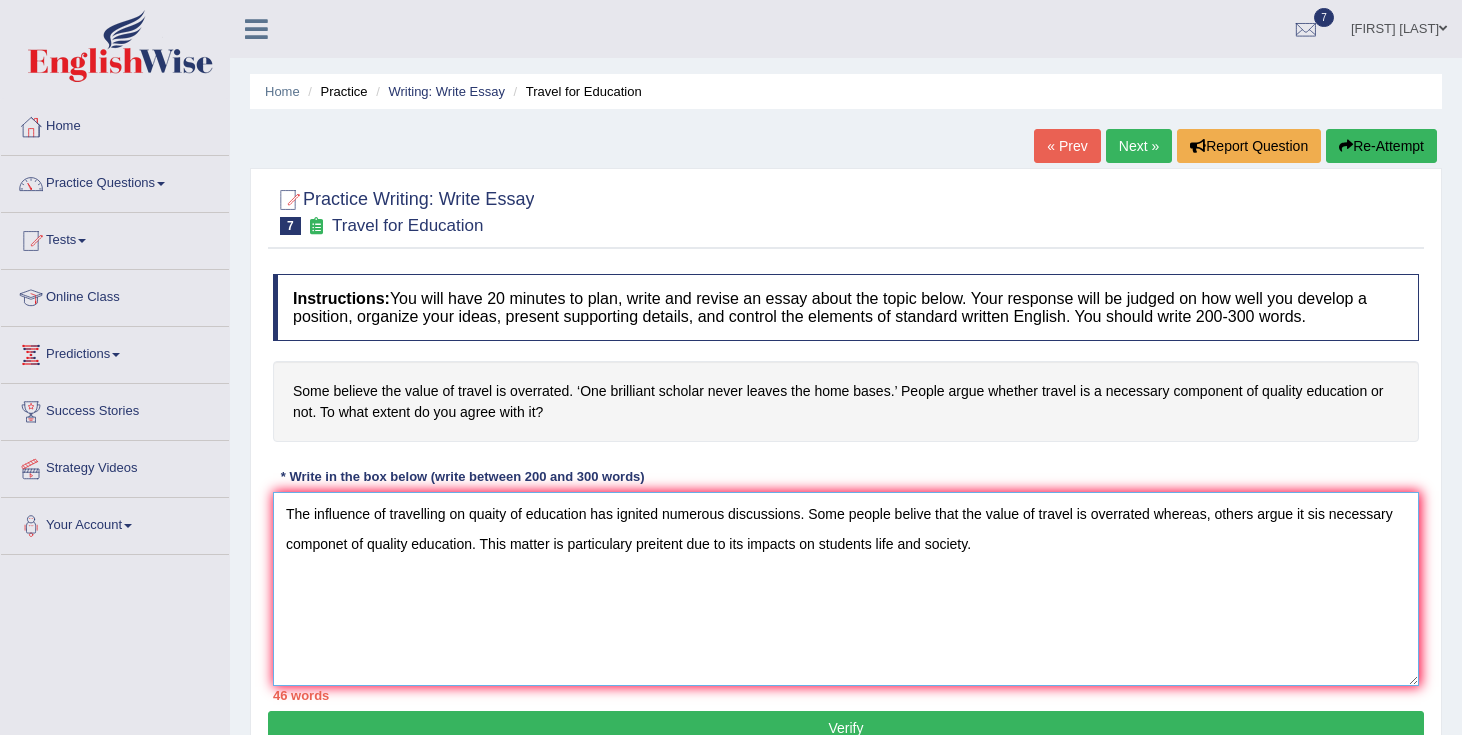 click on "The influence of travelling on quaity of education has ignited numerous discussions. Some people belive that the value of travel is overrated whereas, others argue it sis necessary componet of quality education. This matter is particulary preitent due to its impacts on students life and society." at bounding box center [846, 589] 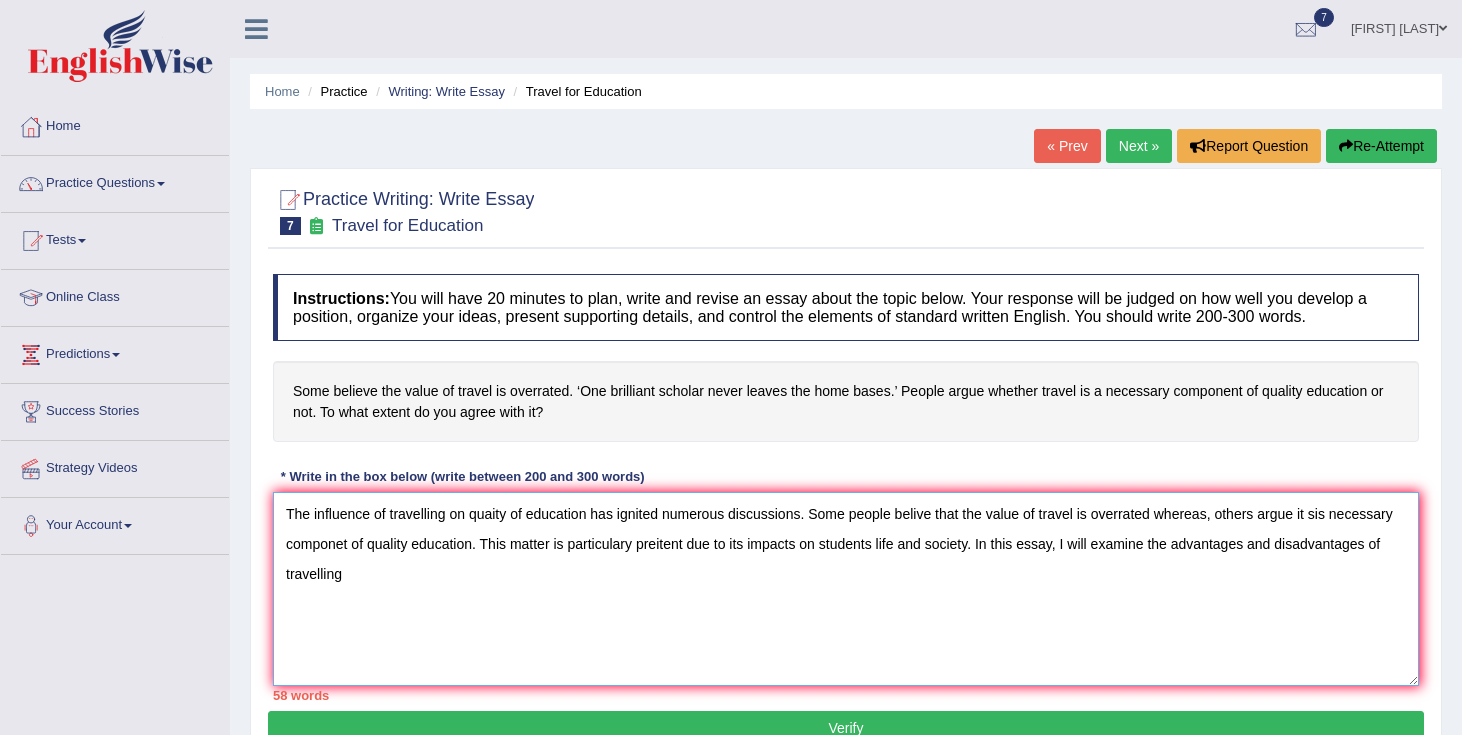 click on "The influence of travelling on quaity of education has ignited numerous discussions. Some people belive that the value of travel is overrated whereas, others argue it sis necessary componet of quality education. This matter is particulary preitent due to its impacts on students life and society. In this essay, I will examine the advantages and disadvantages of travelling" at bounding box center (846, 589) 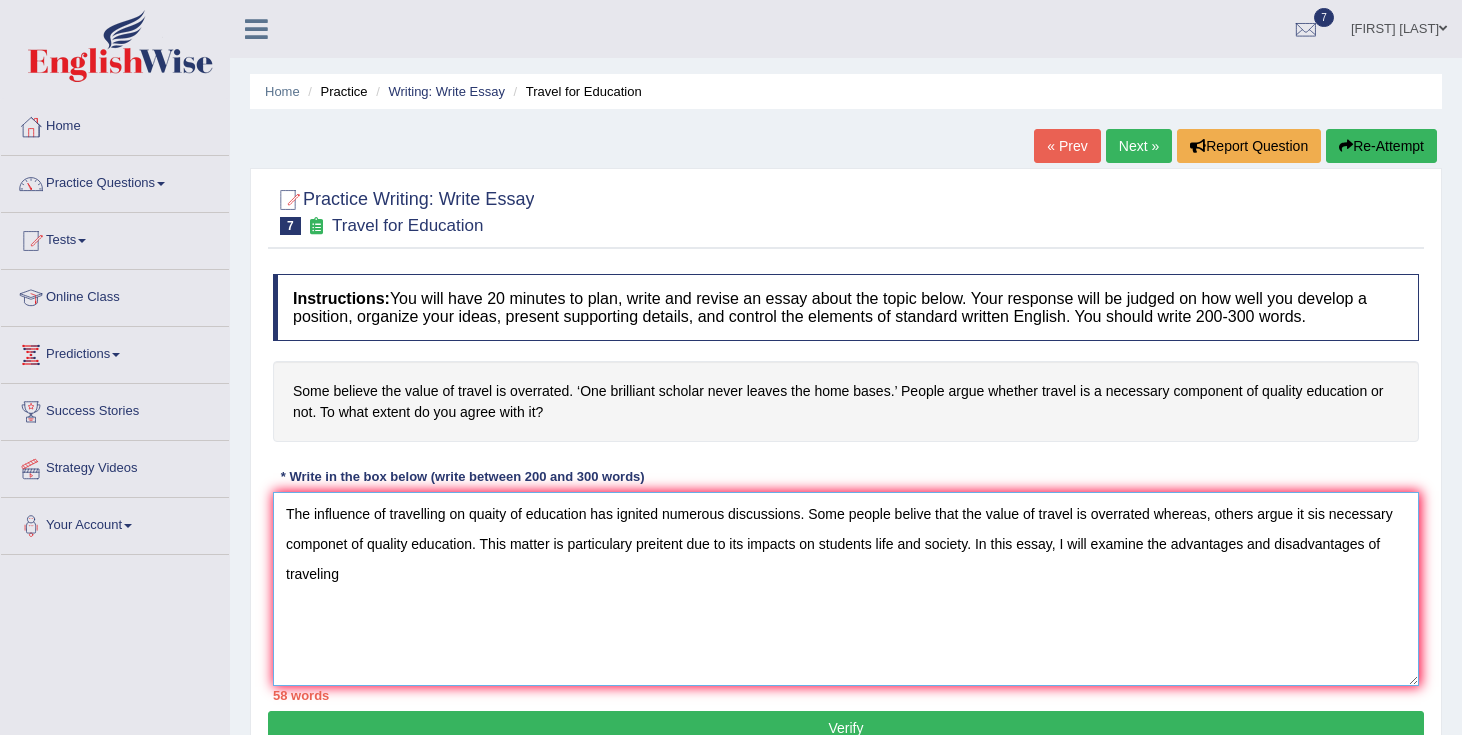 click on "The influence of travelling on quaity of education has ignited numerous discussions. Some people belive that the value of travel is overrated whereas, others argue it sis necessary componet of quality education. This matter is particulary preitent due to its impacts on students life and society. In this essay, I will examine the advantages and disadvantages of traveling" at bounding box center (846, 589) 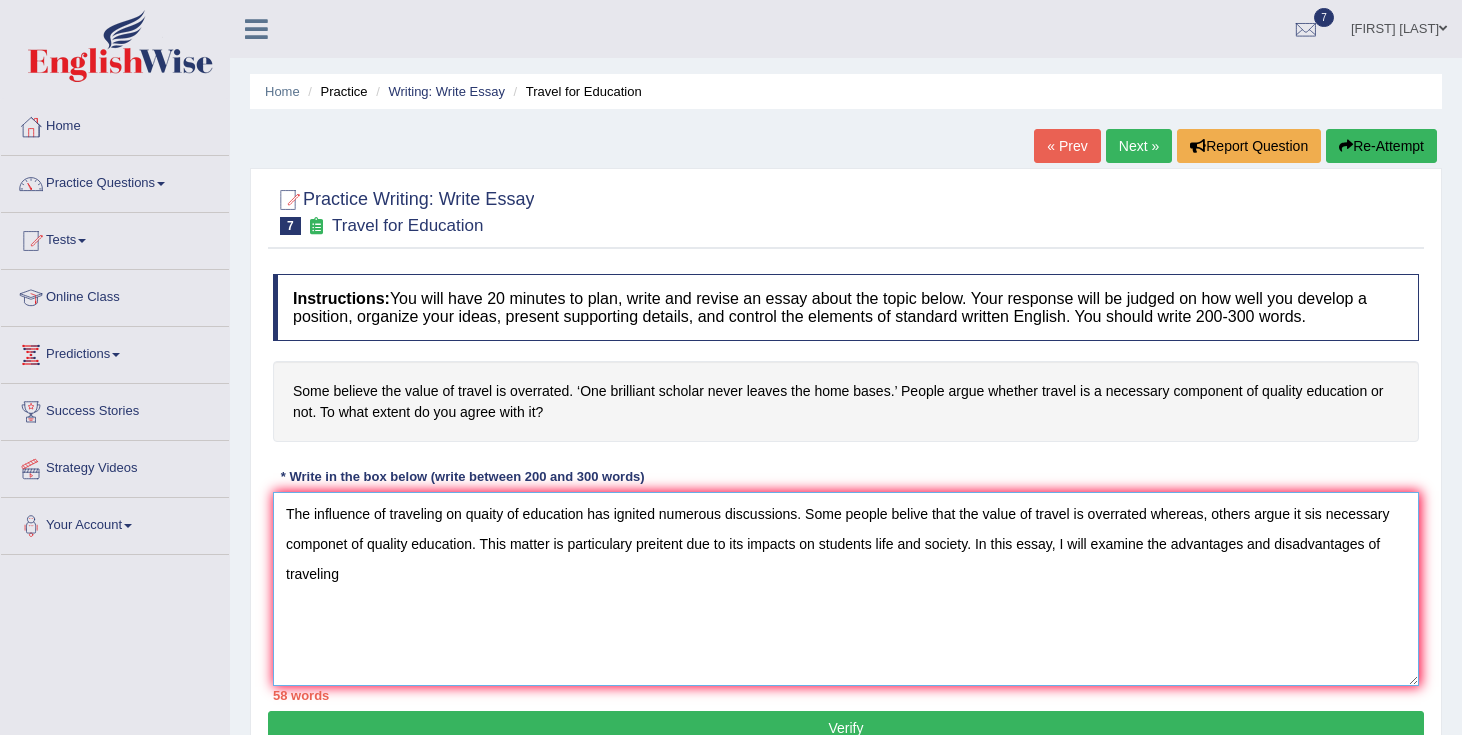 click on "The influence of traveling on quaity of education has ignited numerous discussions. Some people belive that the value of travel is overrated whereas, others argue it sis necessary componet of quality education. This matter is particulary preitent due to its impacts on students life and society. In this essay, I will examine the advantages and disadvantages of traveling" at bounding box center (846, 589) 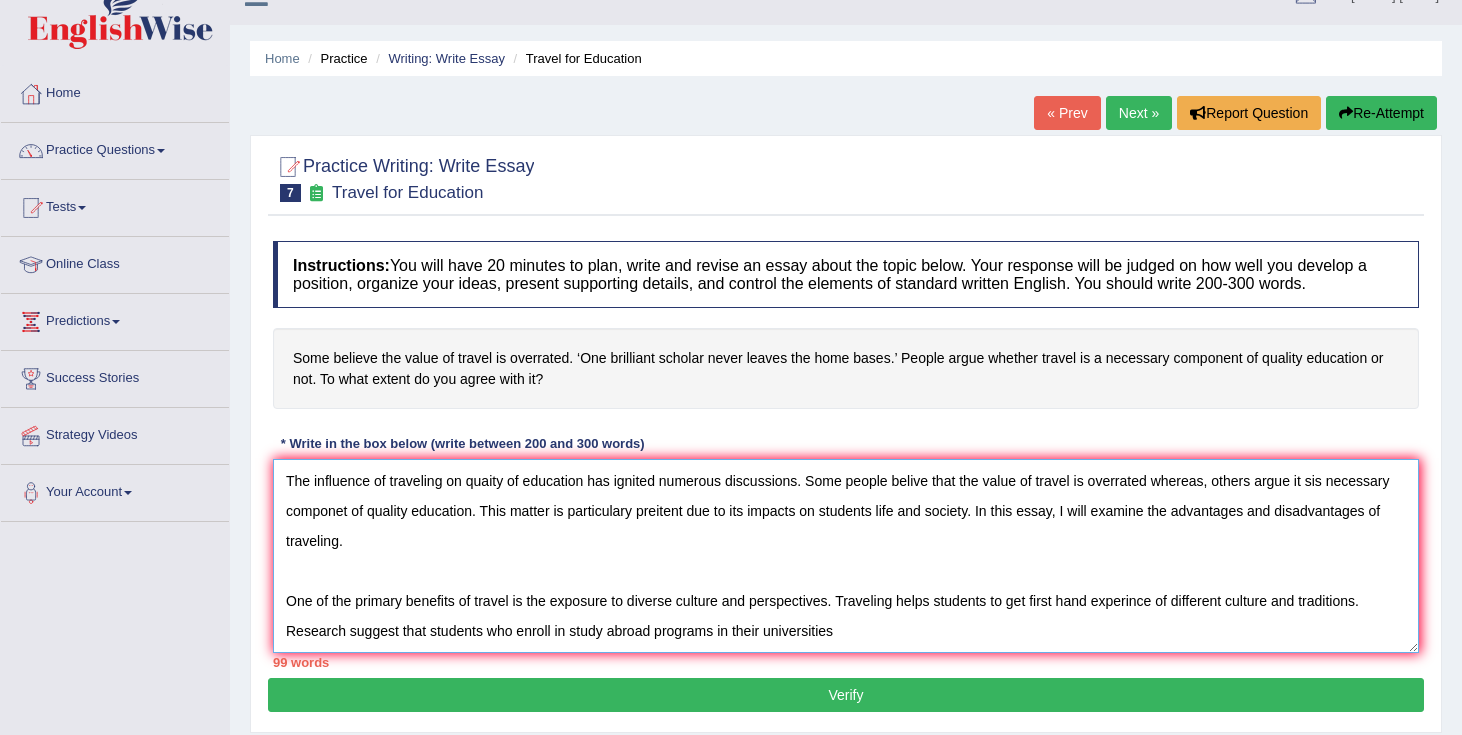 scroll, scrollTop: 44, scrollLeft: 0, axis: vertical 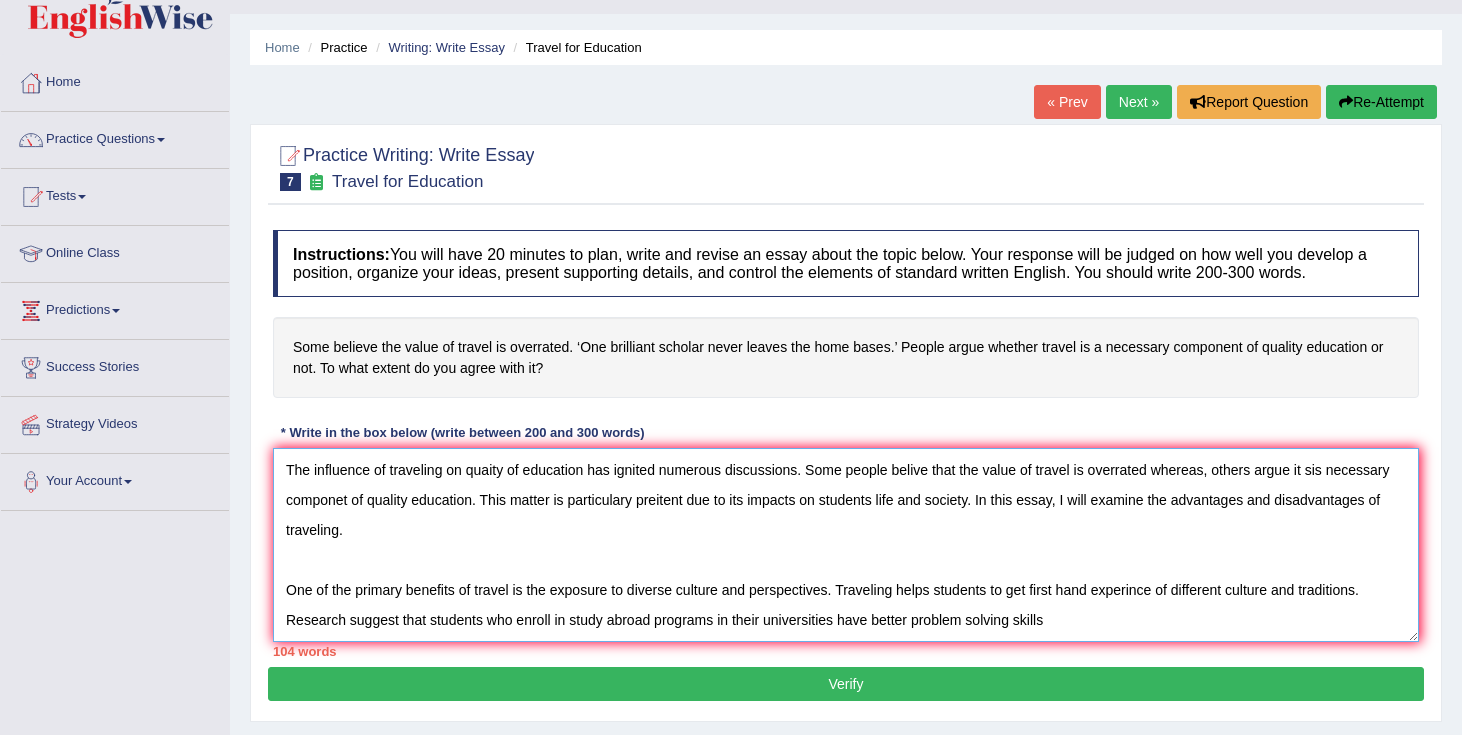 click on "The influence of traveling on quaity of education has ignited numerous discussions. Some people belive that the value of travel is overrated whereas, others argue it sis necessary componet of quality education. This matter is particulary preitent due to its impacts on students life and society. In this essay, I will examine the advantages and disadvantages of traveling.
One of the primary benefits of travel is the exposure to diverse culture and perspectives. Traveling helps students to get first hand experince of different culture and traditions. Research suggest that students who enroll in study abroad programs in their universities have better problem solving skills" at bounding box center (846, 545) 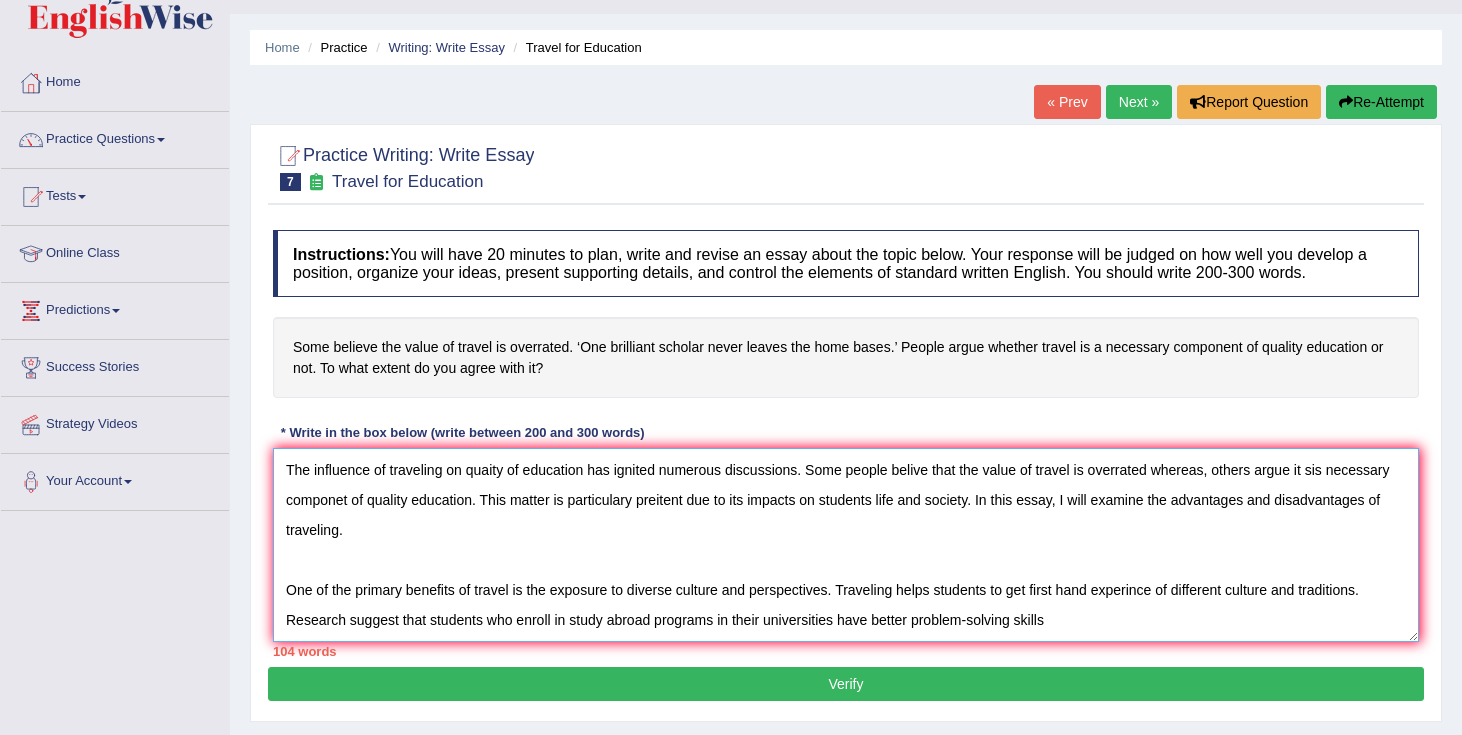 click on "The influence of traveling on quaity of education has ignited numerous discussions. Some people belive that the value of travel is overrated whereas, others argue it sis necessary componet of quality education. This matter is particulary preitent due to its impacts on students life and society. In this essay, I will examine the advantages and disadvantages of traveling.
One of the primary benefits of travel is the exposure to diverse culture and perspectives. Traveling helps students to get first hand experince of different culture and traditions. Research suggest that students who enroll in study abroad programs in their universities have better problem-solving skills" at bounding box center (846, 545) 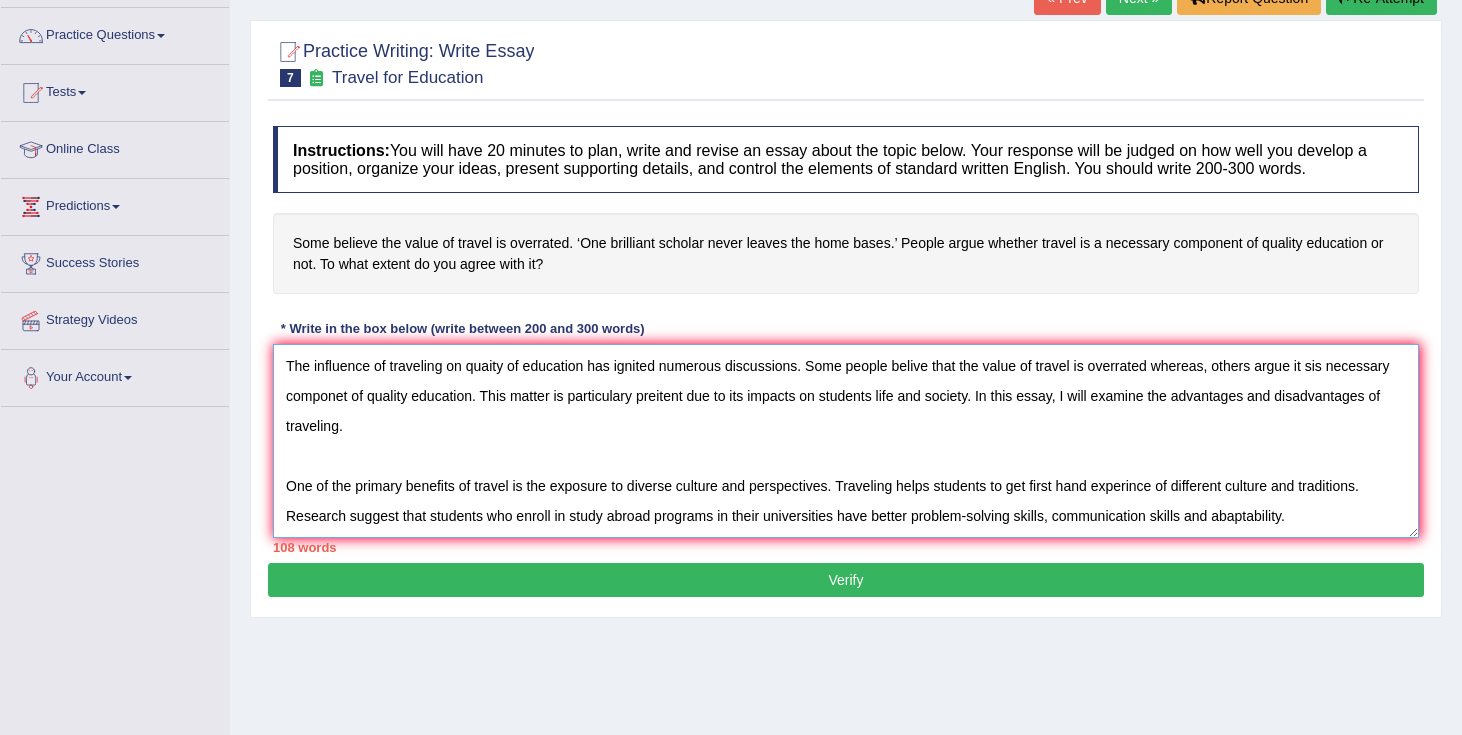 scroll, scrollTop: 156, scrollLeft: 0, axis: vertical 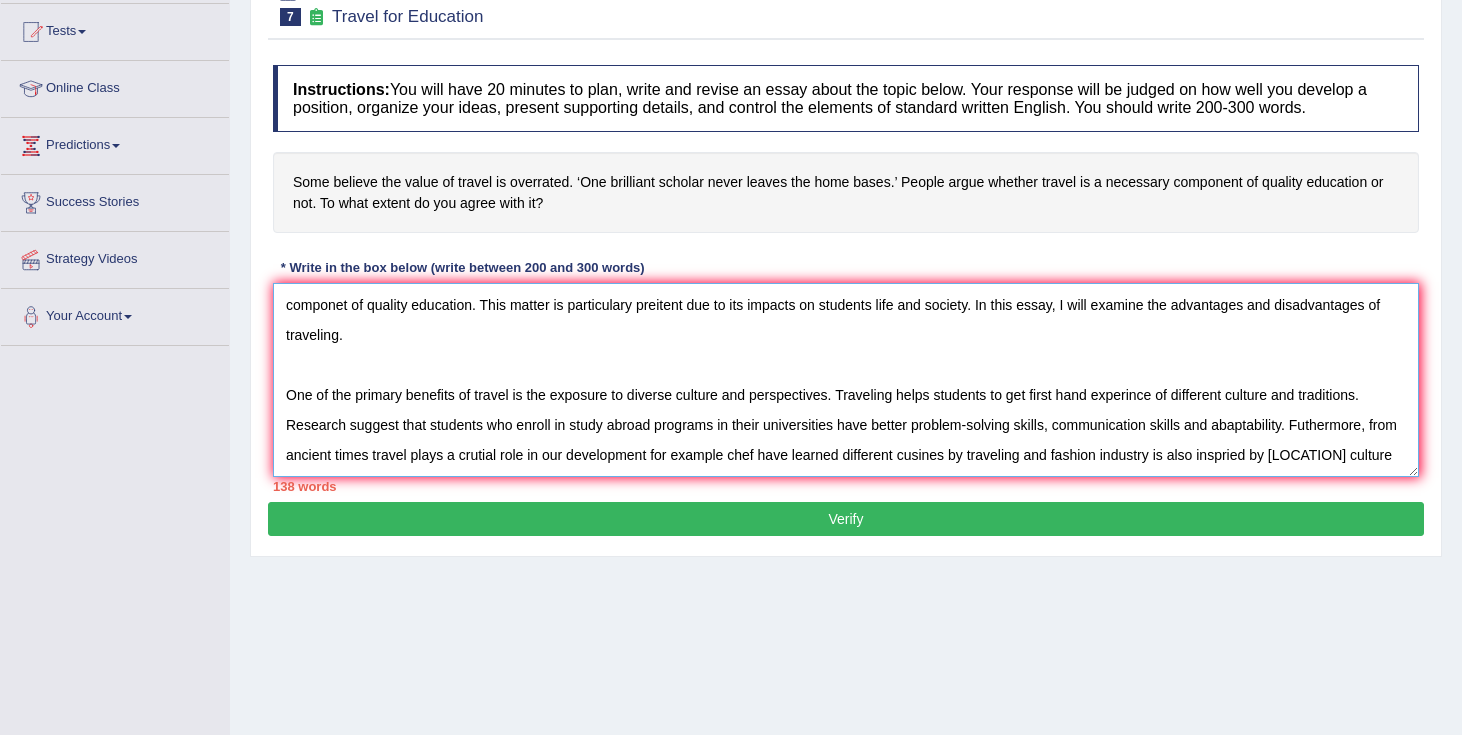 click on "The influence of traveling on quaity of education has ignited numerous discussions. Some people belive that the value of travel is overrated whereas, others argue it sis necessary componet of quality education. This matter is particulary preitent due to its impacts on students life and society. In this essay, I will examine the advantages and disadvantages of traveling.
One of the primary benefits of travel is the exposure to diverse culture and perspectives. Traveling helps students to get first hand experince of different culture and traditions. Research suggest that students who enroll in study abroad programs in their universities have better problem-solving skills, communication skills and abaptability. Futhermore, from ancient times travel plays a crutial role in our development for example chef have learned different cusines by traveling and fashion industry is also inspried by [LOCATION] culture" at bounding box center [846, 380] 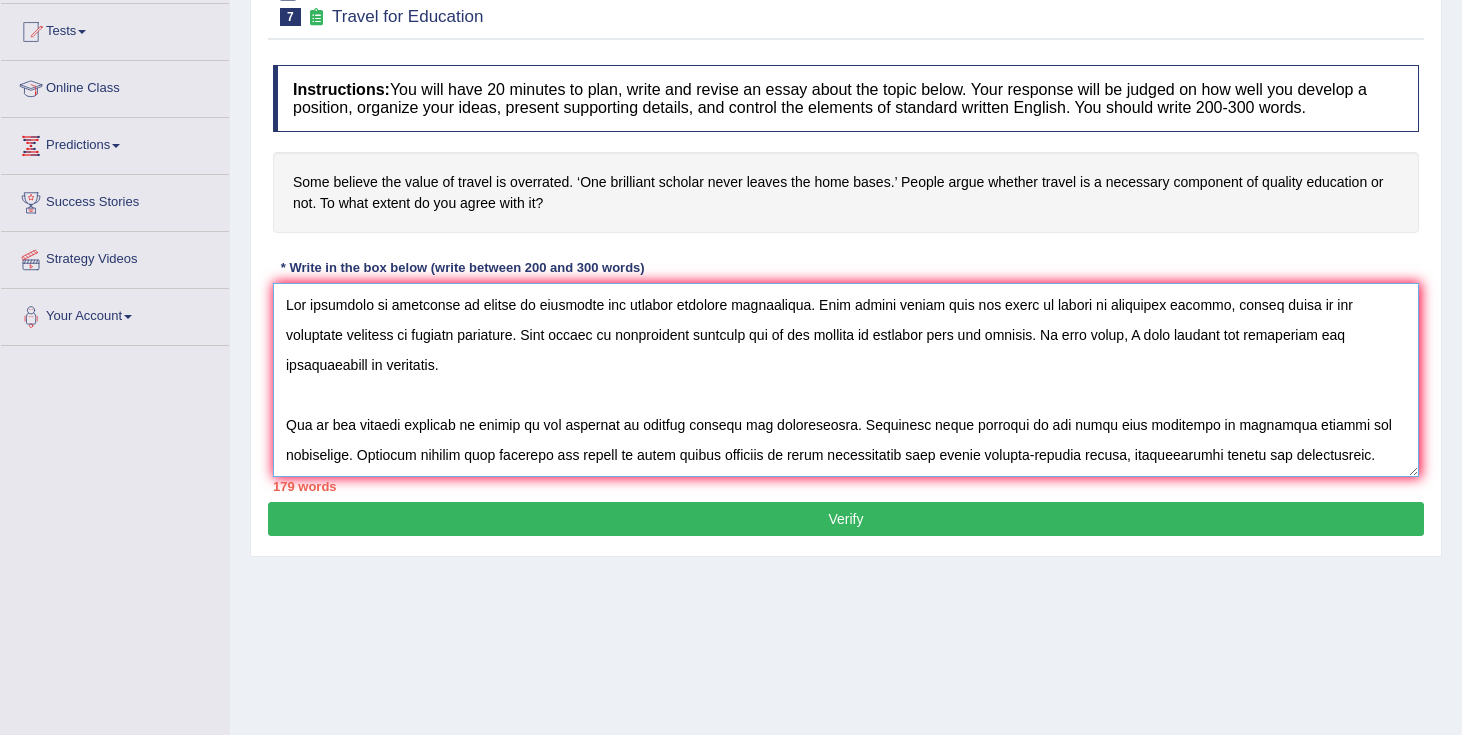 scroll, scrollTop: 120, scrollLeft: 0, axis: vertical 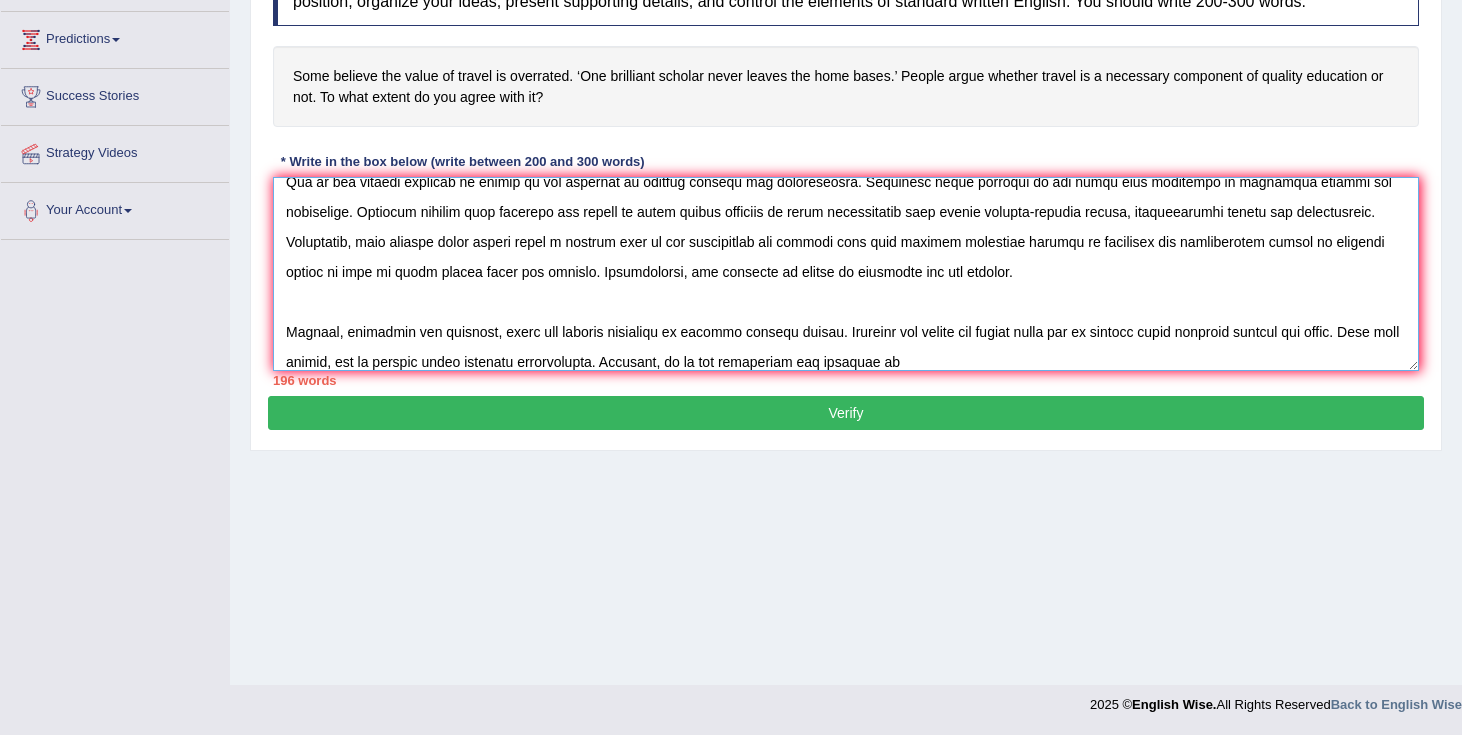 click at bounding box center [846, 274] 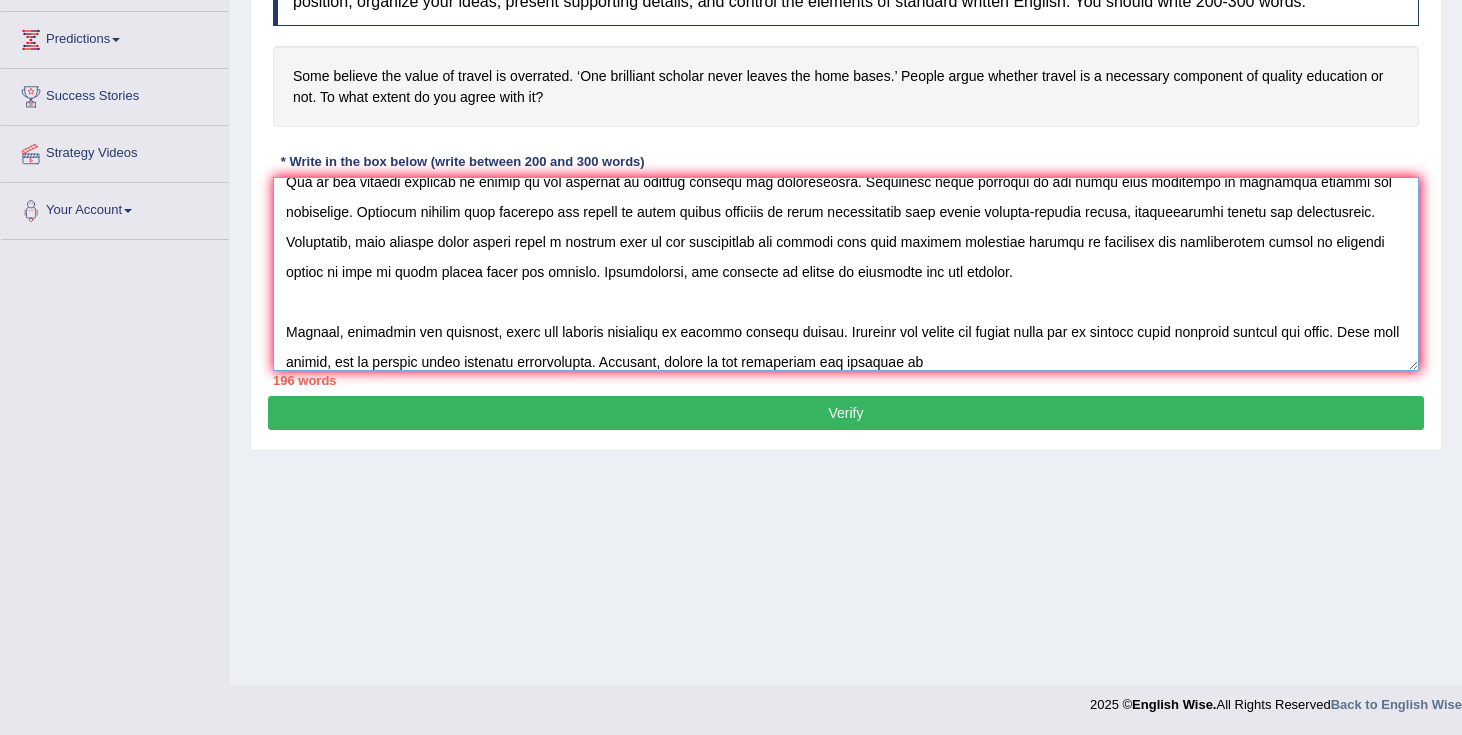 click at bounding box center (846, 274) 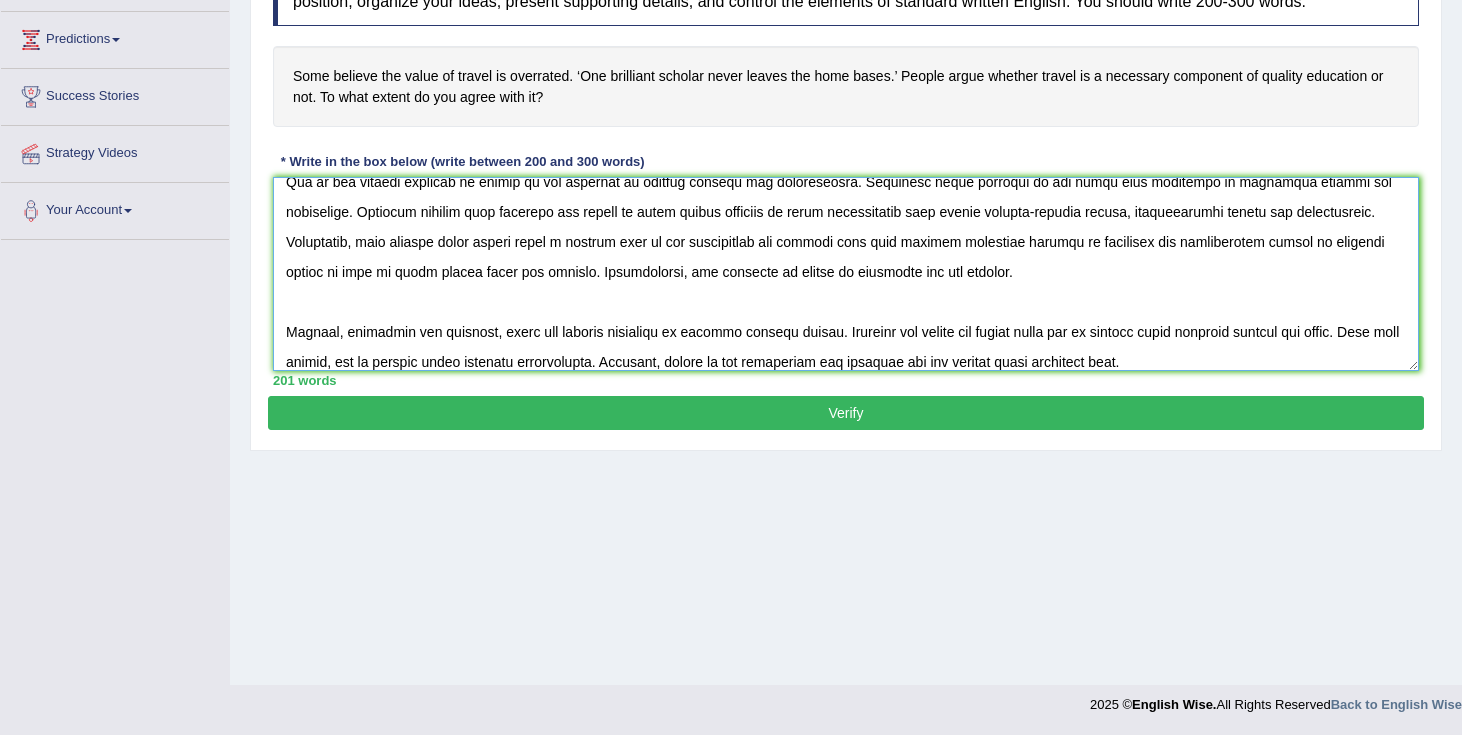 type on "The influence of traveling on quaity of education has ignited numerous discussions. Some people belive that the value of travel is overrated whereas, others argue it sis necessary componet of quality education. This matter is particulary preitent due to its impacts on students life and society. In this essay, I will examine the advantages and disadvantages of traveling.
One of the primary benefits of travel is the exposure to diverse culture and perspectives. Traveling helps students to get first hand experince of different culture and traditions. Research suggest that students who enroll in study abroad programs in their universities have better problem-solving skills, communication skills and abaptability. Futhermore, from ancient times travel plays a crutial role in our development for example chef have learned different cusines by traveling and archiologist travel to diffrent places to give us great insite about our history. Consequnetly, the benefits of travel is essential for our society.
However..." 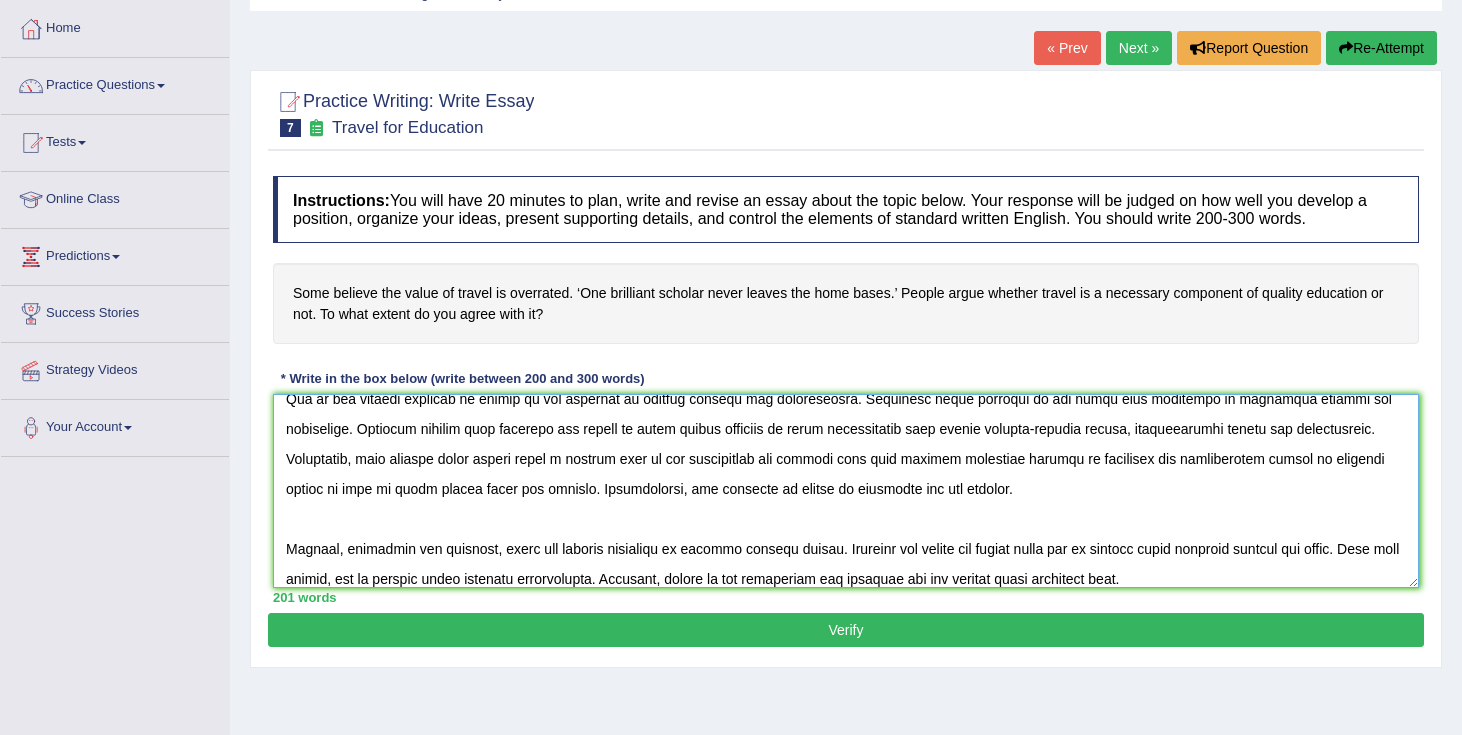 scroll, scrollTop: 0, scrollLeft: 0, axis: both 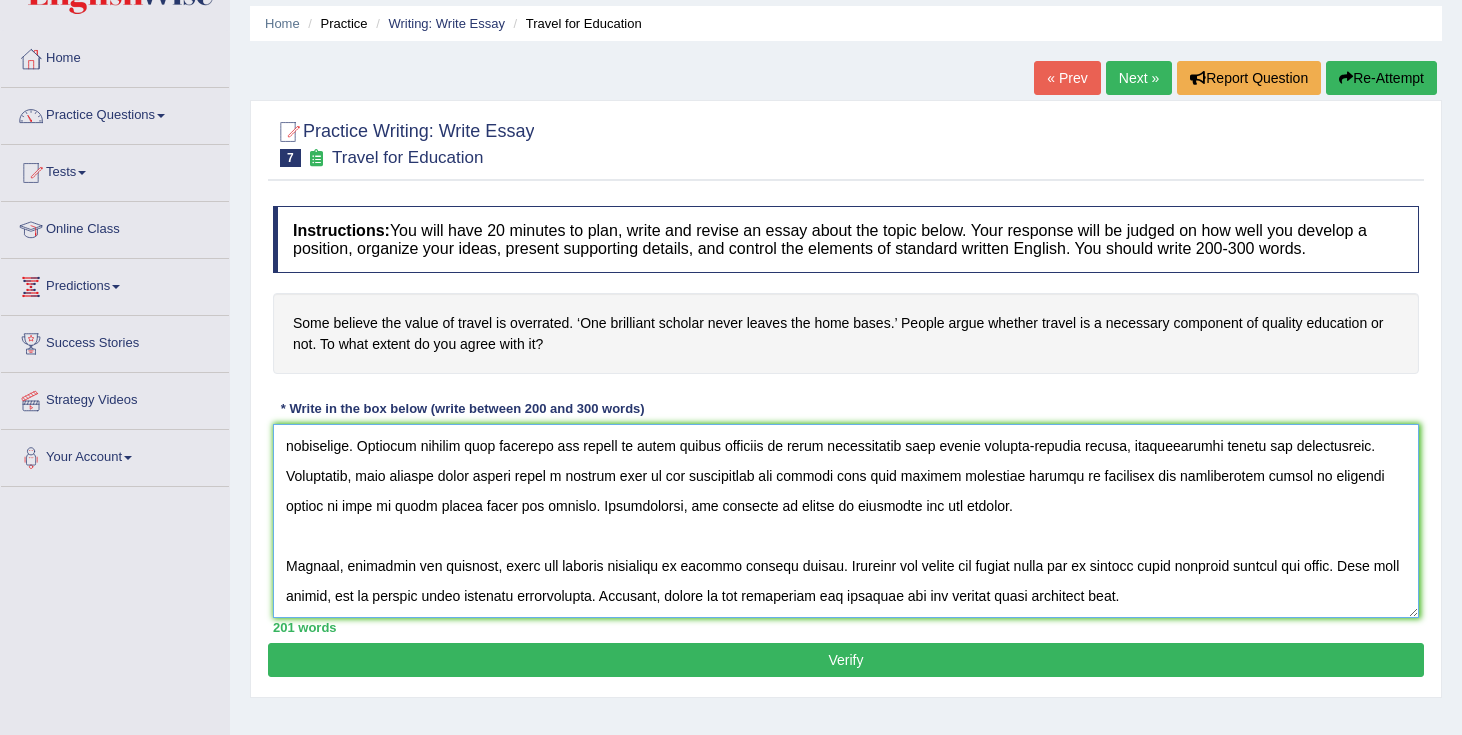 drag, startPoint x: 289, startPoint y: 446, endPoint x: 1042, endPoint y: 621, distance: 773.06793 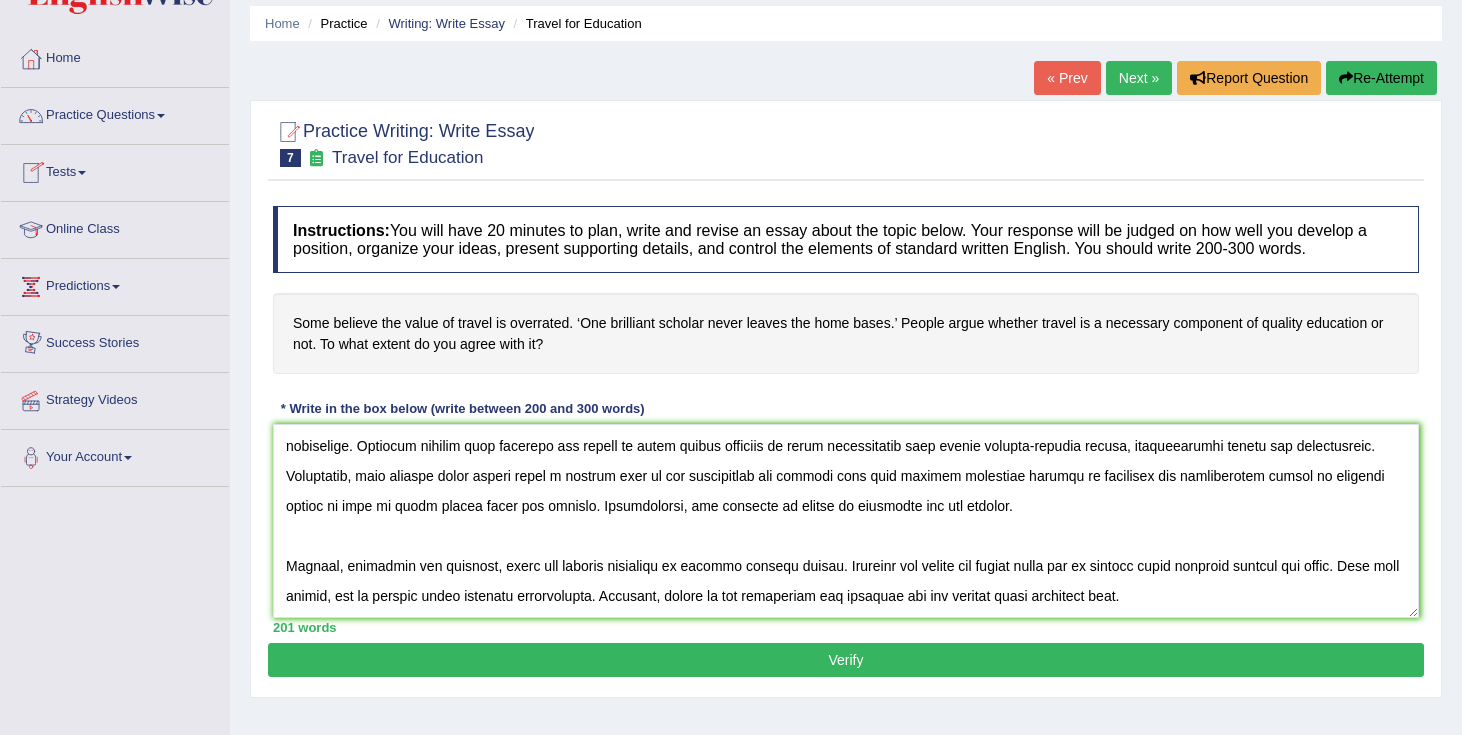 click on "Predictions" at bounding box center (115, 284) 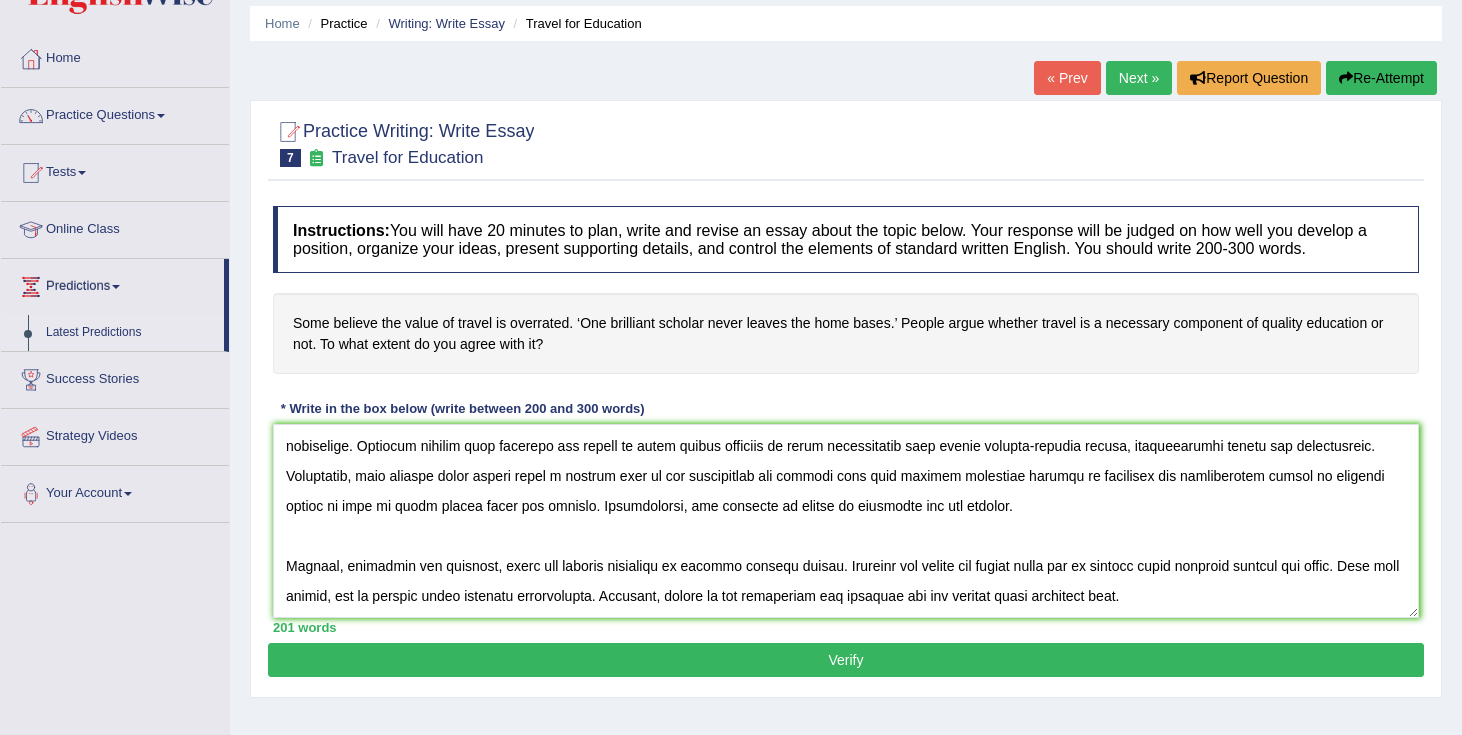 click on "Latest Predictions" at bounding box center [130, 333] 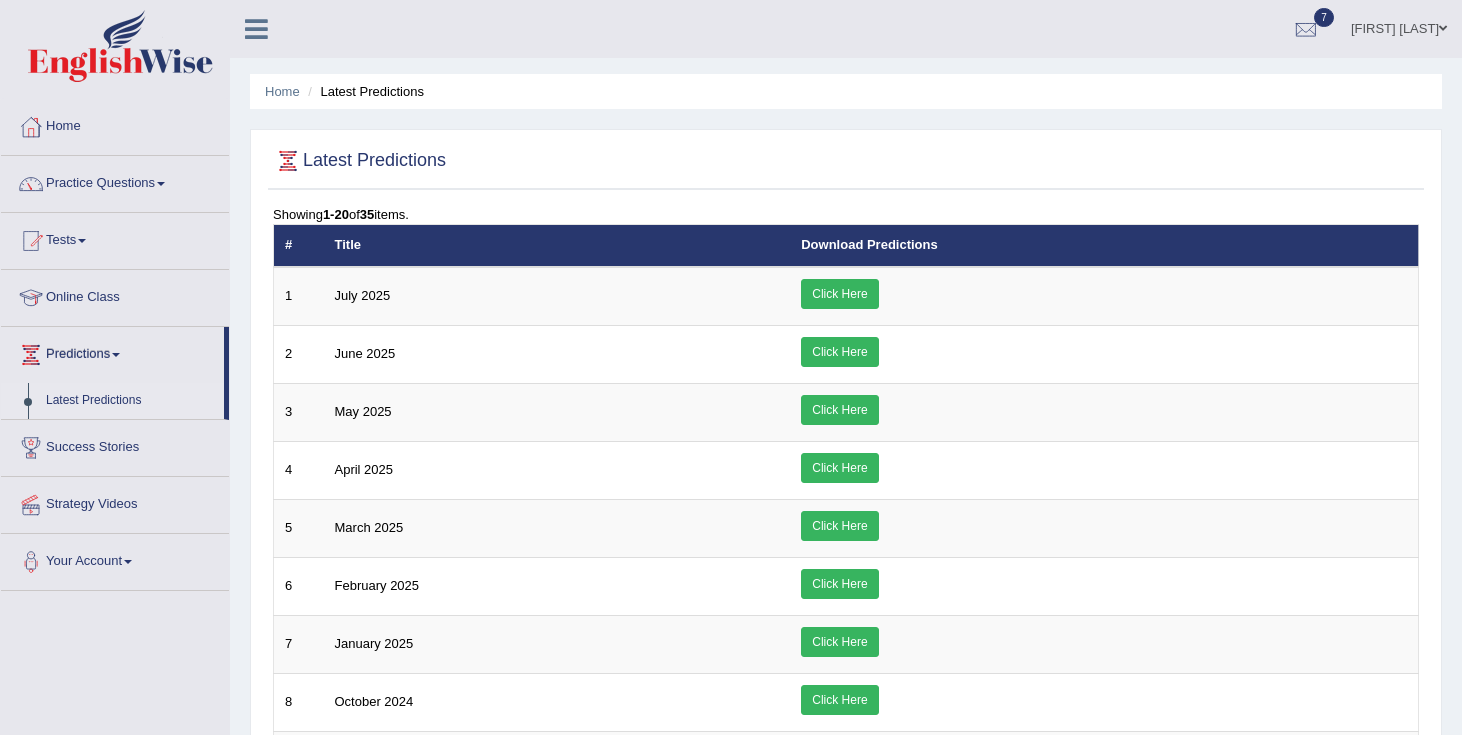 scroll, scrollTop: 0, scrollLeft: 0, axis: both 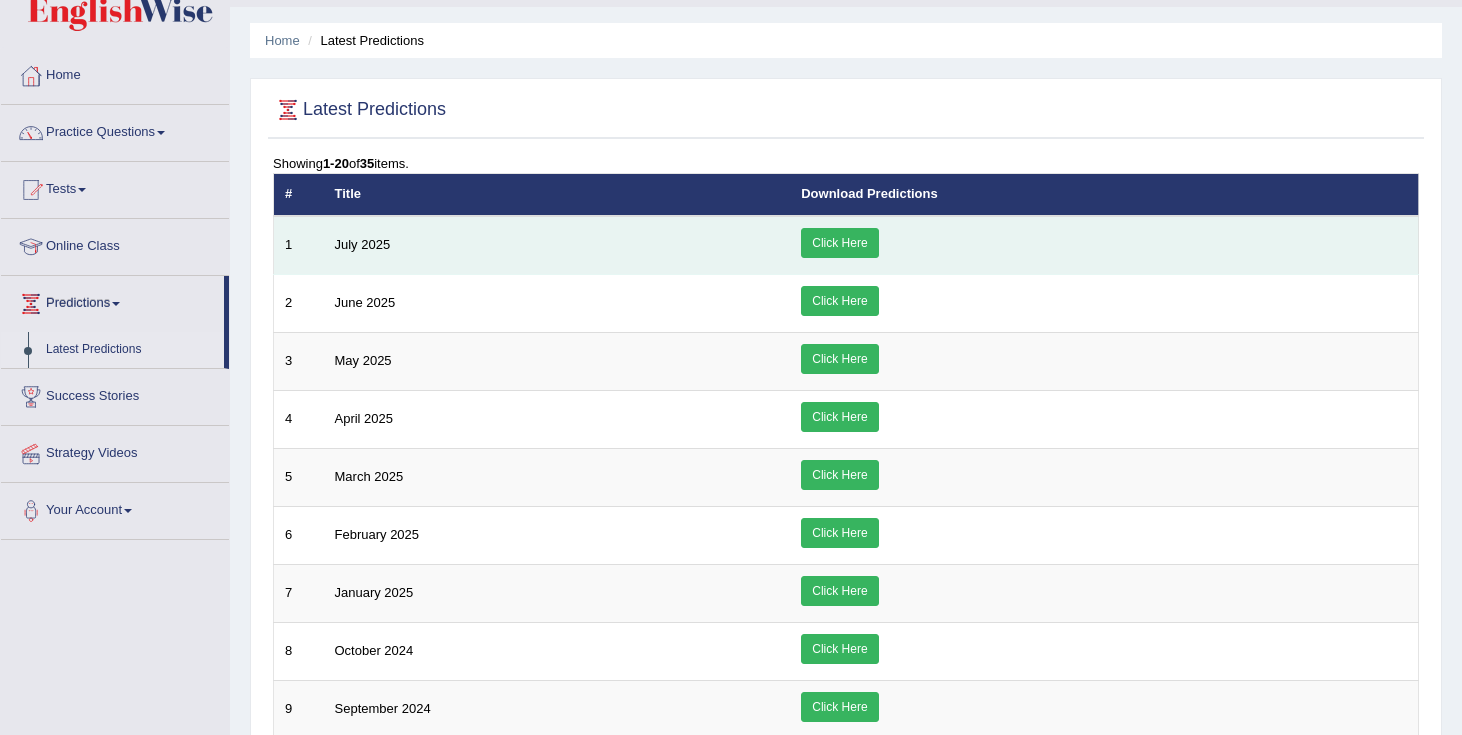 click on "Click Here" at bounding box center [839, 243] 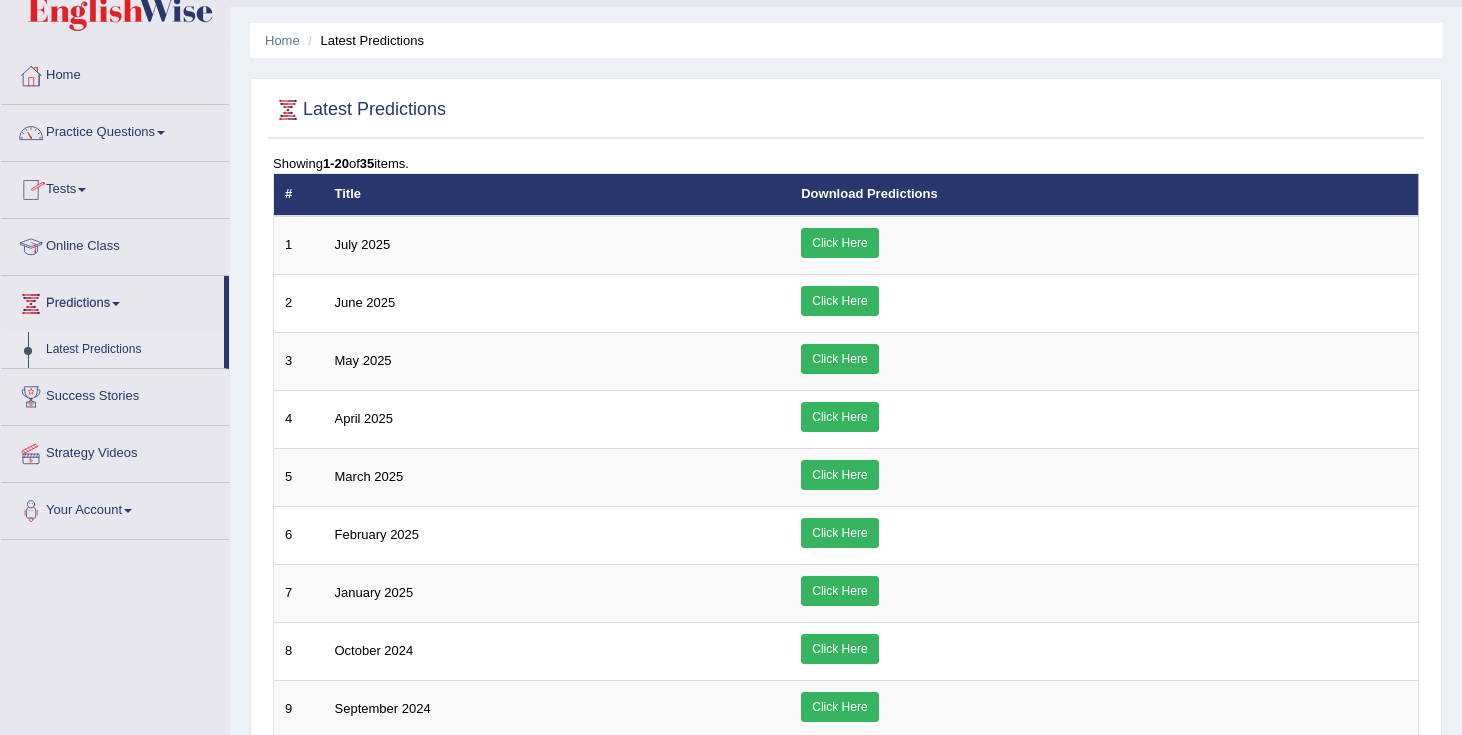 click on "Tests" at bounding box center [115, 187] 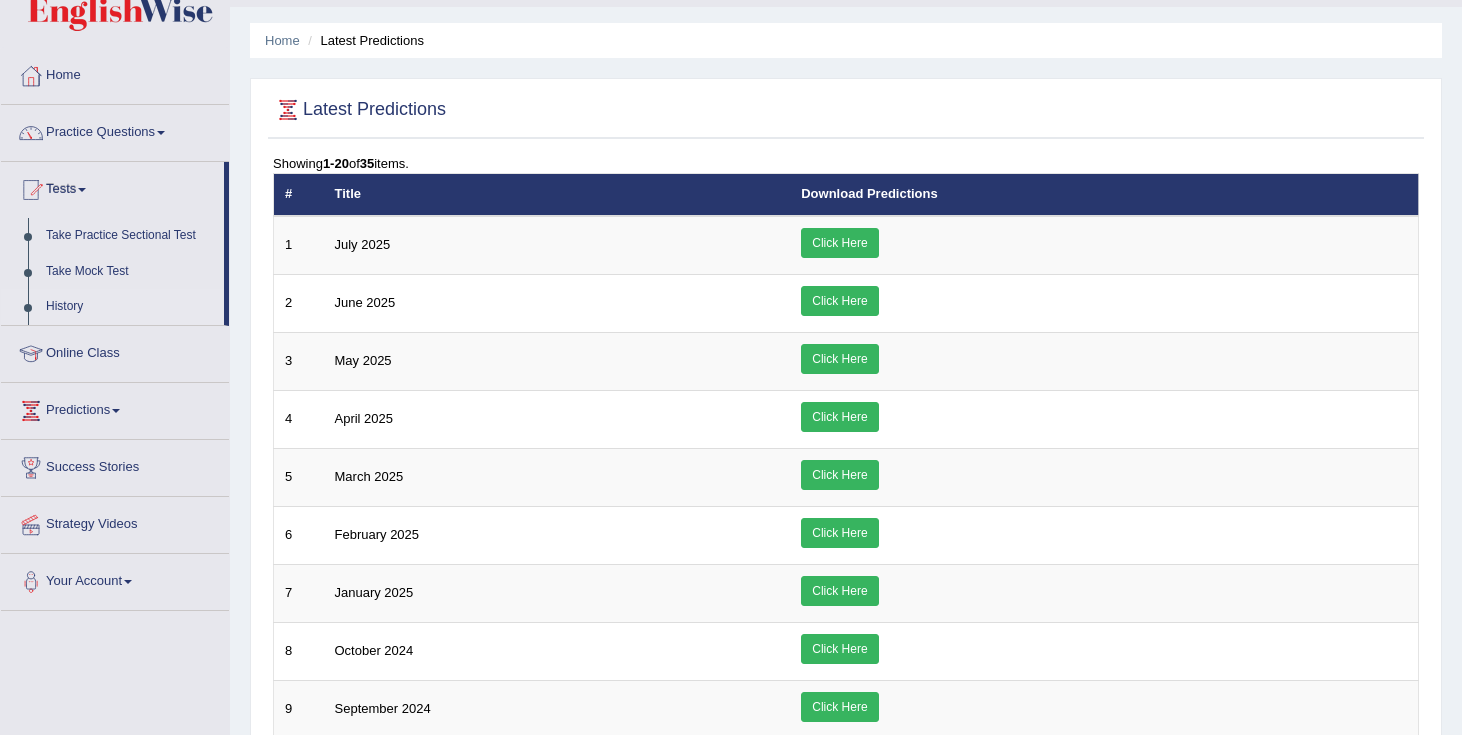 click on "History" at bounding box center (130, 307) 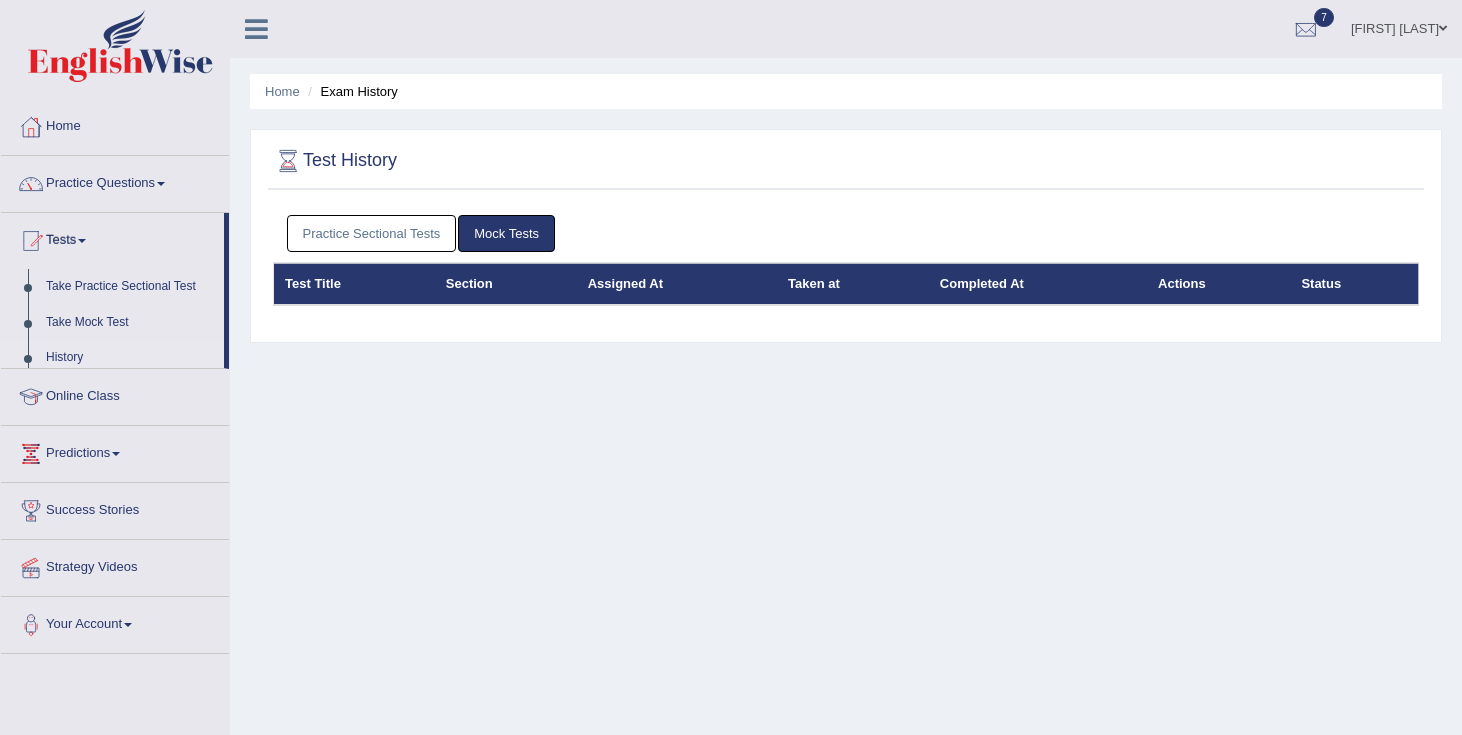 scroll, scrollTop: 0, scrollLeft: 0, axis: both 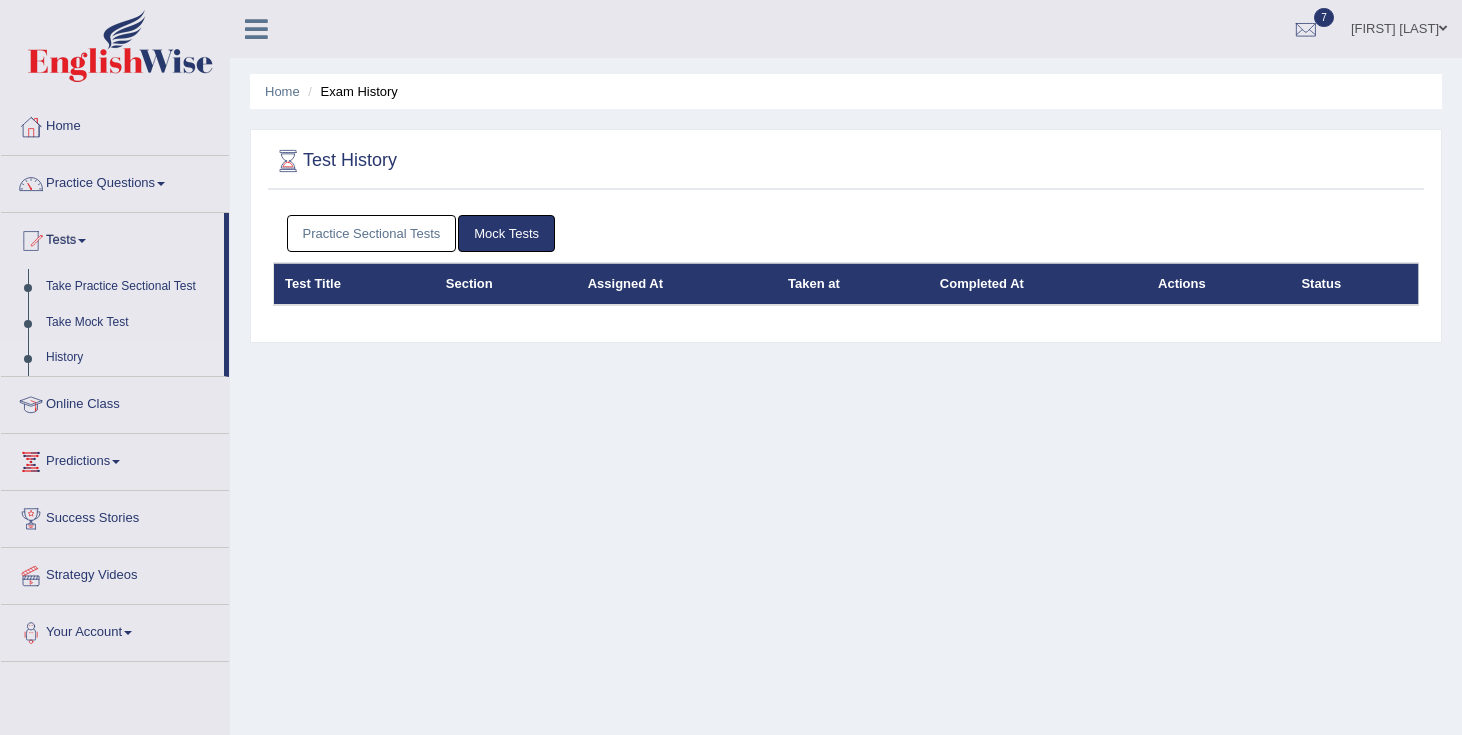 click on "Practice Sectional Tests" at bounding box center [372, 233] 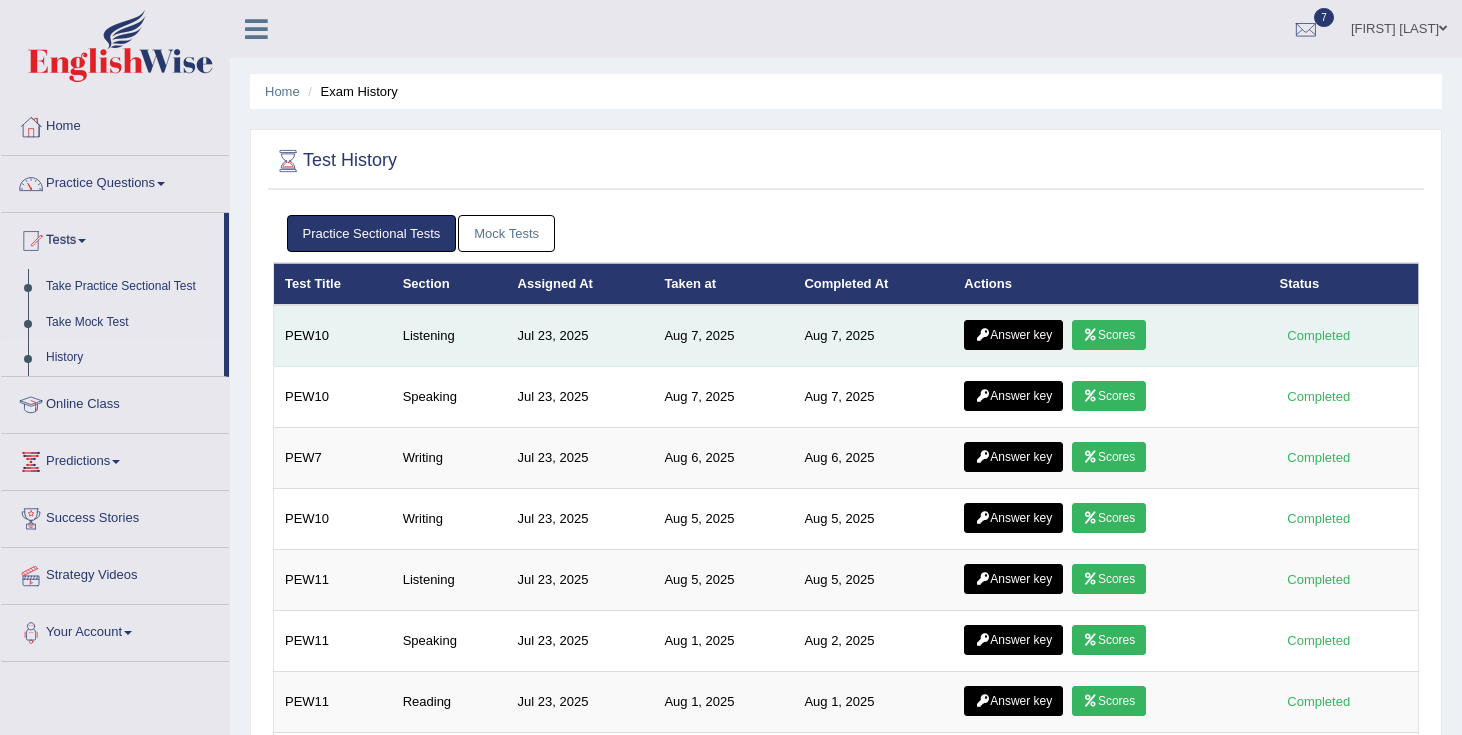 click on "Answer key" at bounding box center [1013, 335] 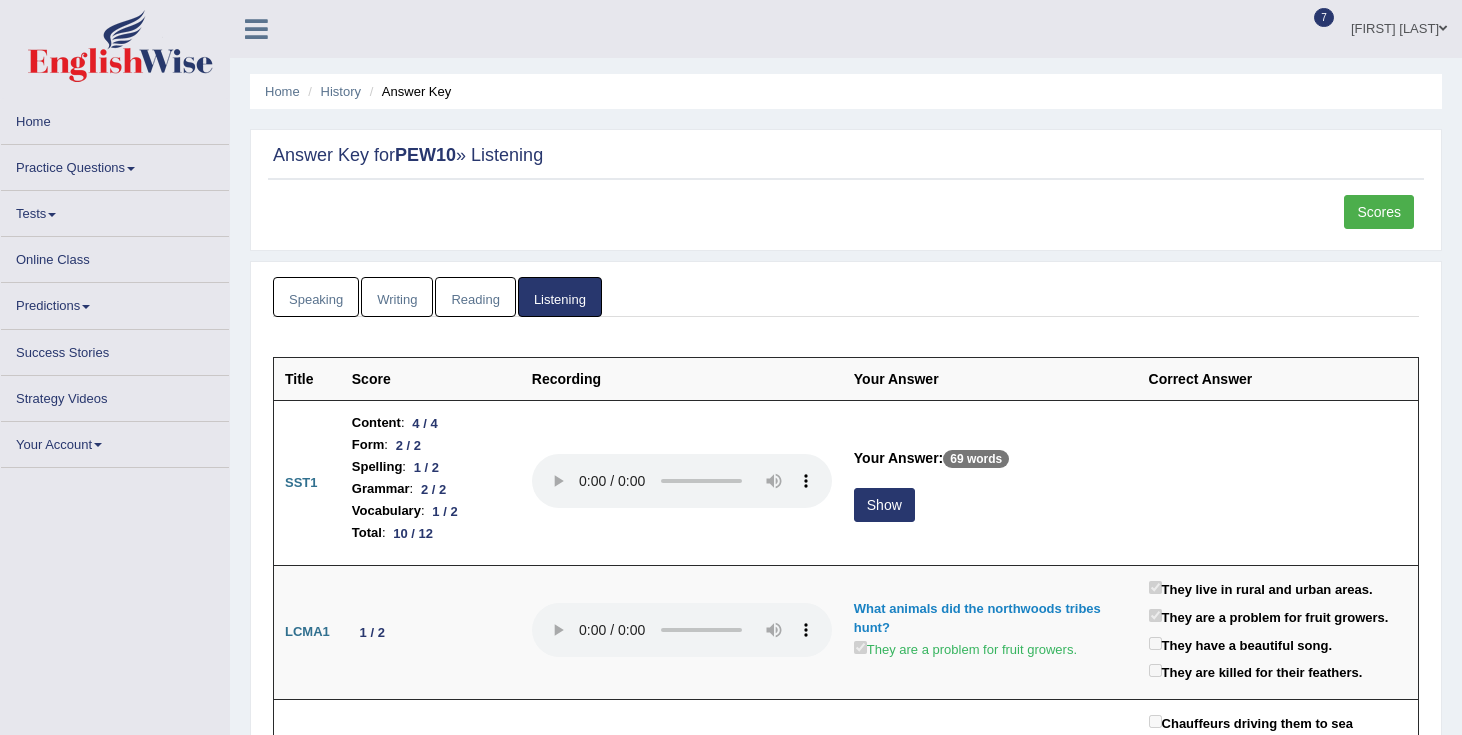scroll, scrollTop: 0, scrollLeft: 0, axis: both 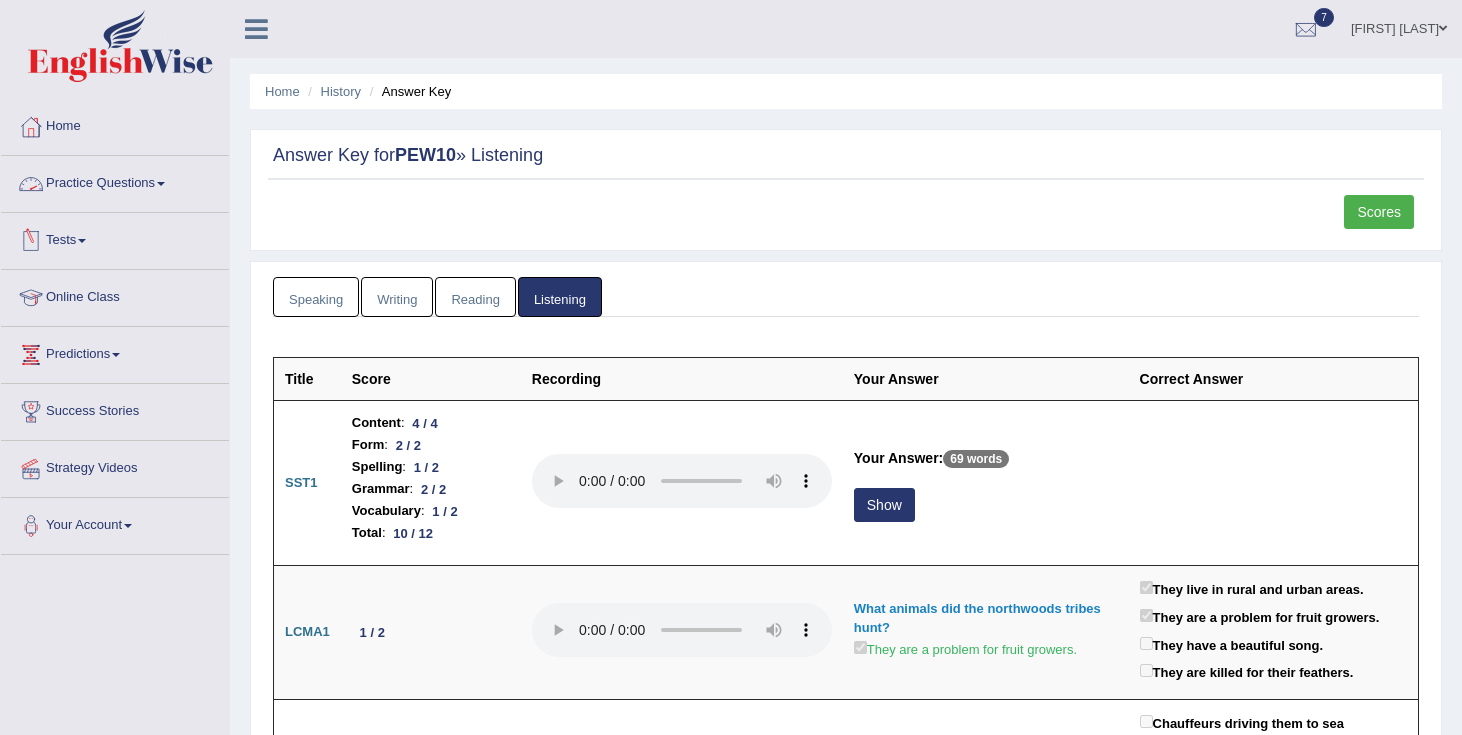 click at bounding box center [82, 241] 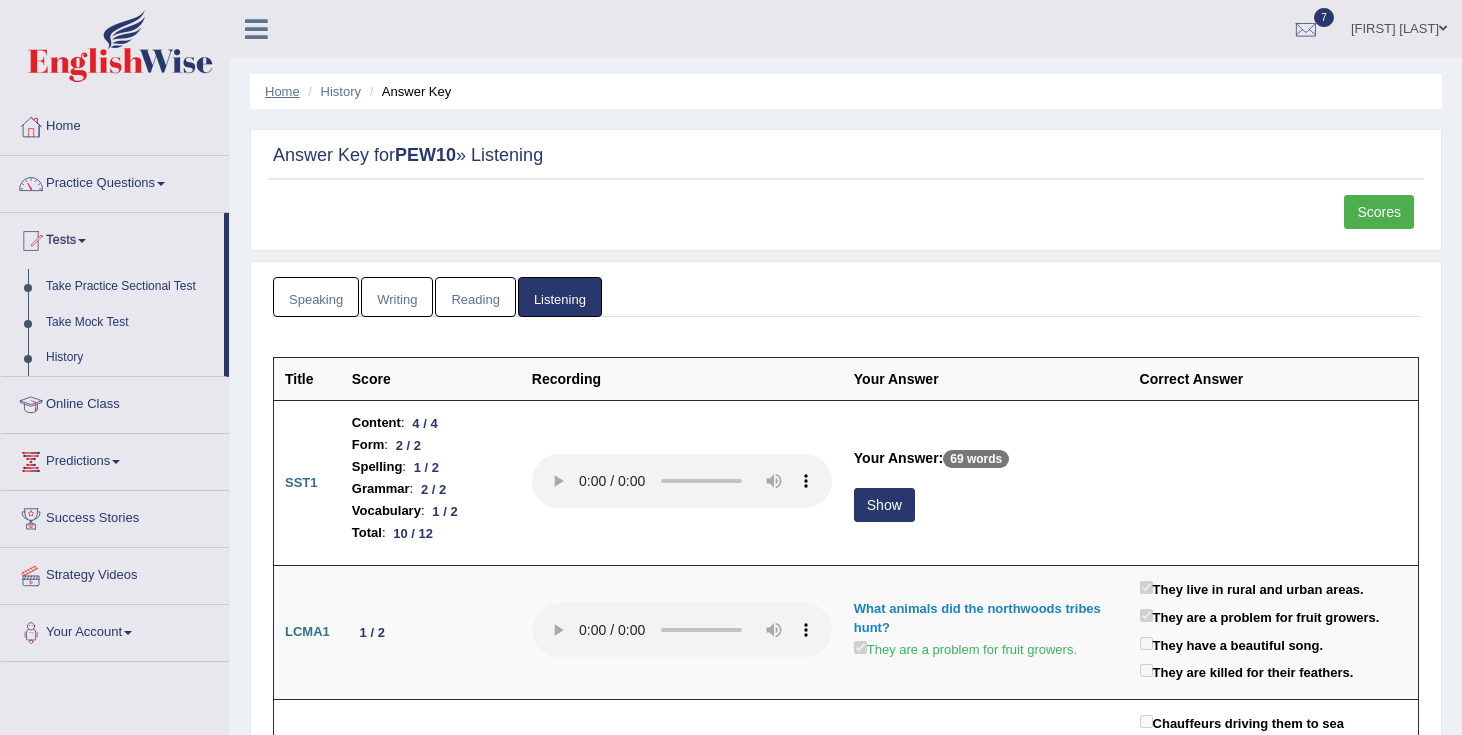 click on "Home" at bounding box center (282, 91) 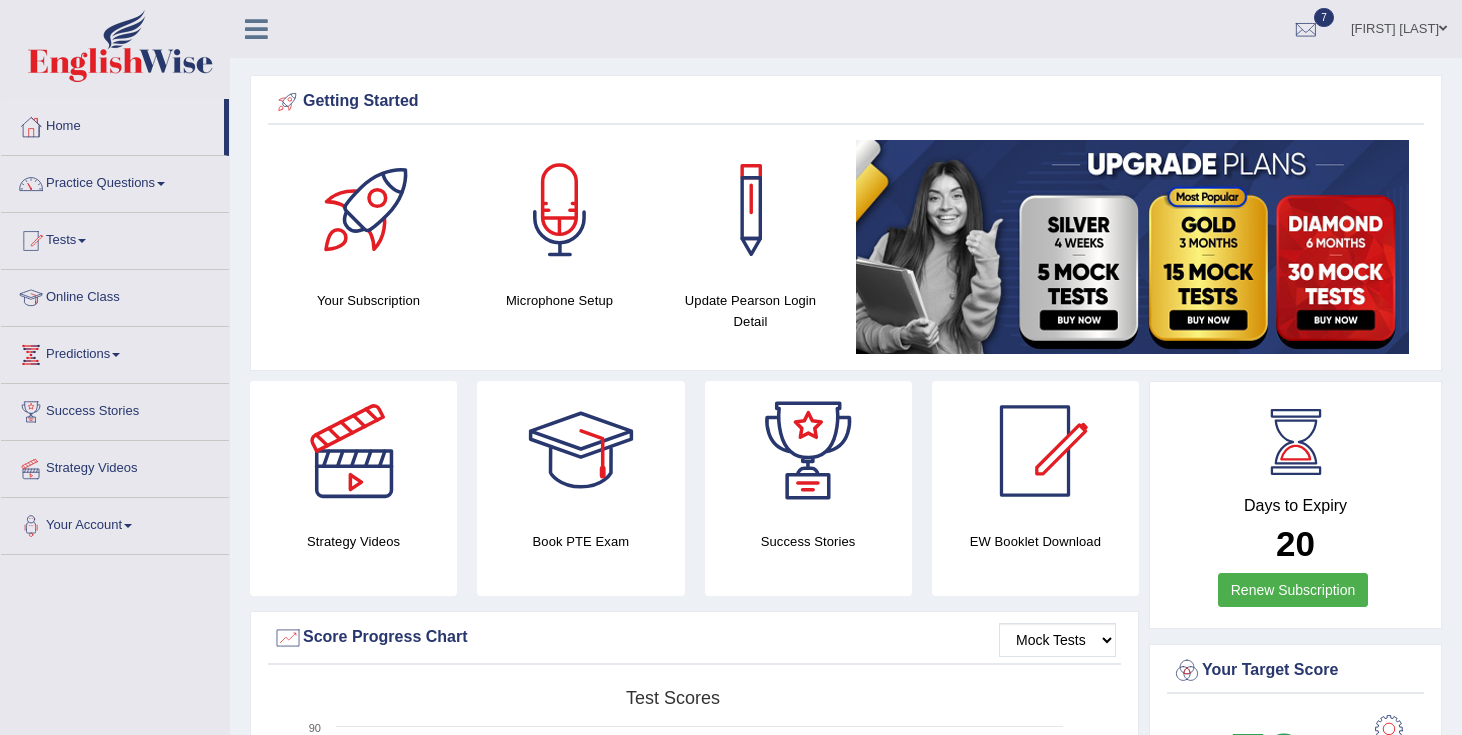 scroll, scrollTop: 0, scrollLeft: 0, axis: both 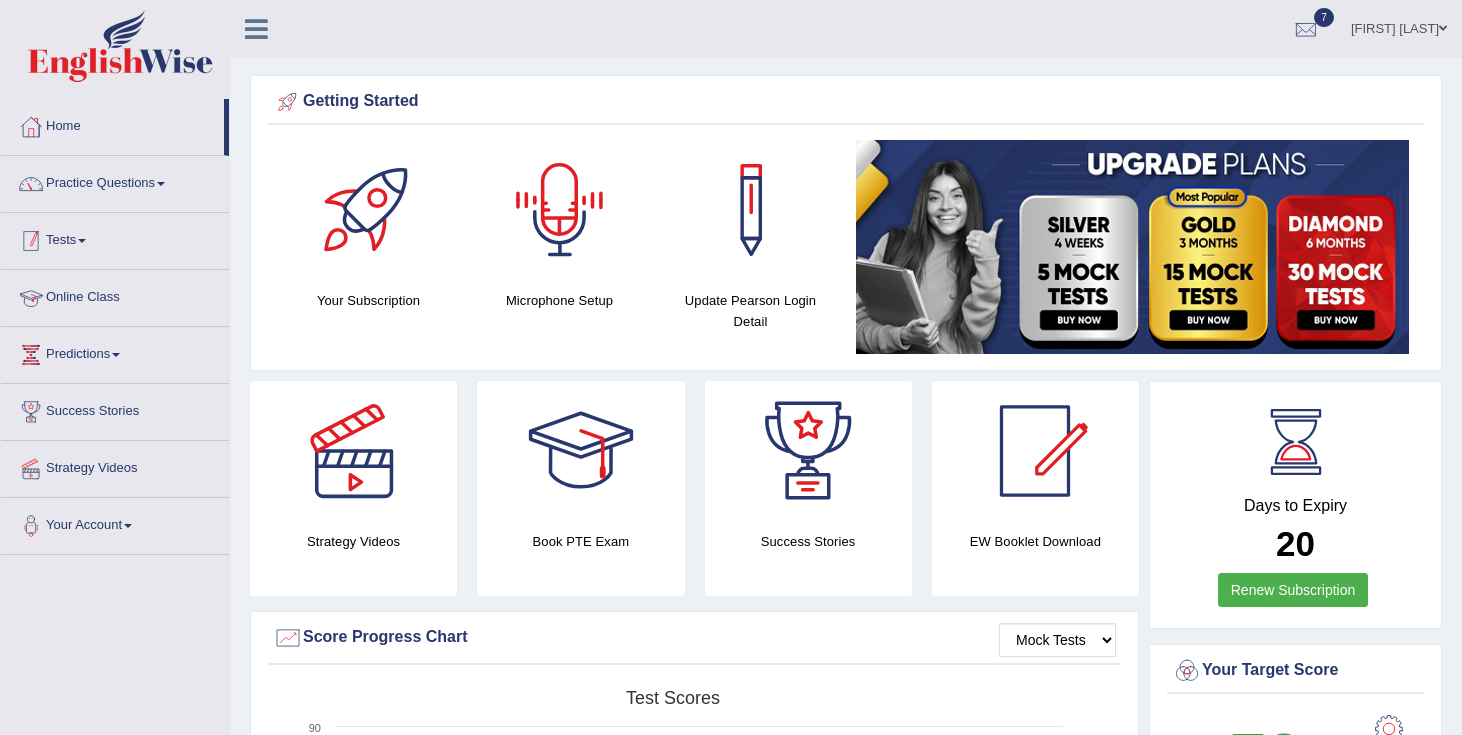 click on "Tests" at bounding box center [115, 238] 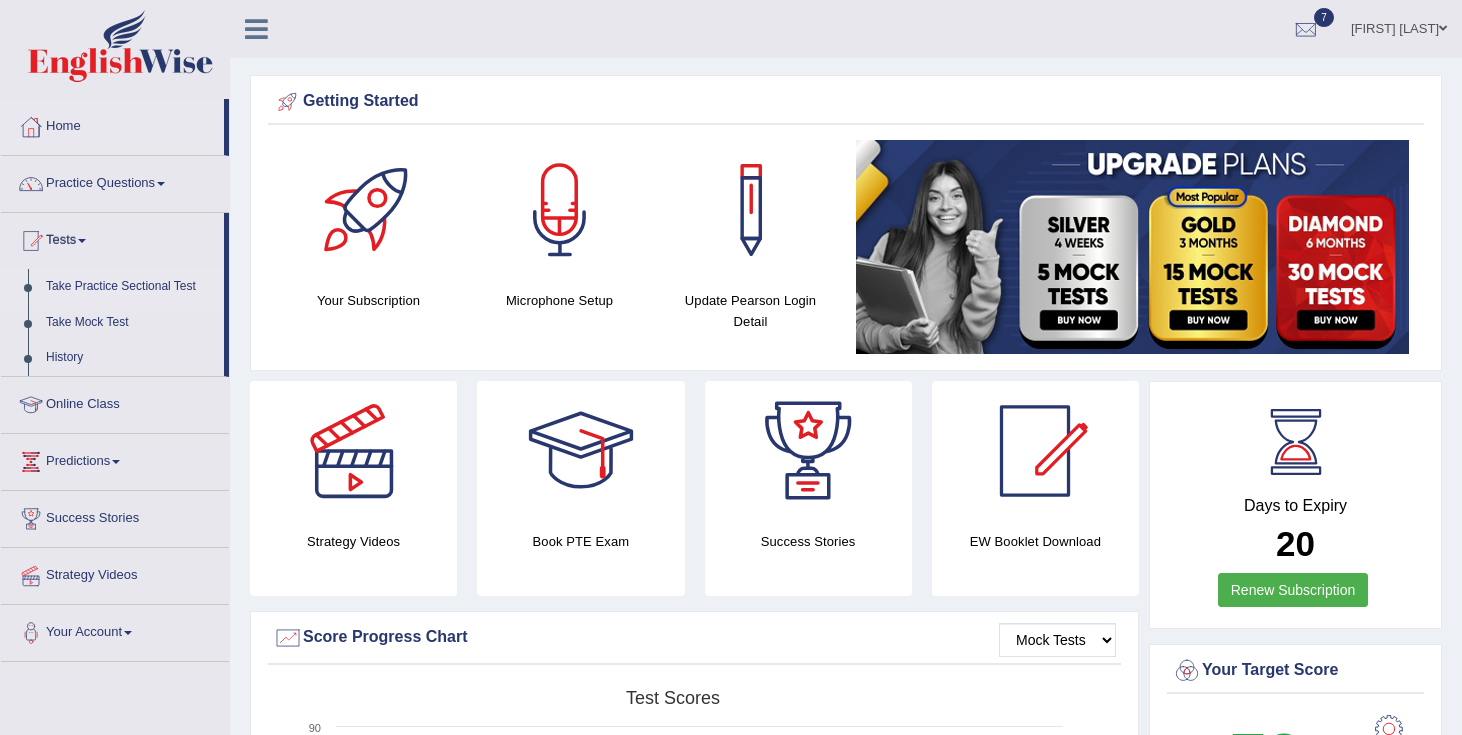 click on "Take Practice Sectional Test" at bounding box center [130, 287] 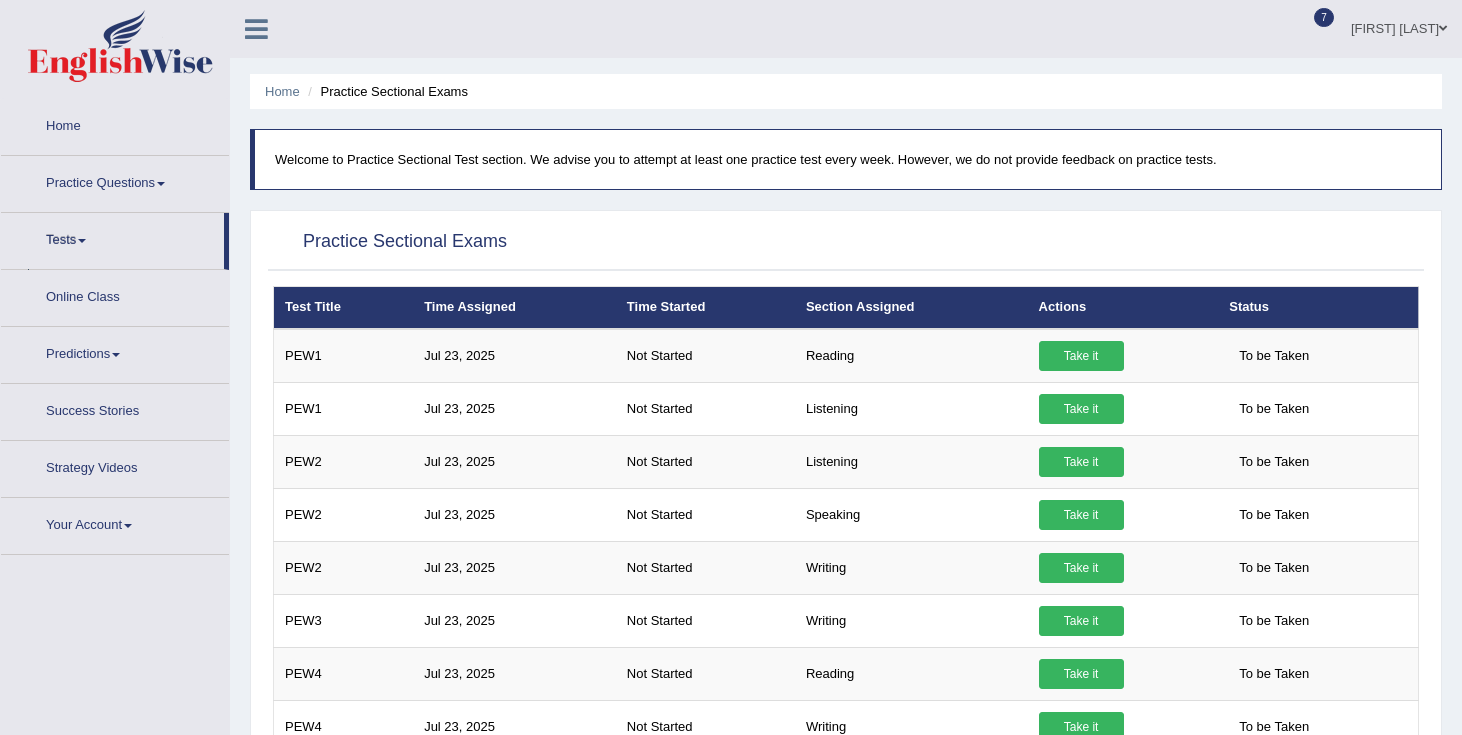 scroll, scrollTop: 0, scrollLeft: 0, axis: both 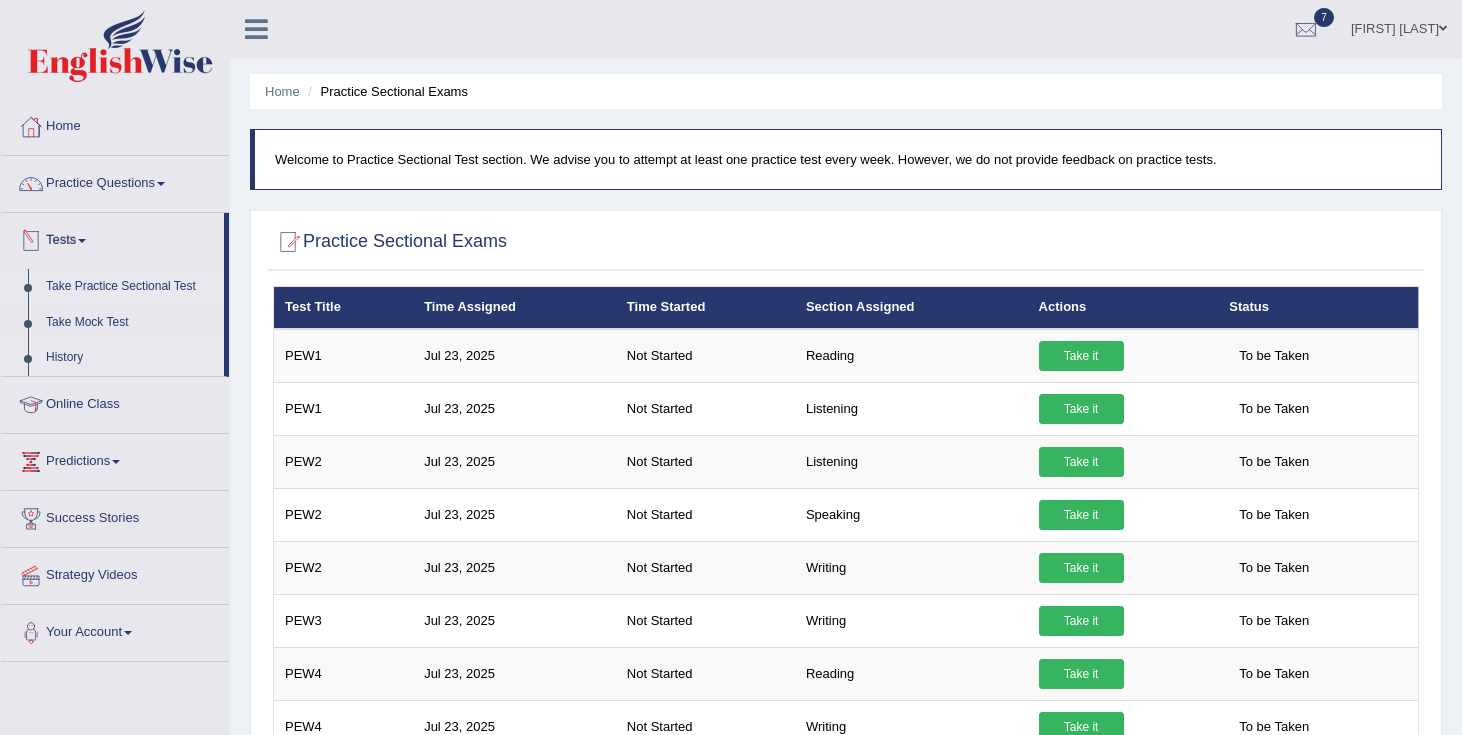 click on "History" at bounding box center [130, 358] 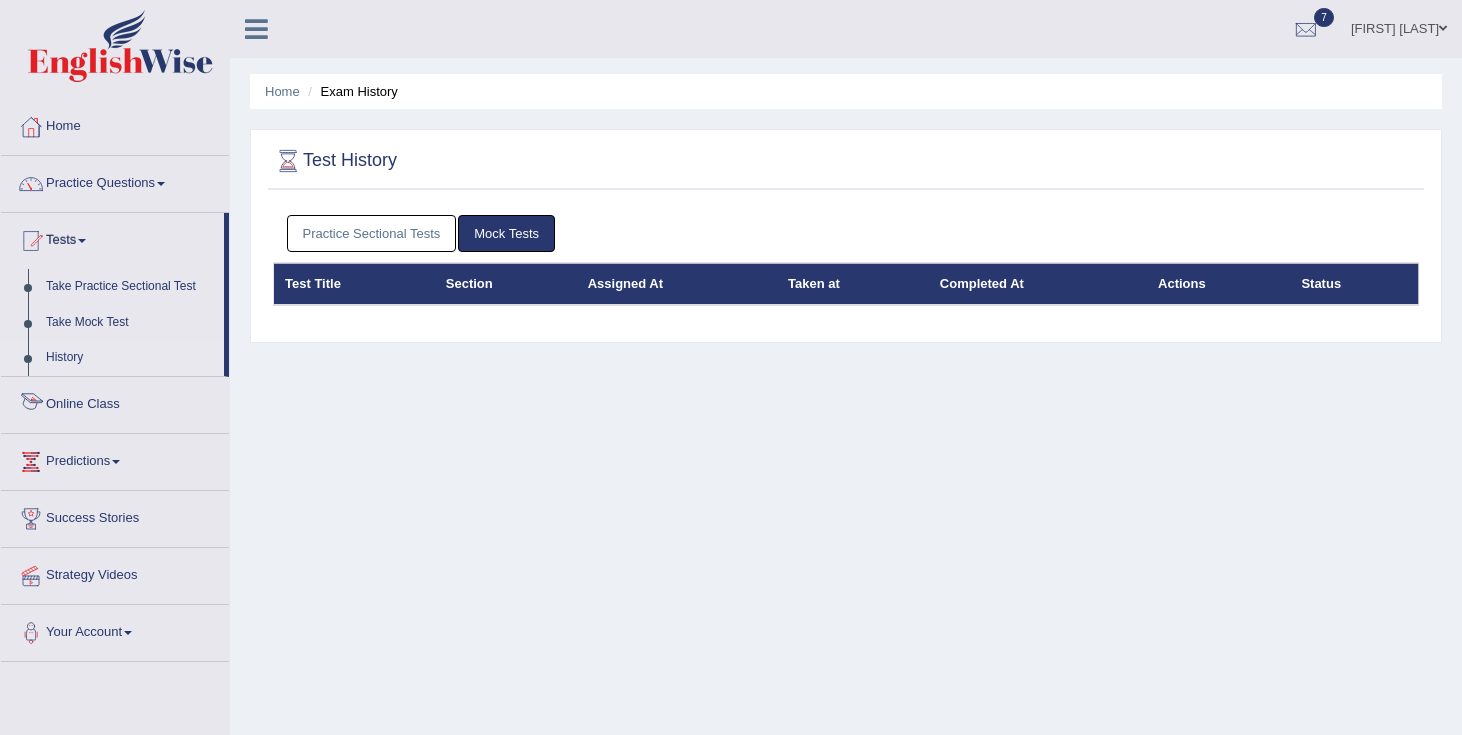 scroll, scrollTop: 0, scrollLeft: 0, axis: both 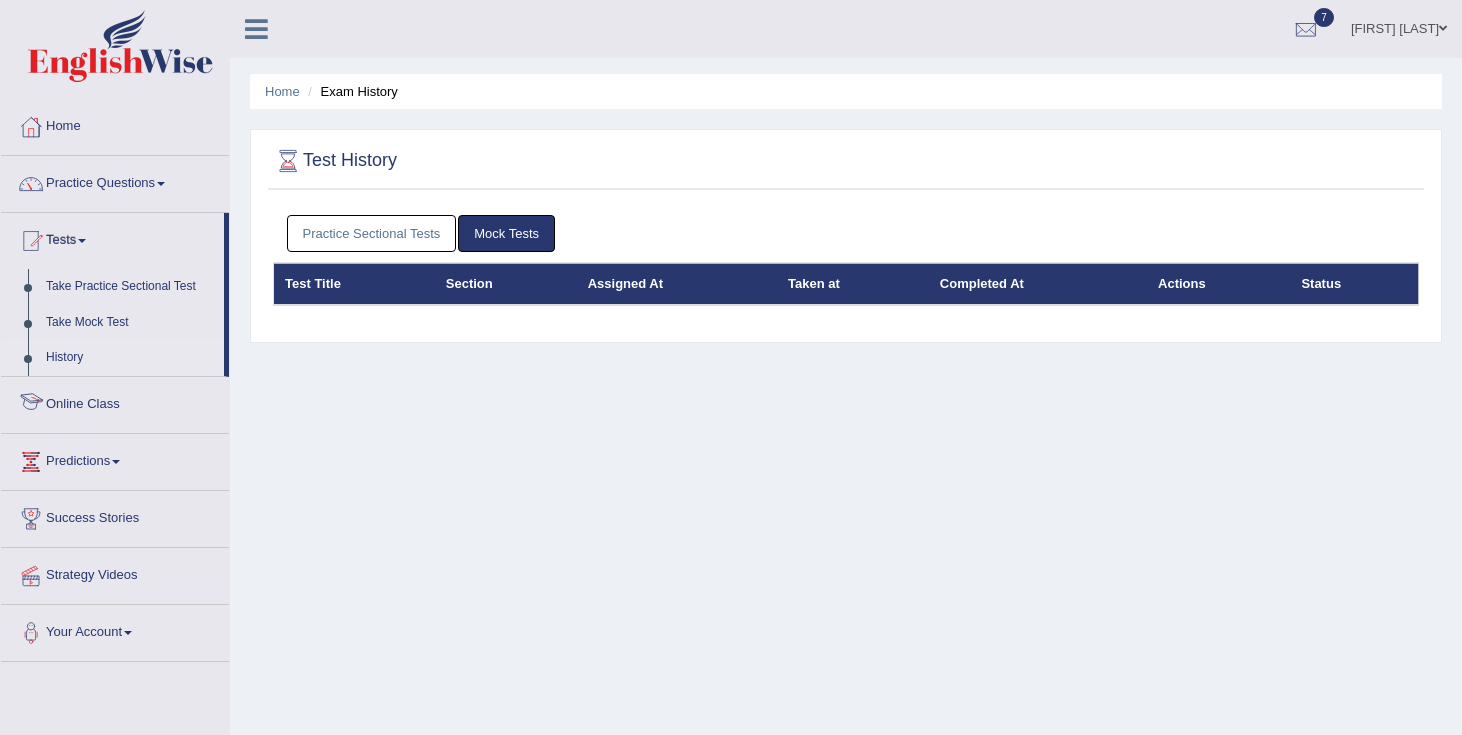 click on "Practice Sectional Tests" at bounding box center [372, 233] 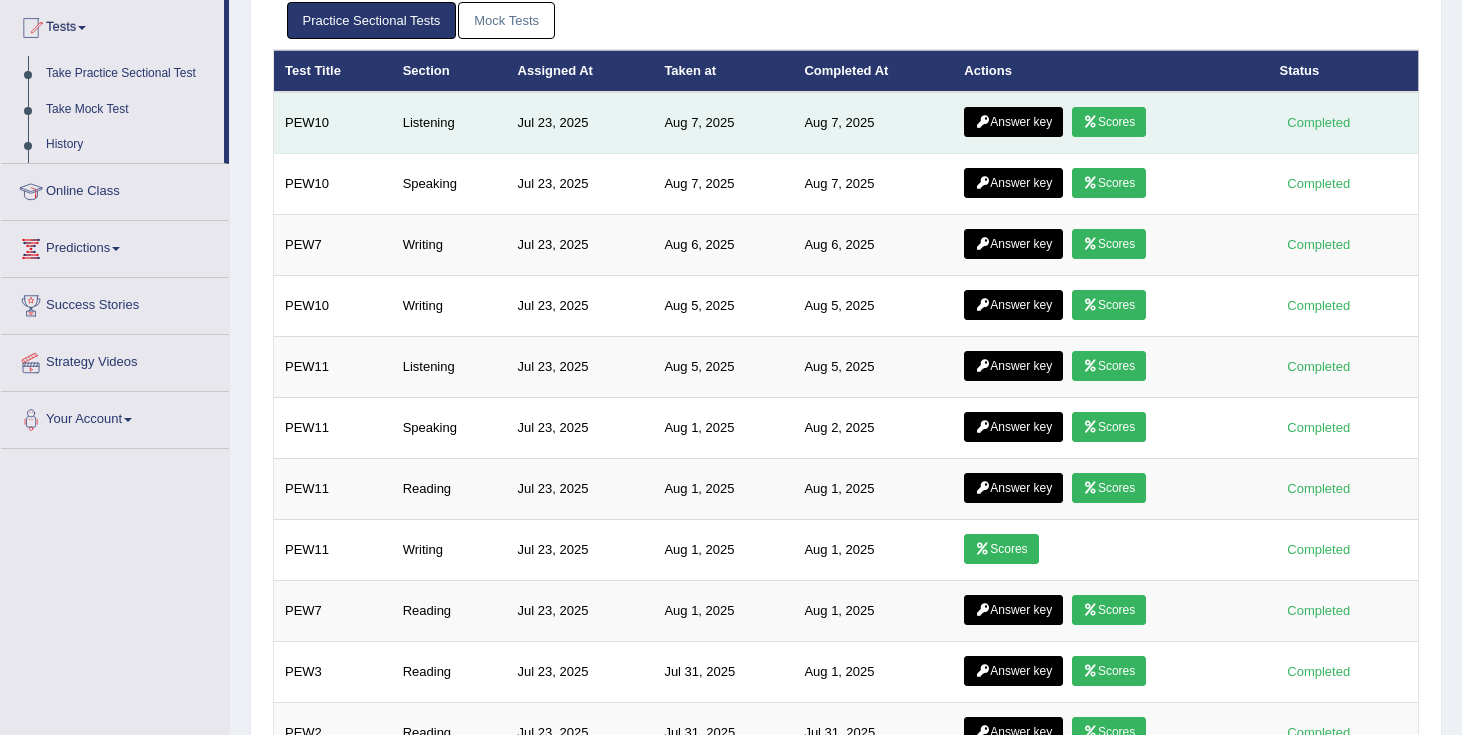 scroll, scrollTop: 212, scrollLeft: 0, axis: vertical 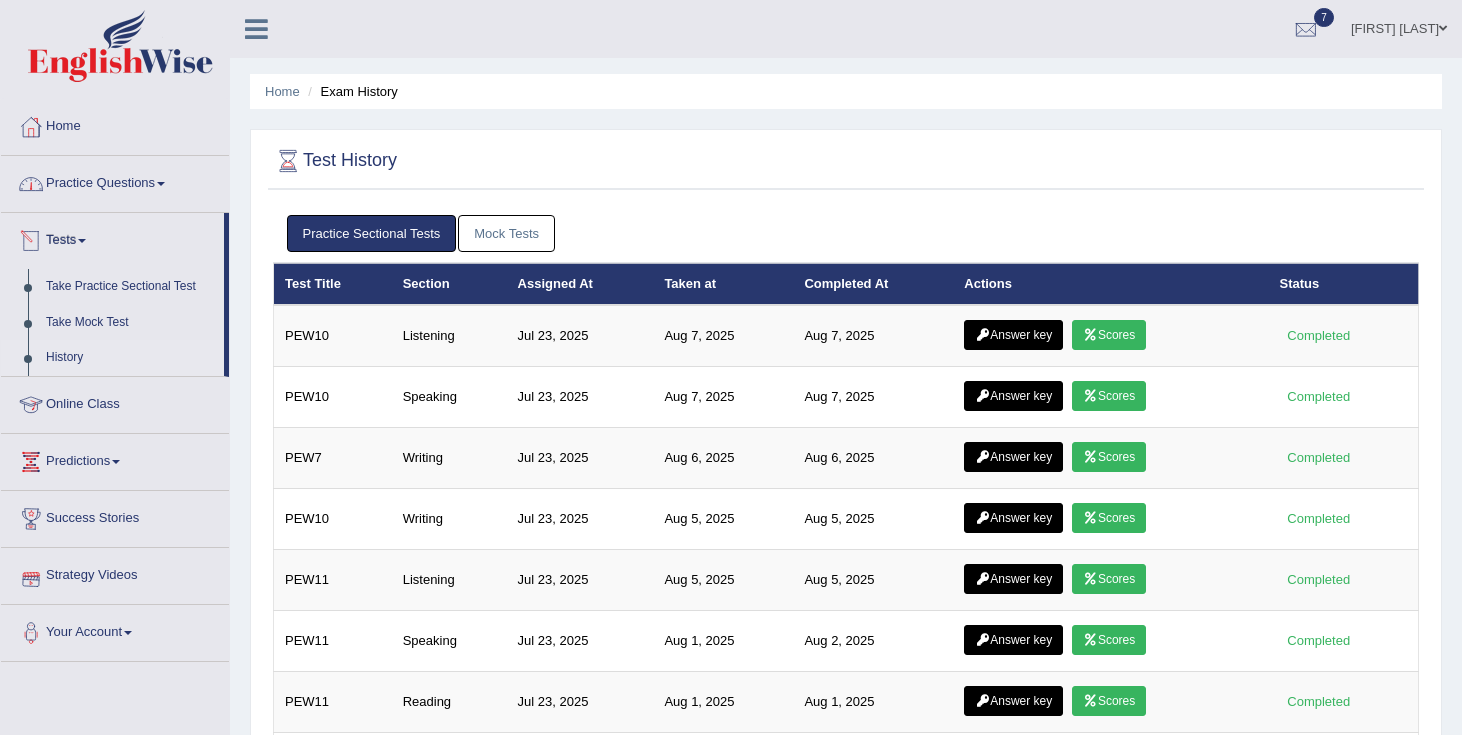 click on "Practice Questions" at bounding box center [115, 181] 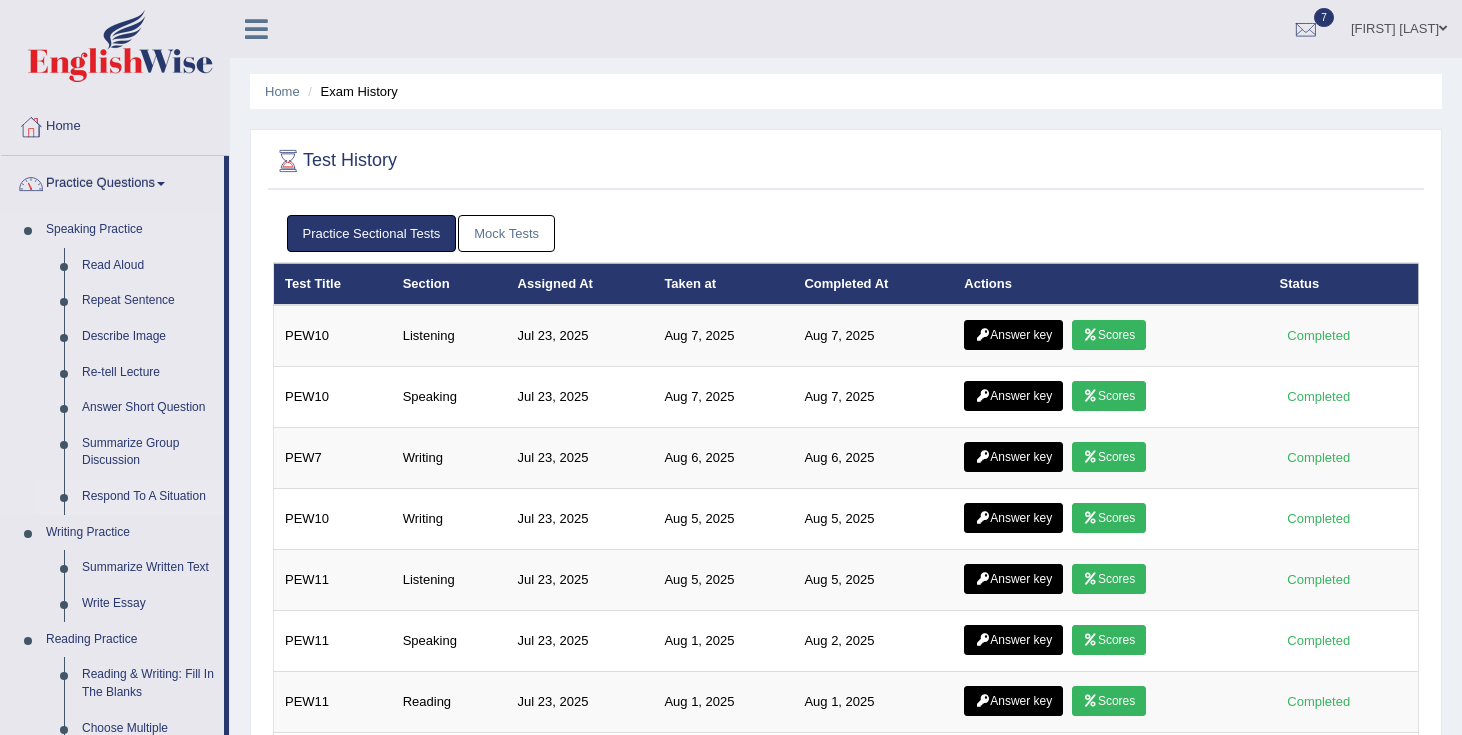 scroll, scrollTop: 114, scrollLeft: 0, axis: vertical 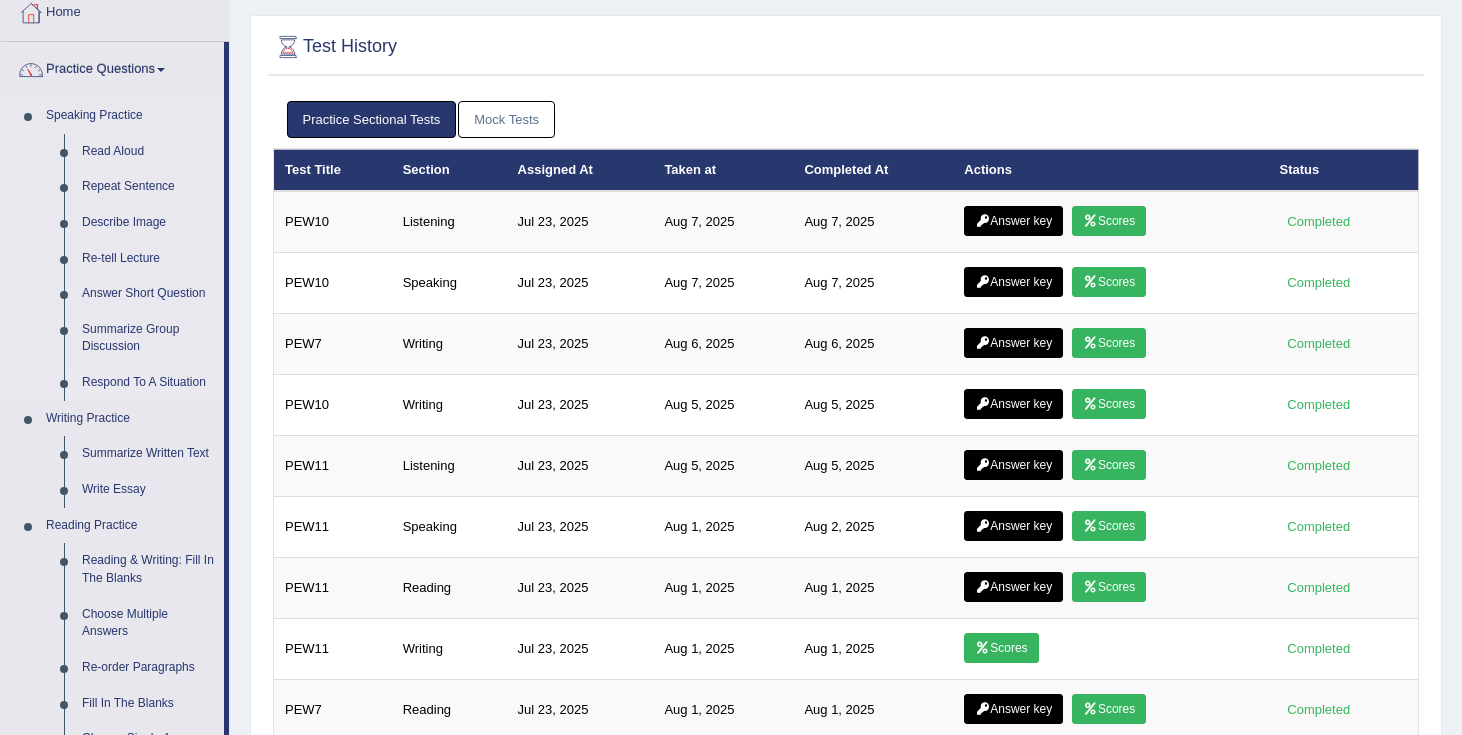 click on "Write Essay" at bounding box center [148, 490] 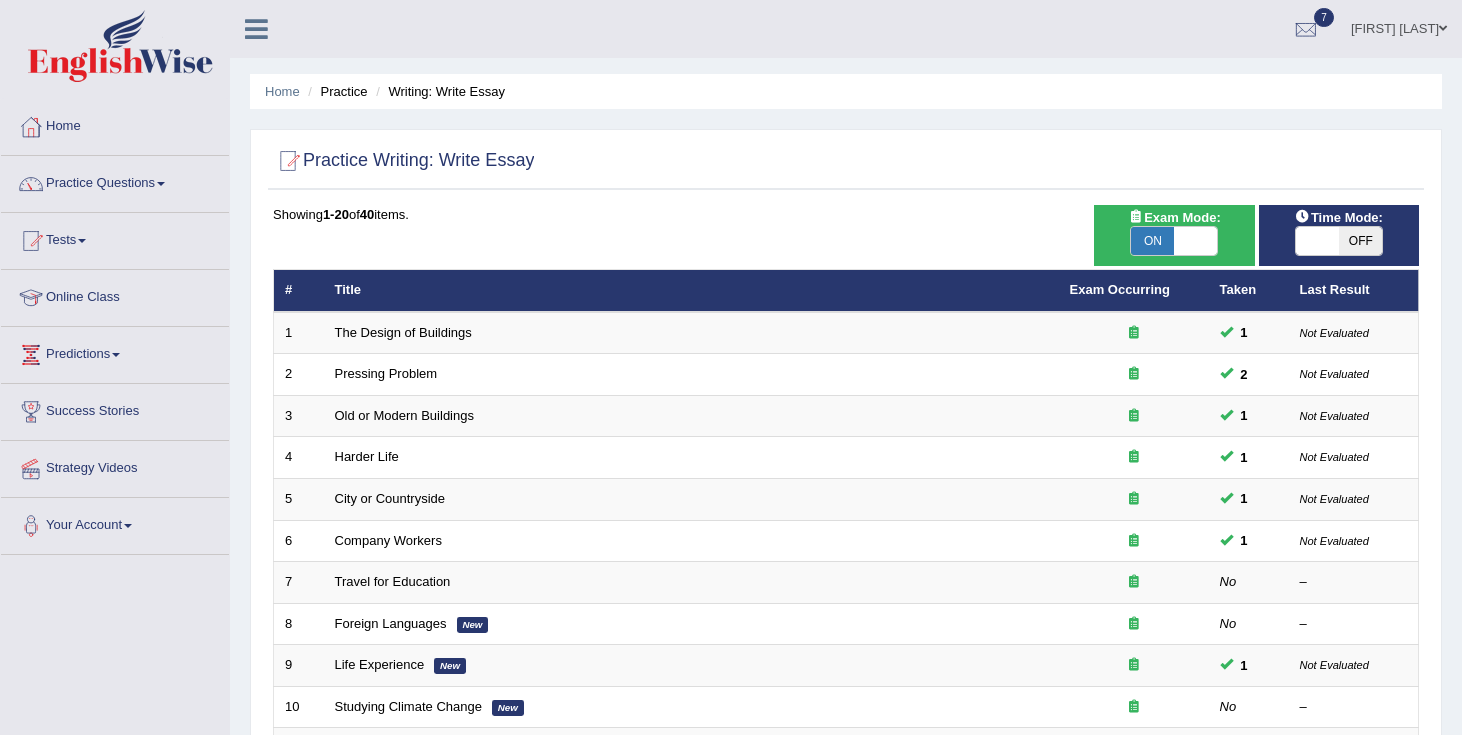 scroll, scrollTop: 0, scrollLeft: 0, axis: both 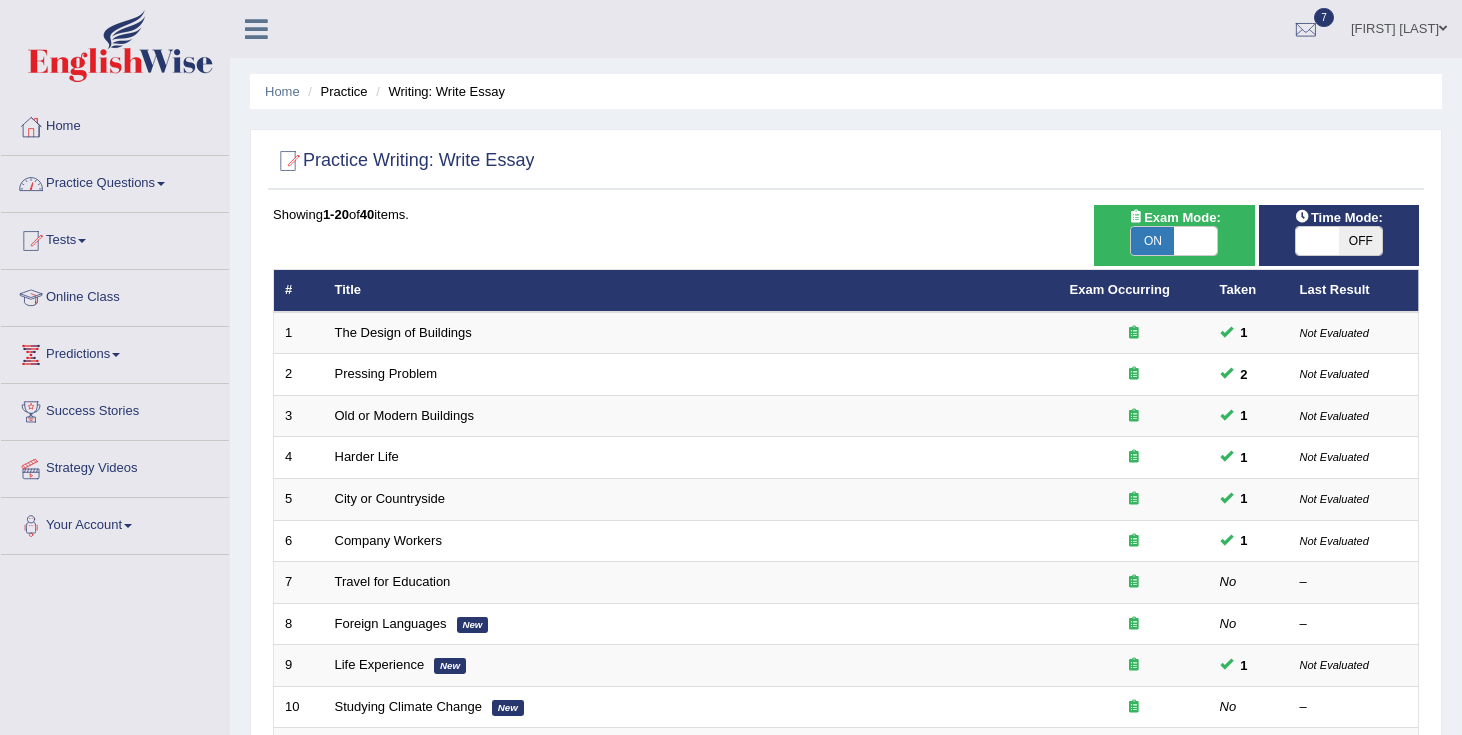 click on "Practice Questions" at bounding box center [115, 181] 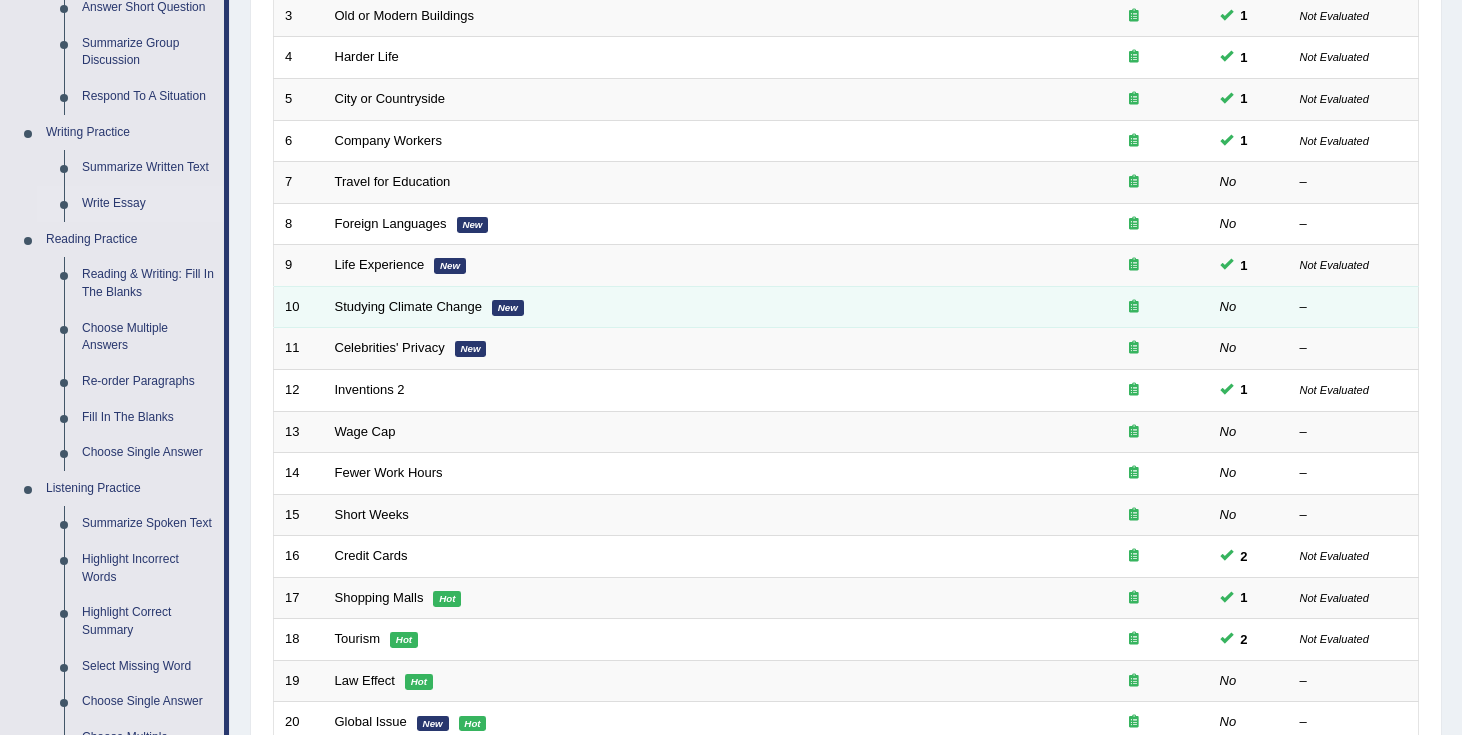 scroll, scrollTop: 374, scrollLeft: 0, axis: vertical 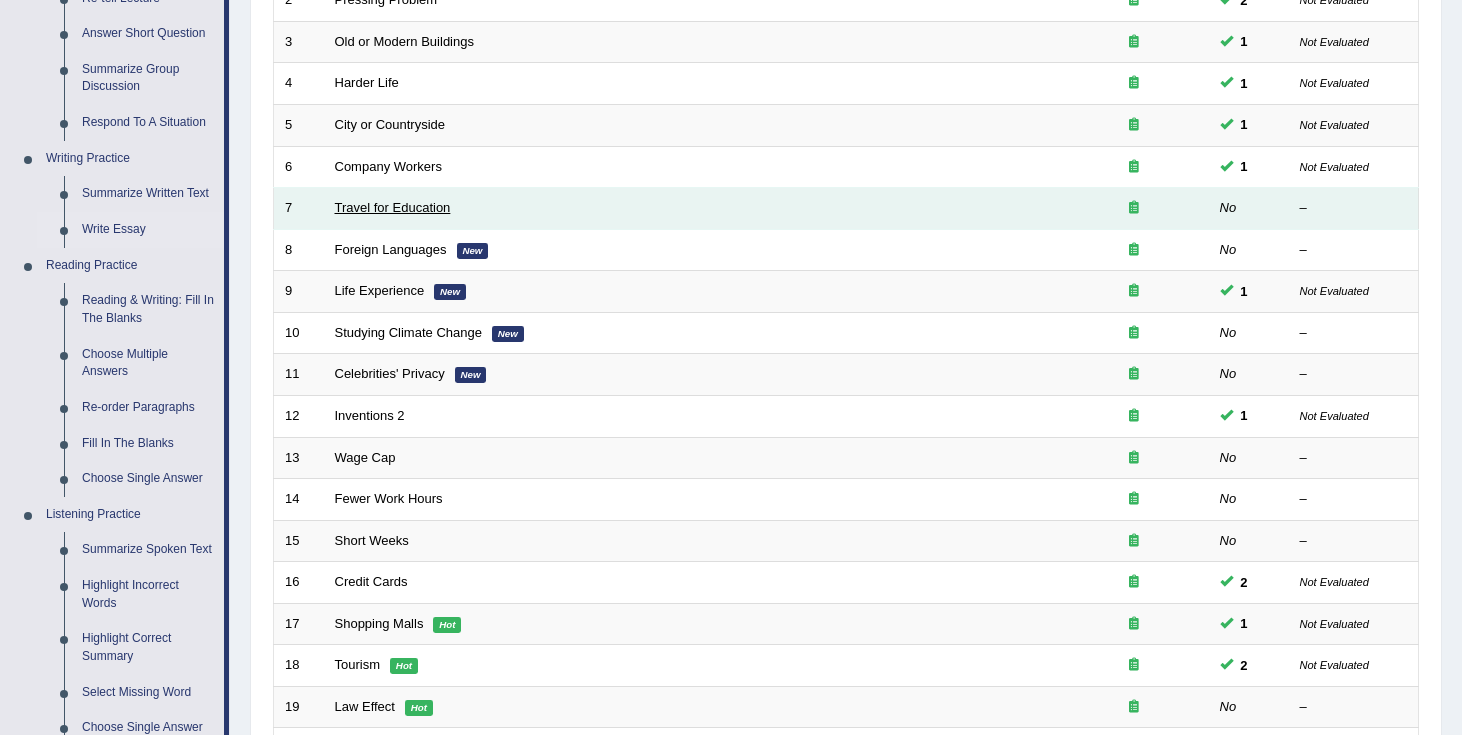 click on "Travel for Education" at bounding box center (393, 207) 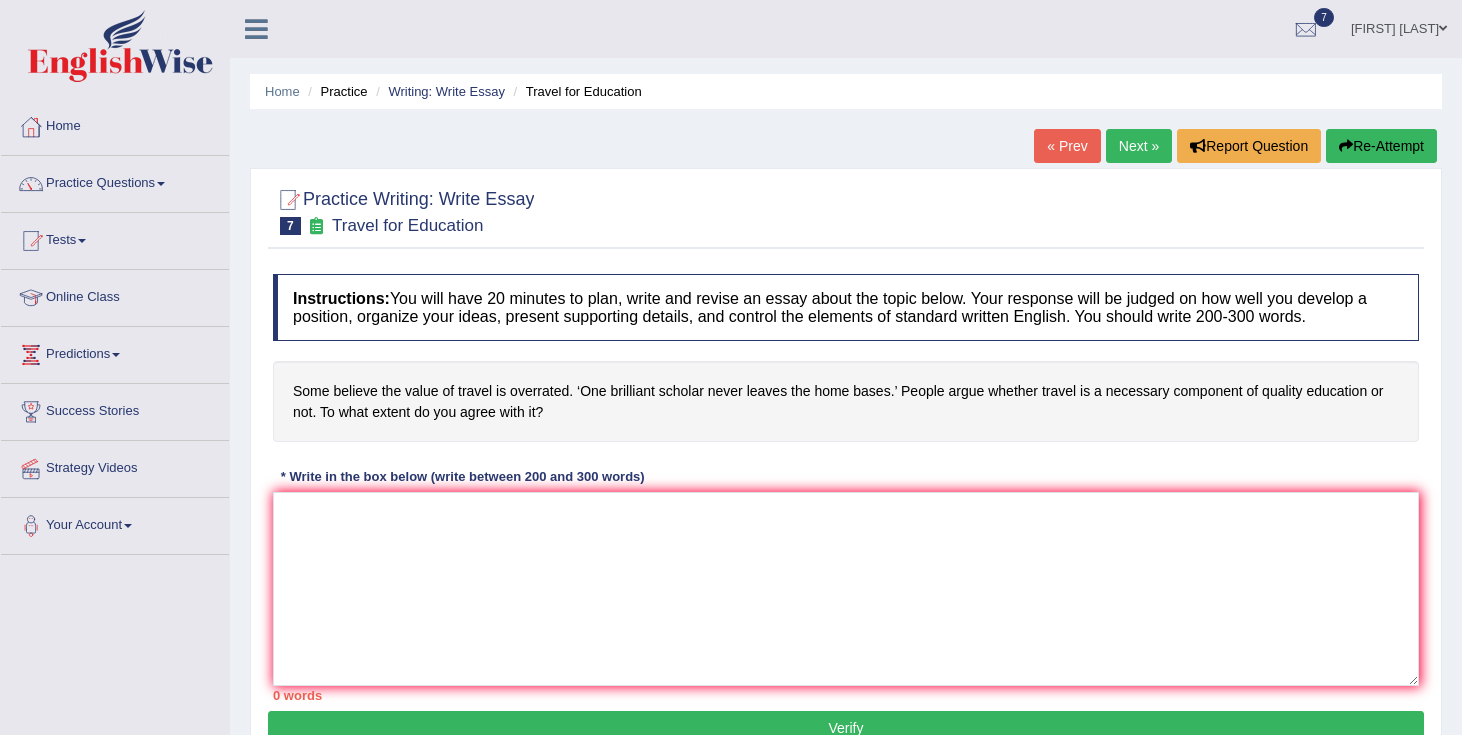 scroll, scrollTop: 0, scrollLeft: 0, axis: both 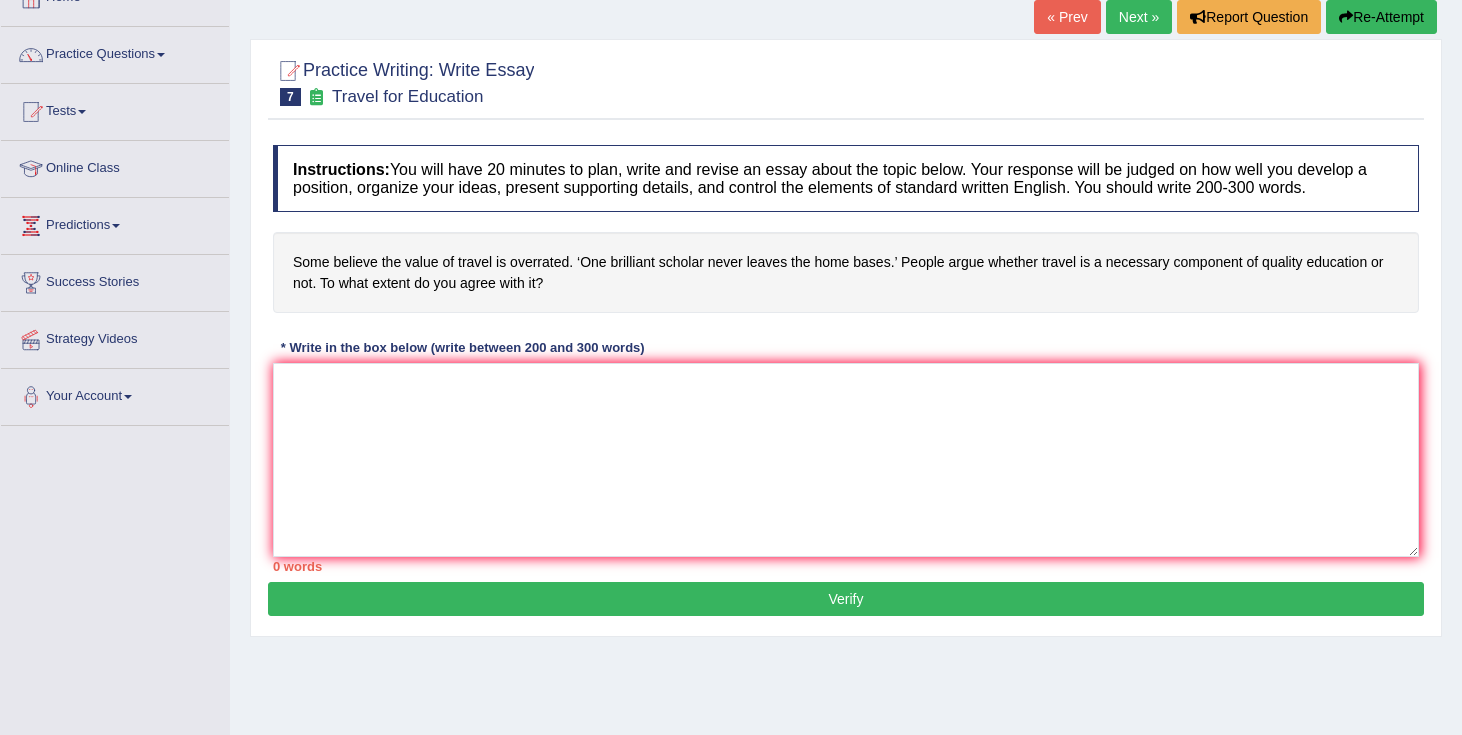 click on "Some believe the value of travel is overrated. ‘One brilliant scholar never leaves the home bases.’ People argue whether travel is a necessary component of quality education or not. To what extent do you agree with it?" at bounding box center [846, 272] 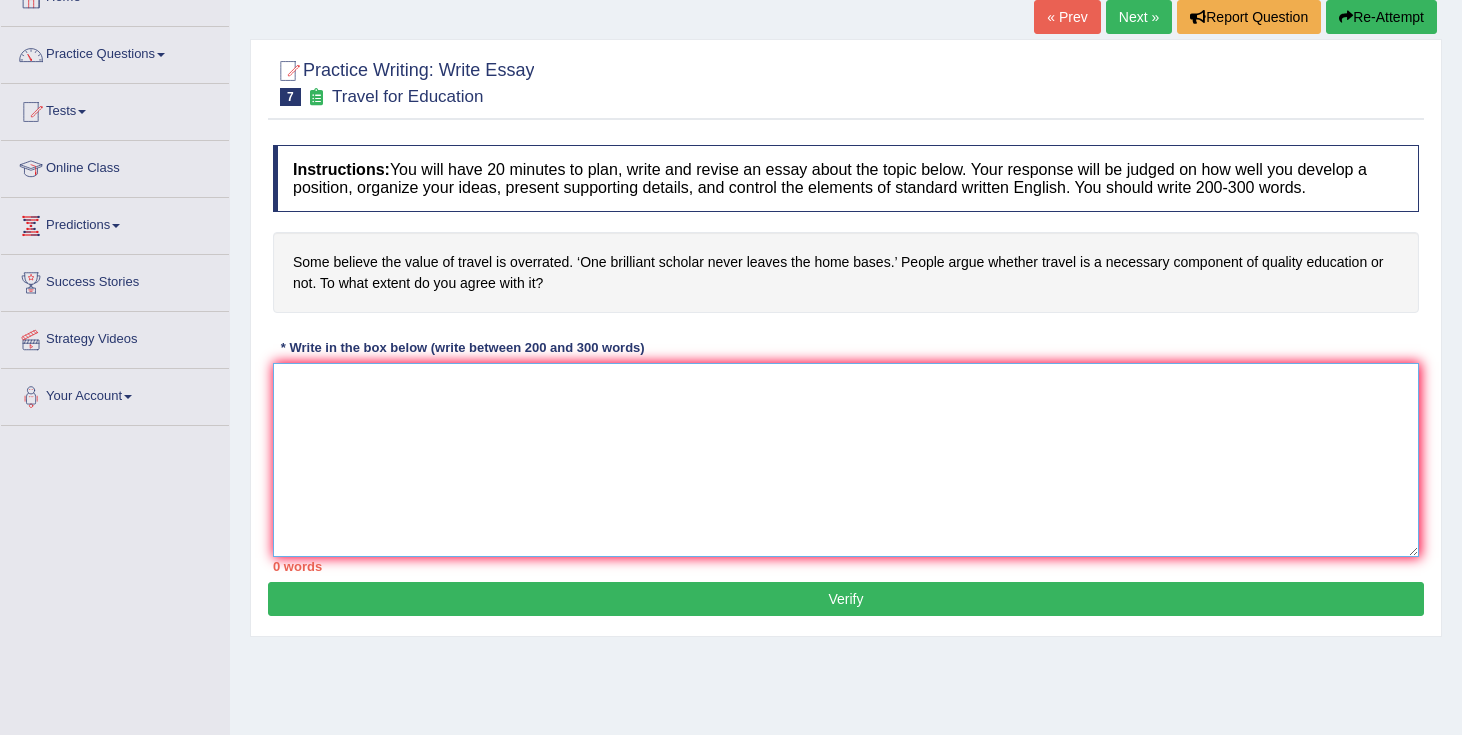 paste on "The influence of traveling on quaity of education has ignited numerous discussions. Some people belive that the value of travel is overrated whereas, others argue it sis necessary componet of quality education. This matter is particulary preitent due to its impacts on students life and society. In this essay, I will examine the advantages and disadvantages of traveling.
One of the primary benefits of travel is the exposure to diverse culture and perspectives. Traveling helps students to get first hand experince of different culture and traditions. Research suggest that students who enroll in study abroad programs in their universities have better problem-solving skills, communication skills and abaptability. Futhermore, from ancient times travel plays a crutial role in our development for example chef have learned different cusines by traveling and archiologist travel to diffrent places to give us great insite about our history. Consequnetly, the benefits of travel is essential for our society.
However..." 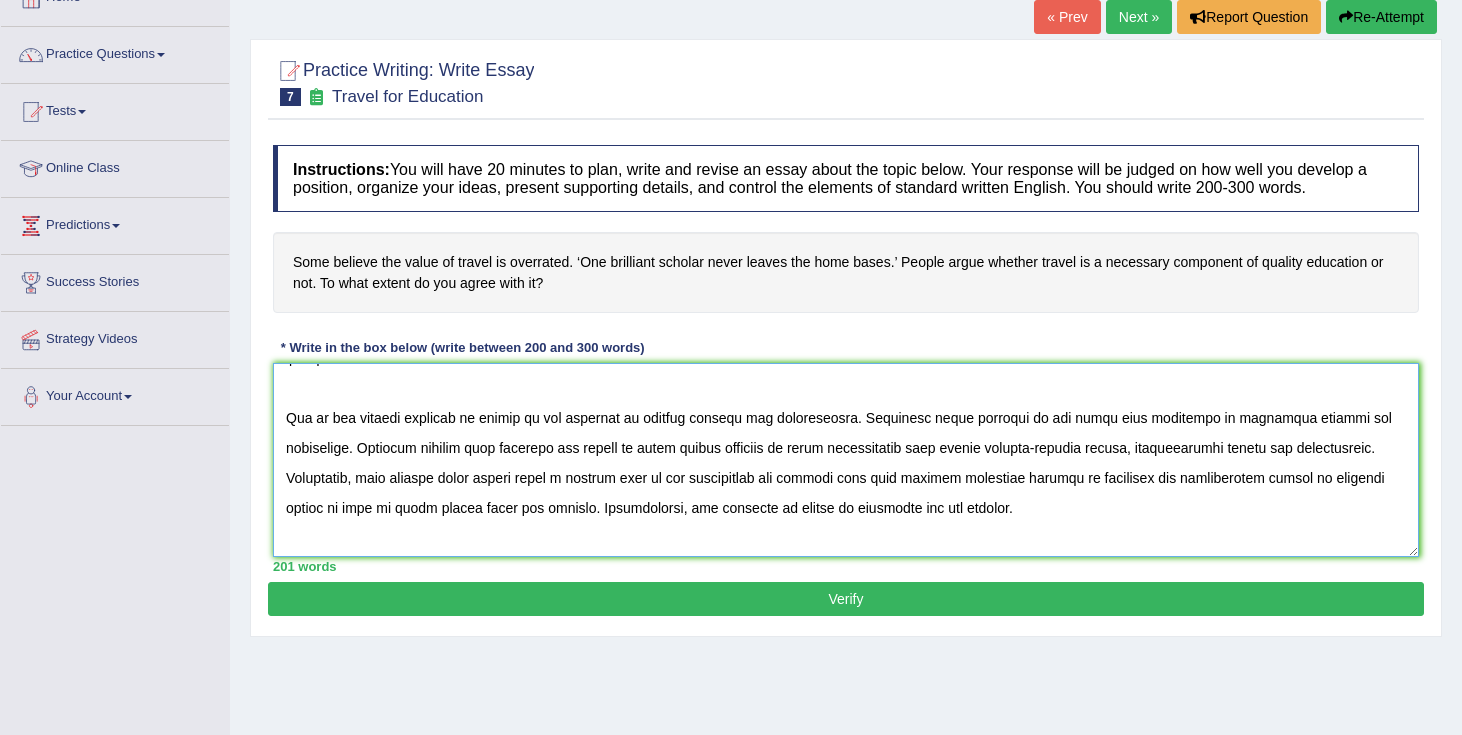 scroll, scrollTop: 93, scrollLeft: 0, axis: vertical 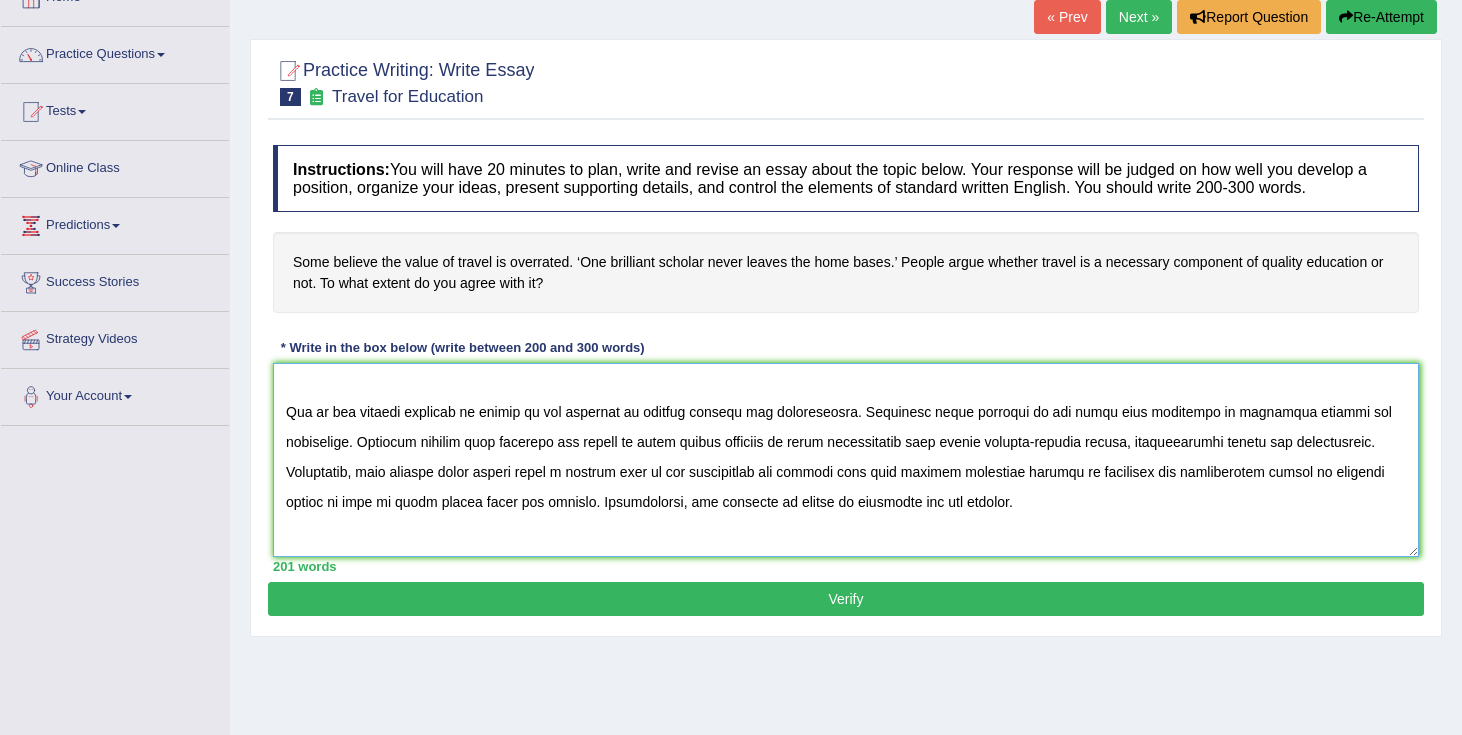 click at bounding box center (846, 460) 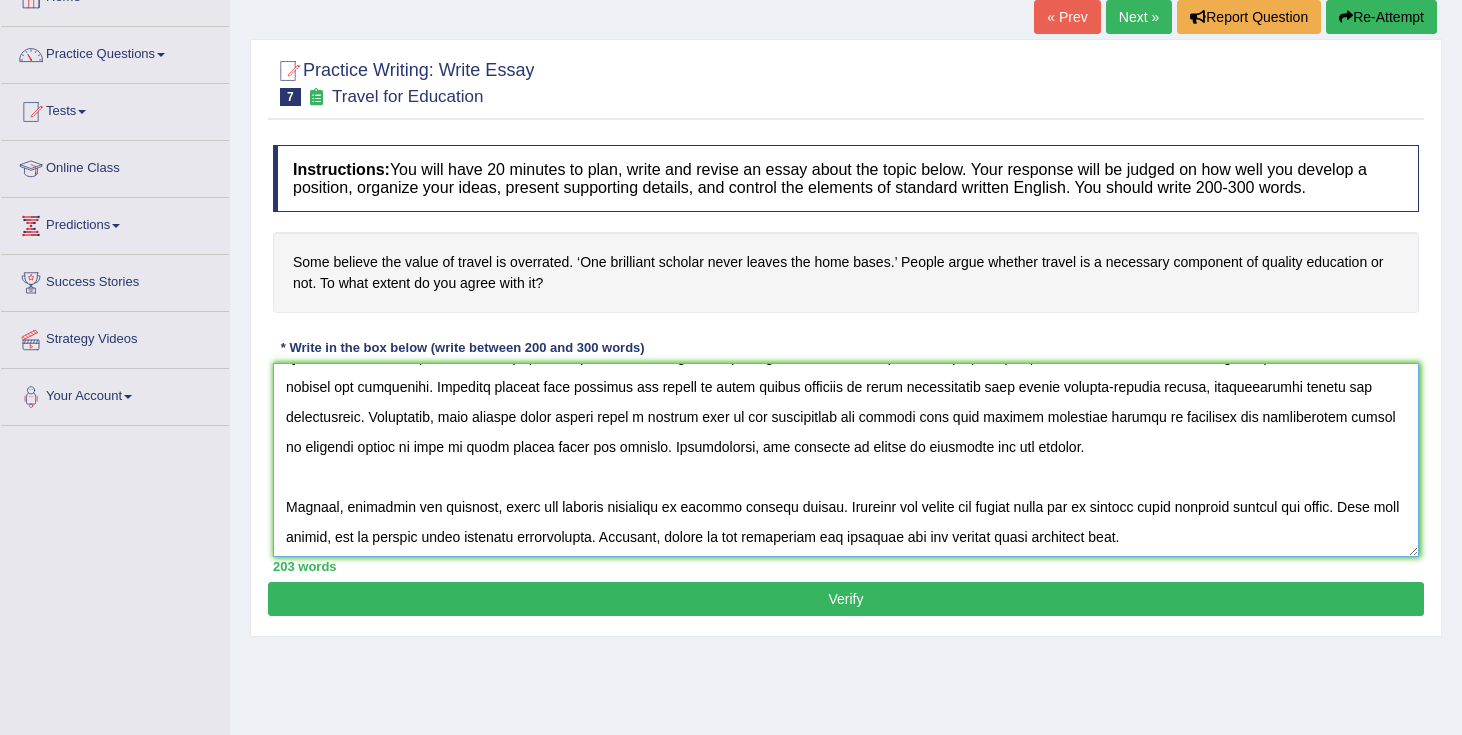 scroll, scrollTop: 150, scrollLeft: 0, axis: vertical 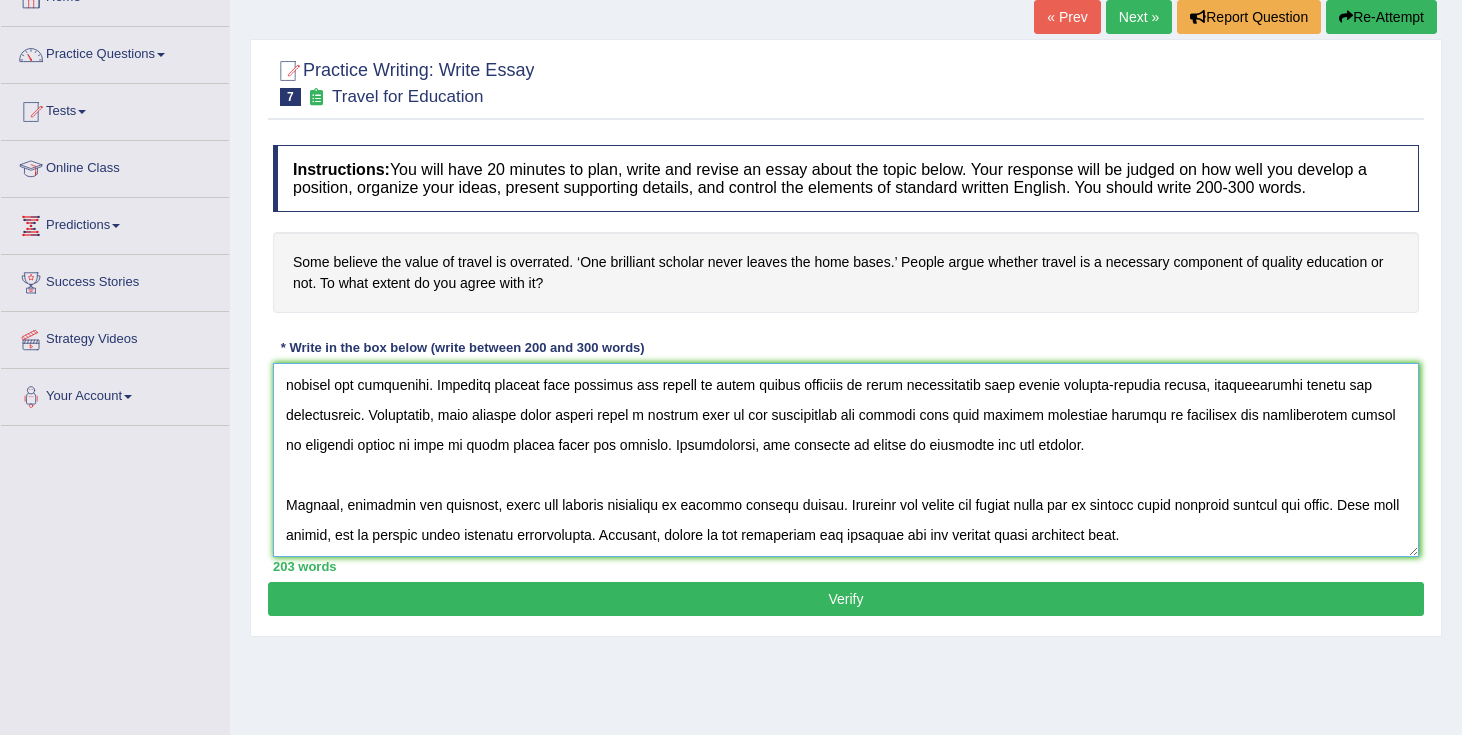 click at bounding box center [846, 460] 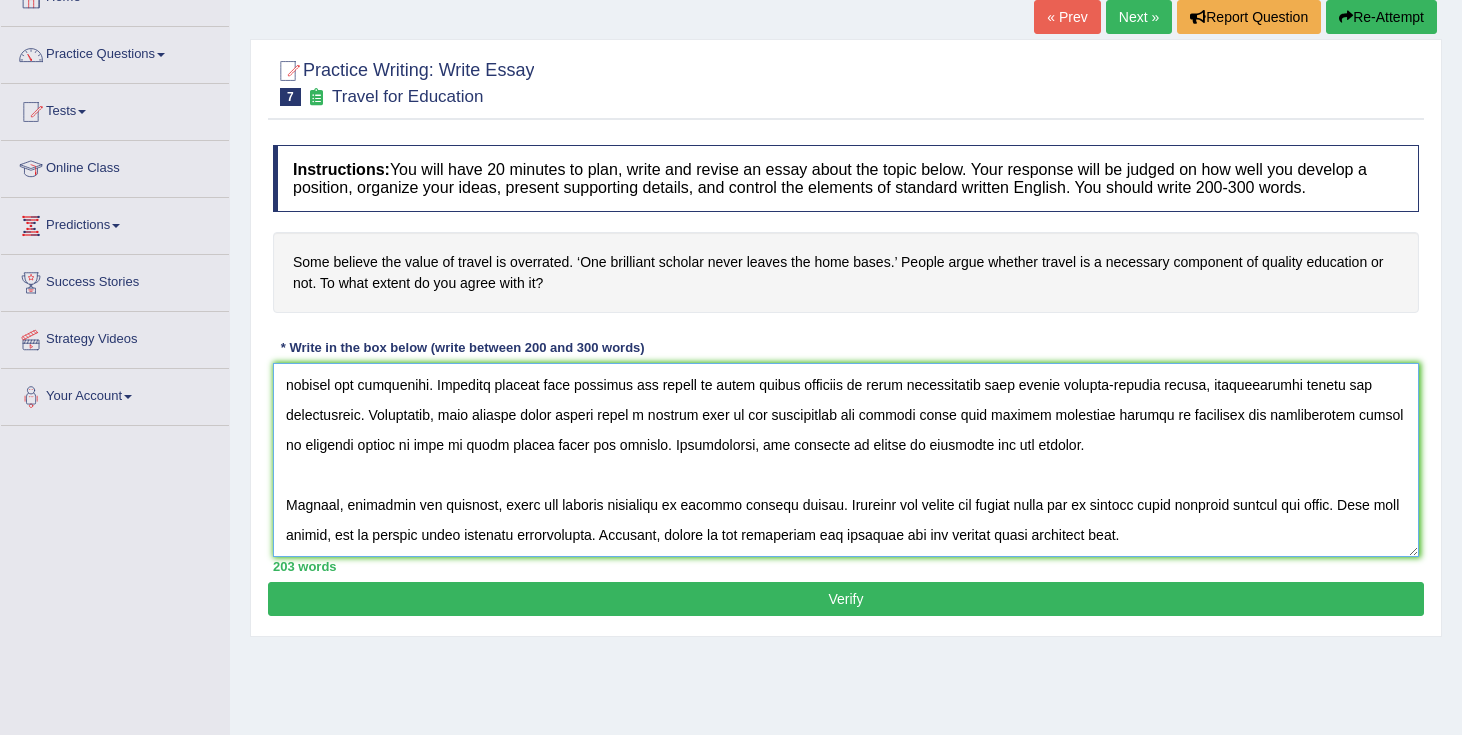 click at bounding box center [846, 460] 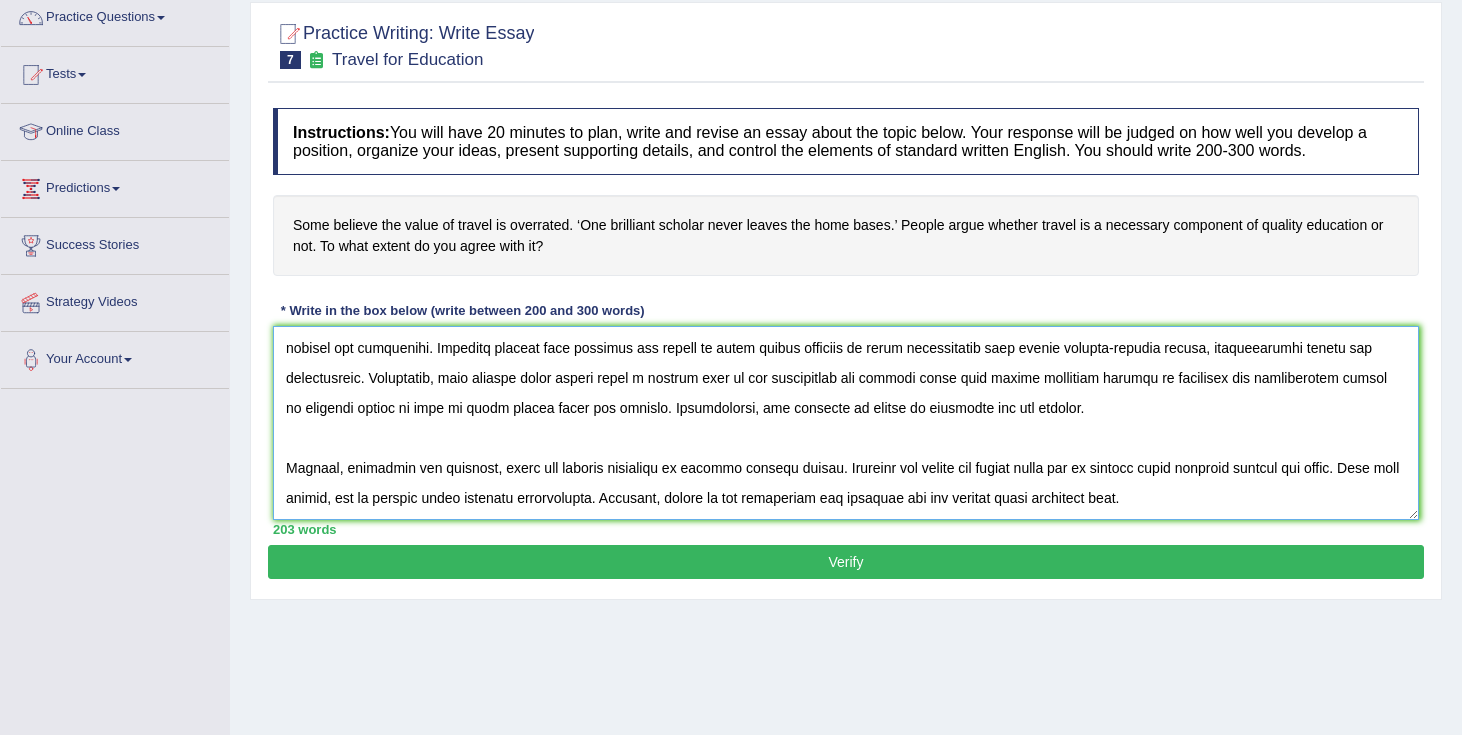 scroll, scrollTop: 171, scrollLeft: 0, axis: vertical 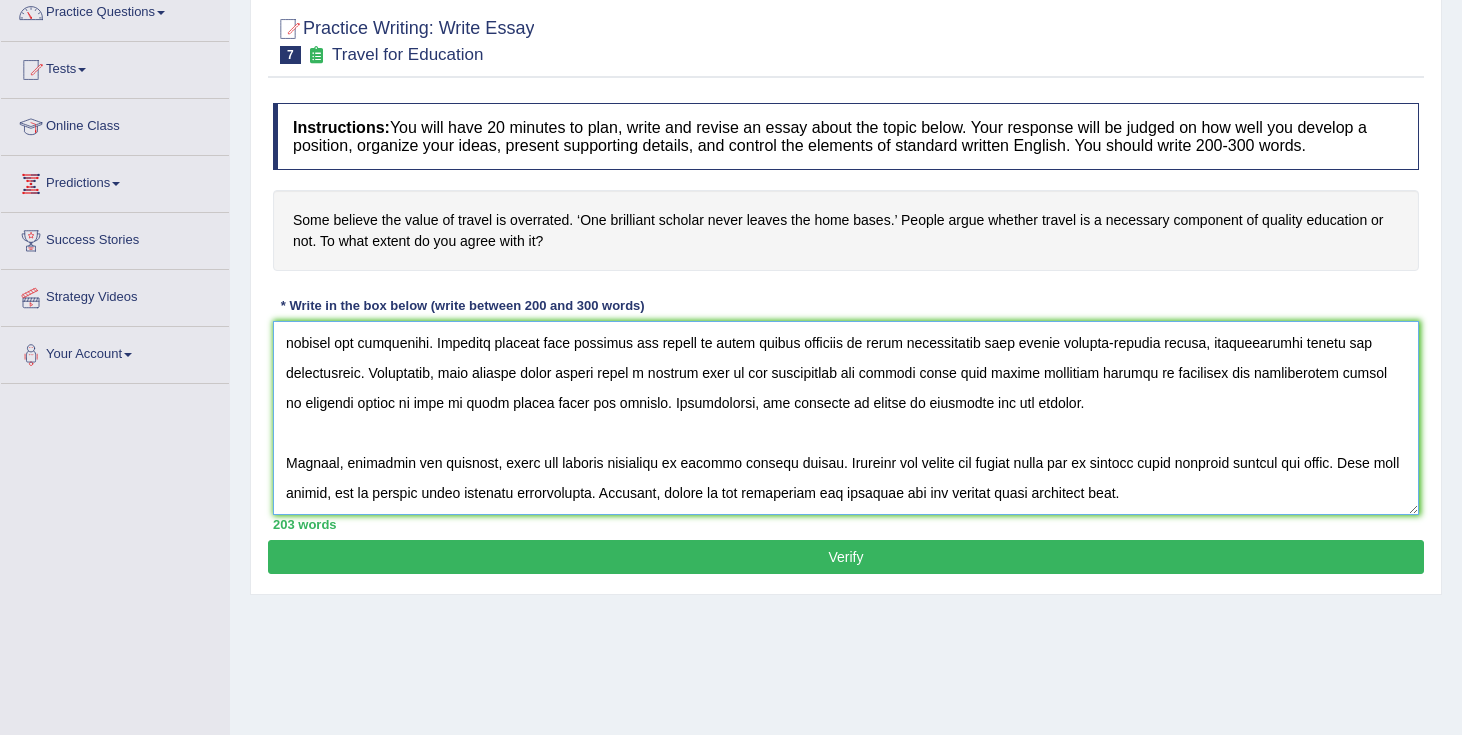 click at bounding box center [846, 418] 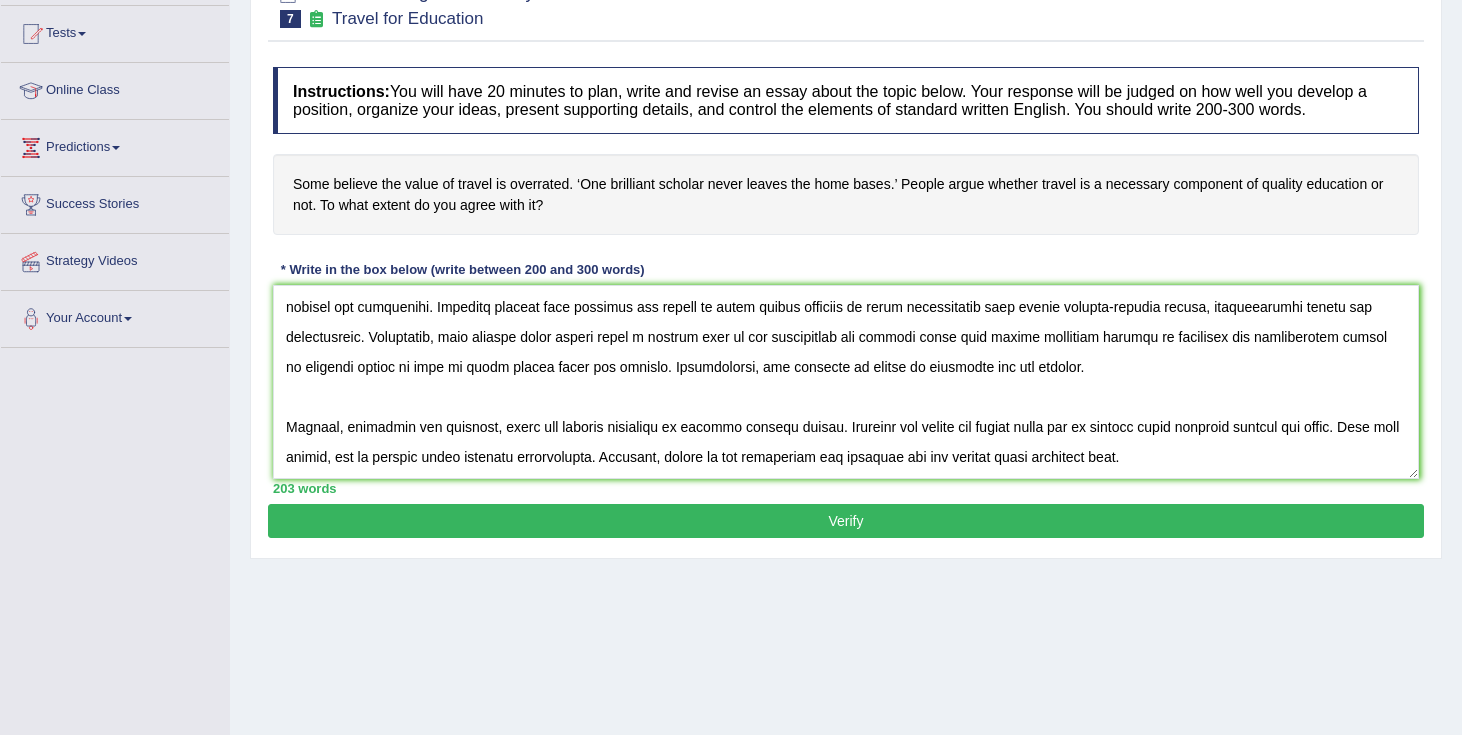 scroll, scrollTop: 0, scrollLeft: 0, axis: both 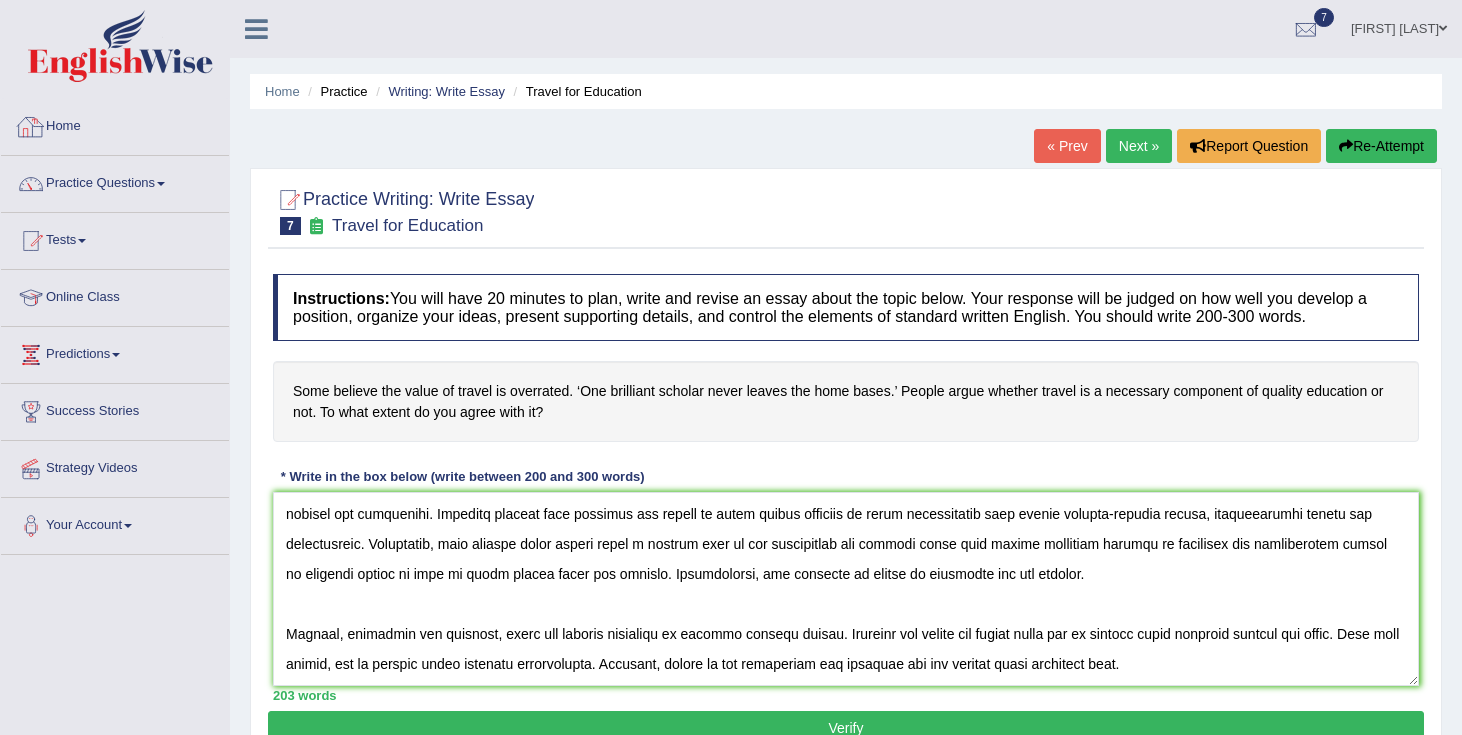 click on "Home" at bounding box center [115, 124] 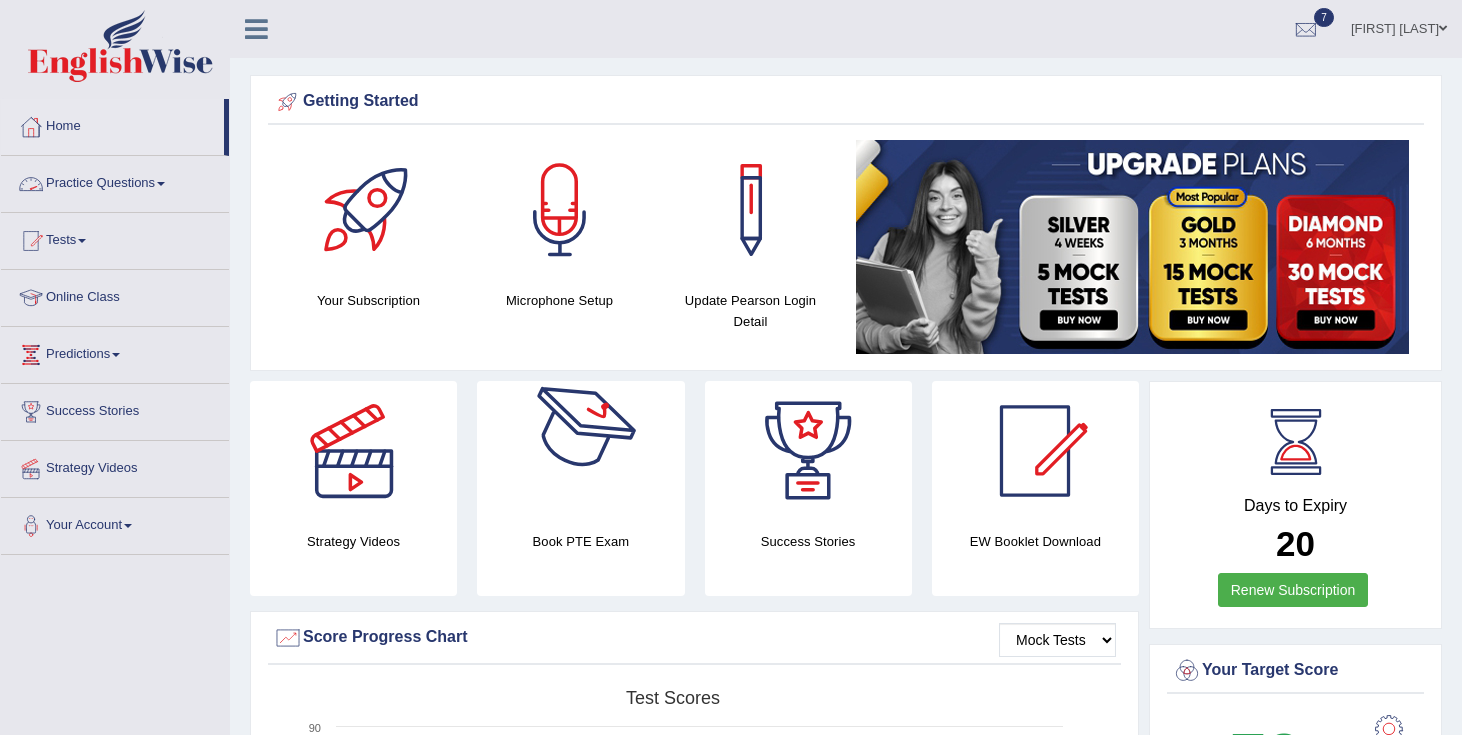 scroll, scrollTop: 762, scrollLeft: 0, axis: vertical 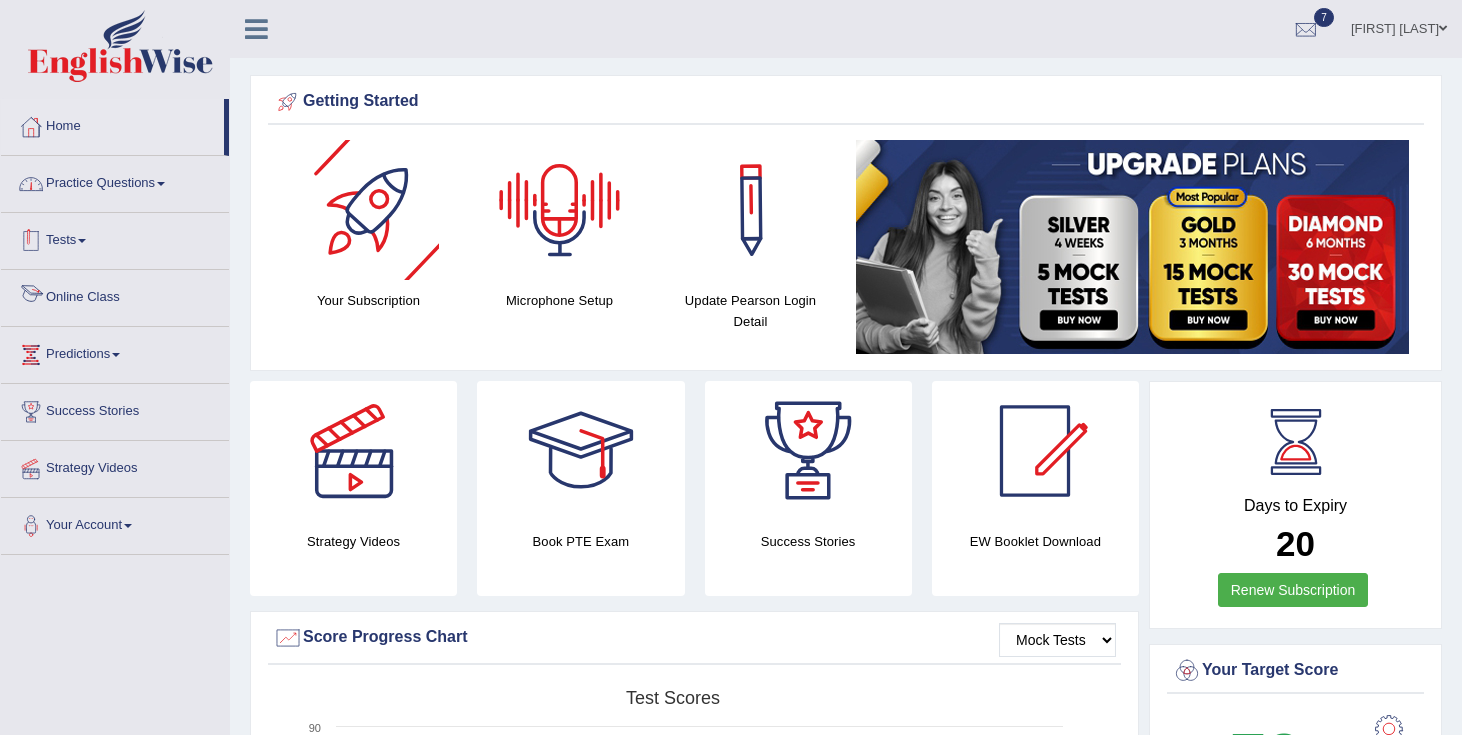 click on "Practice Questions" at bounding box center (115, 181) 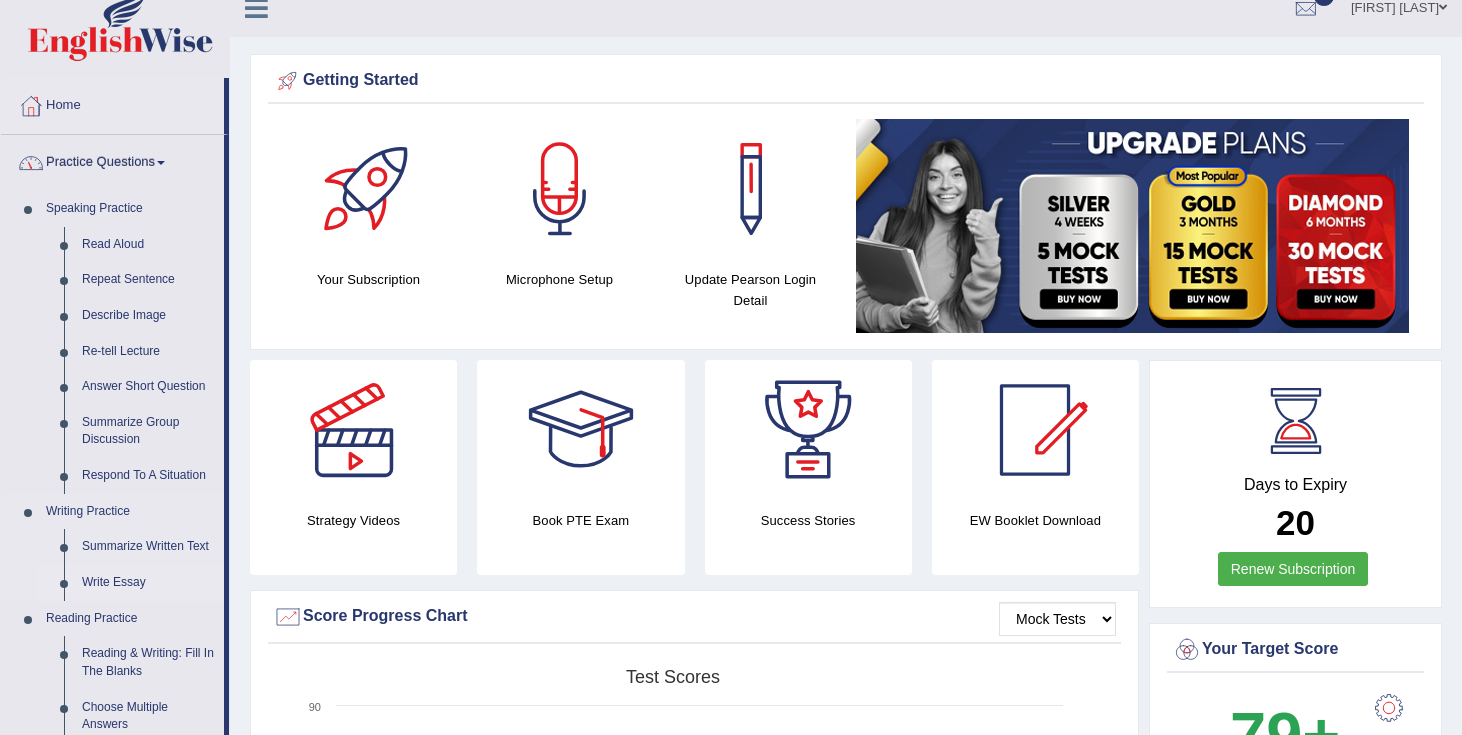 scroll, scrollTop: 32, scrollLeft: 0, axis: vertical 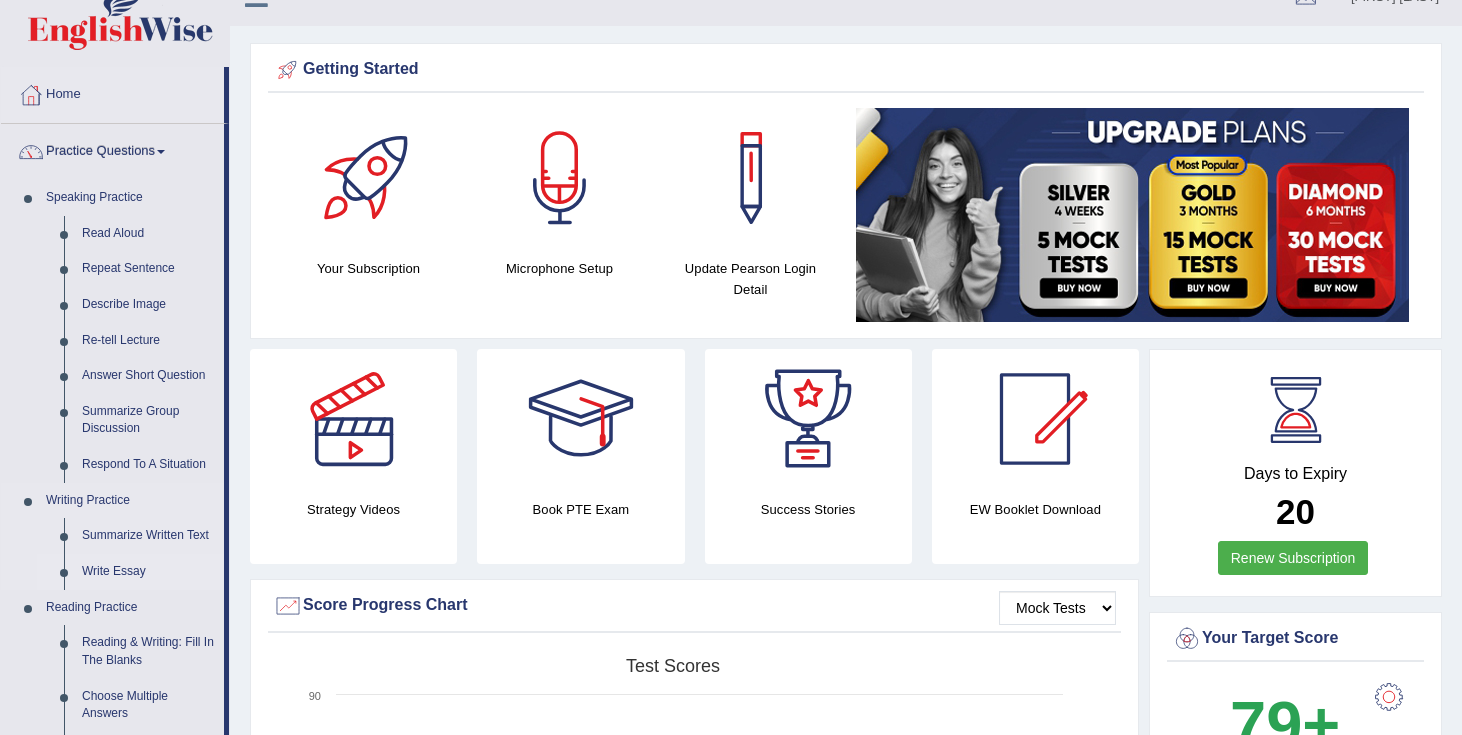 click on "Write Essay" at bounding box center (148, 572) 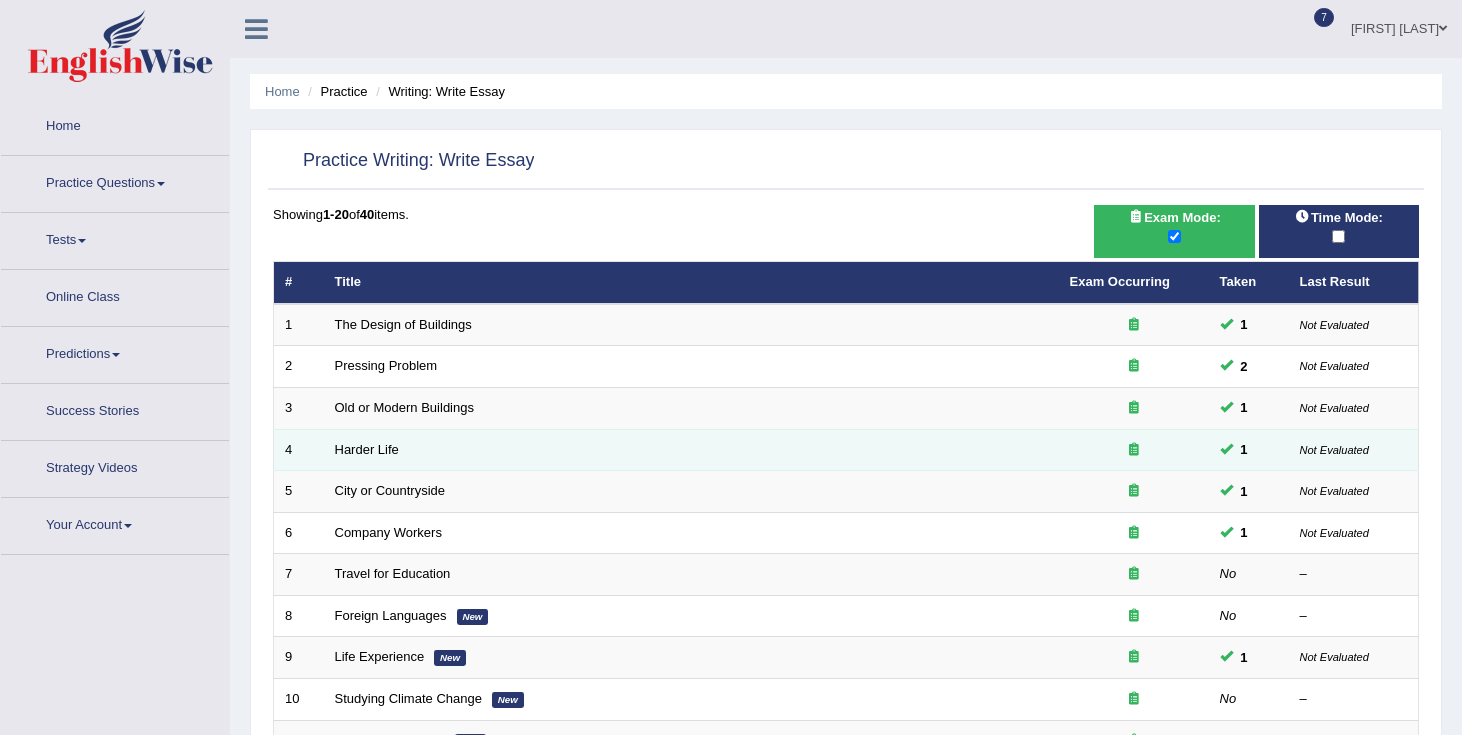 scroll, scrollTop: 0, scrollLeft: 0, axis: both 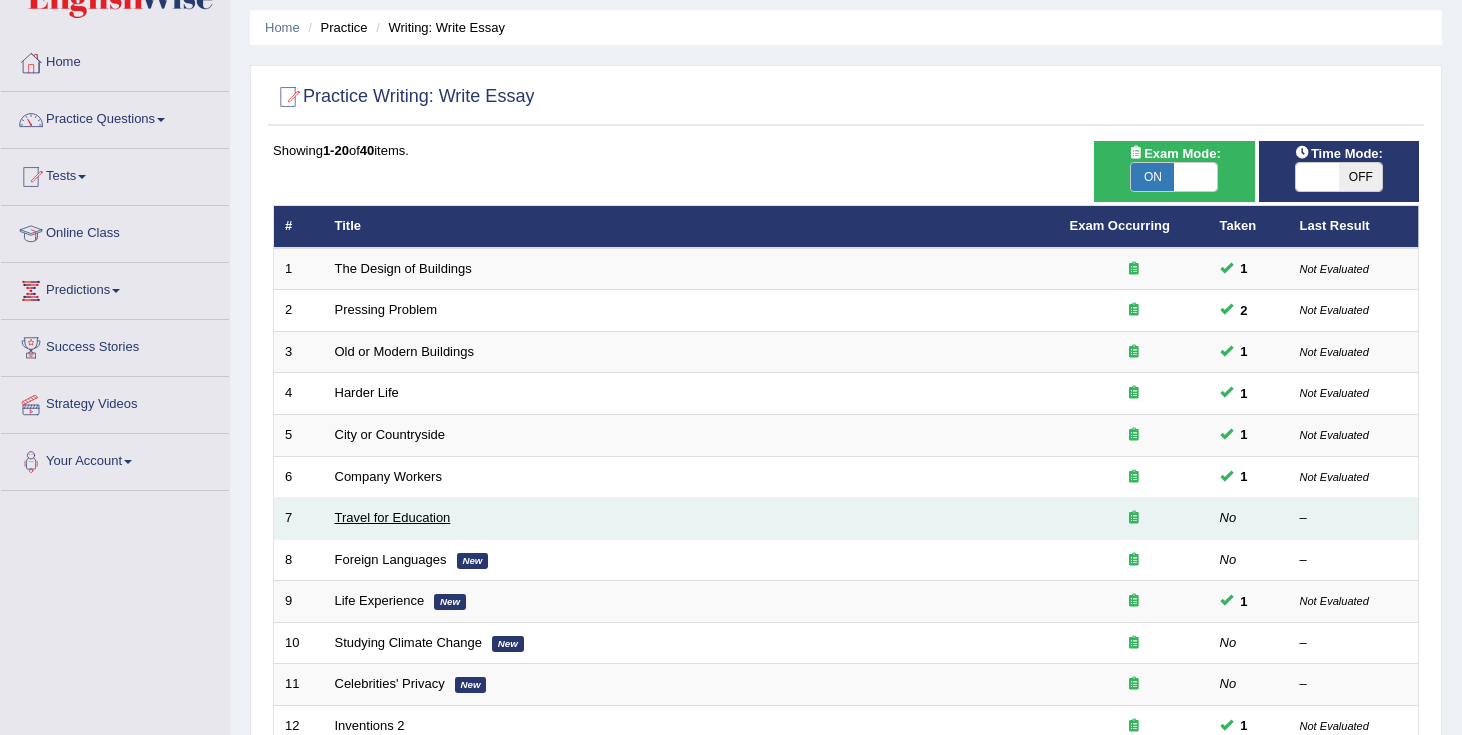 click on "Travel for Education" at bounding box center (393, 517) 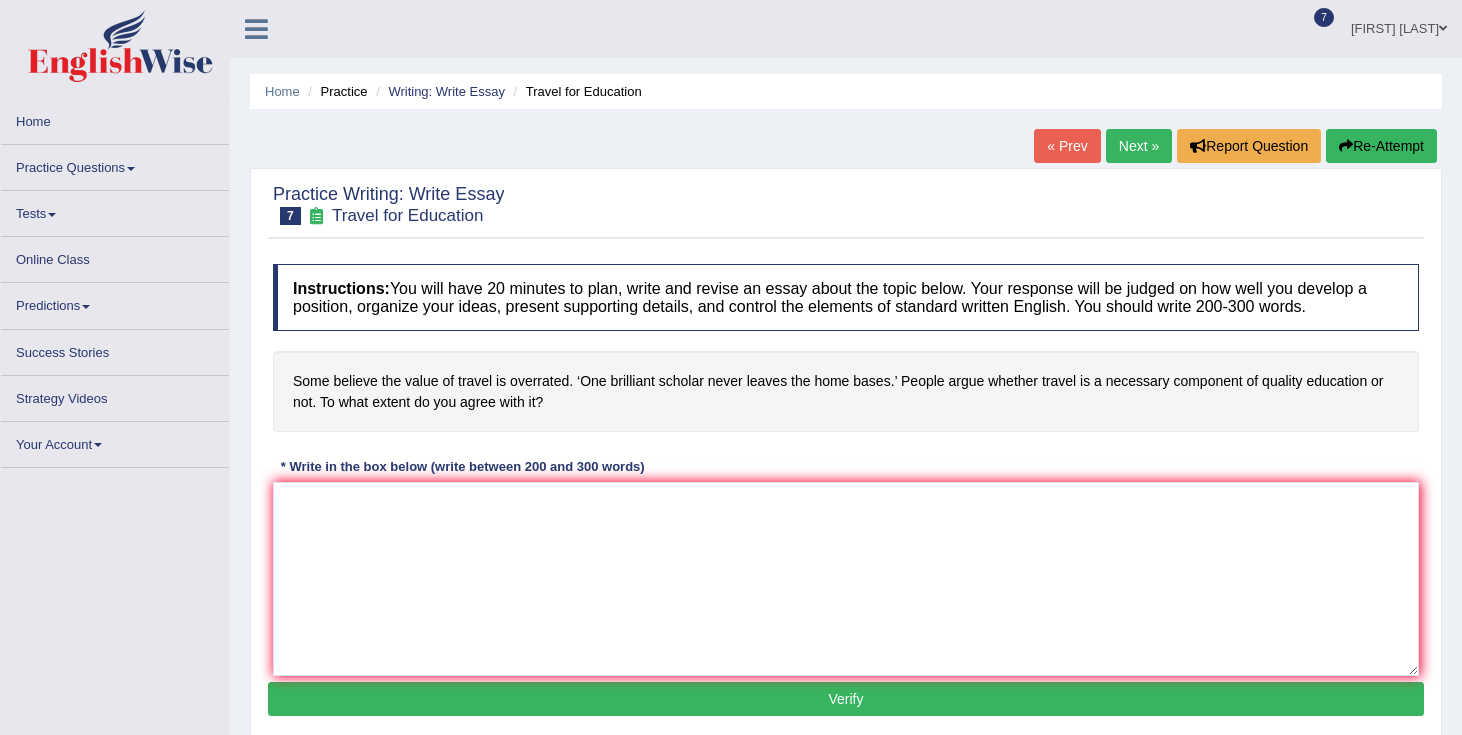 scroll, scrollTop: 0, scrollLeft: 0, axis: both 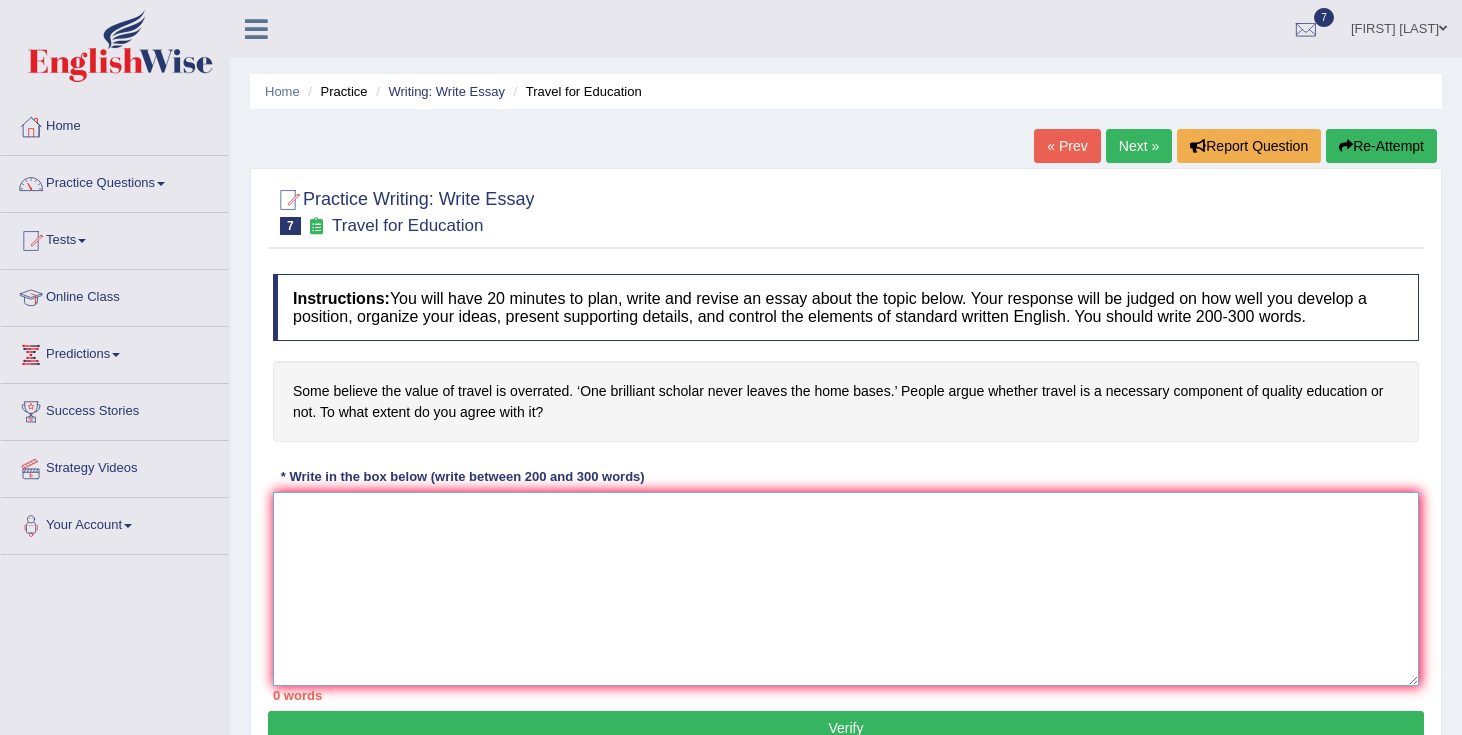 paste on "The influence of traveling on quaity of education has ignited numerous discussions. Some people belive that the value of travel is overrated whereas, others argue it sis necessary componet of quality education. This matter is particulary preitent due to its impacts on students life and society. In this essay, I will examine the advantages and disadvantages of traveling.
One of the primary benefits of travel is the exposure to diverse culture and perspectives. Traveling helps students to get first hand experince of different culture and traditions. Research suggest that students who enroll in study abroad programs in their universities have better problem-solving skills, communication skills and abaptability. Futhermore, from ancient times travel plays a crutial role in our development for example chef have learned different cusines by traveling and archiologist travel to diffrent places to give us great insite about our history. Consequnetly, the benefits of travel is essential for our society.
However..." 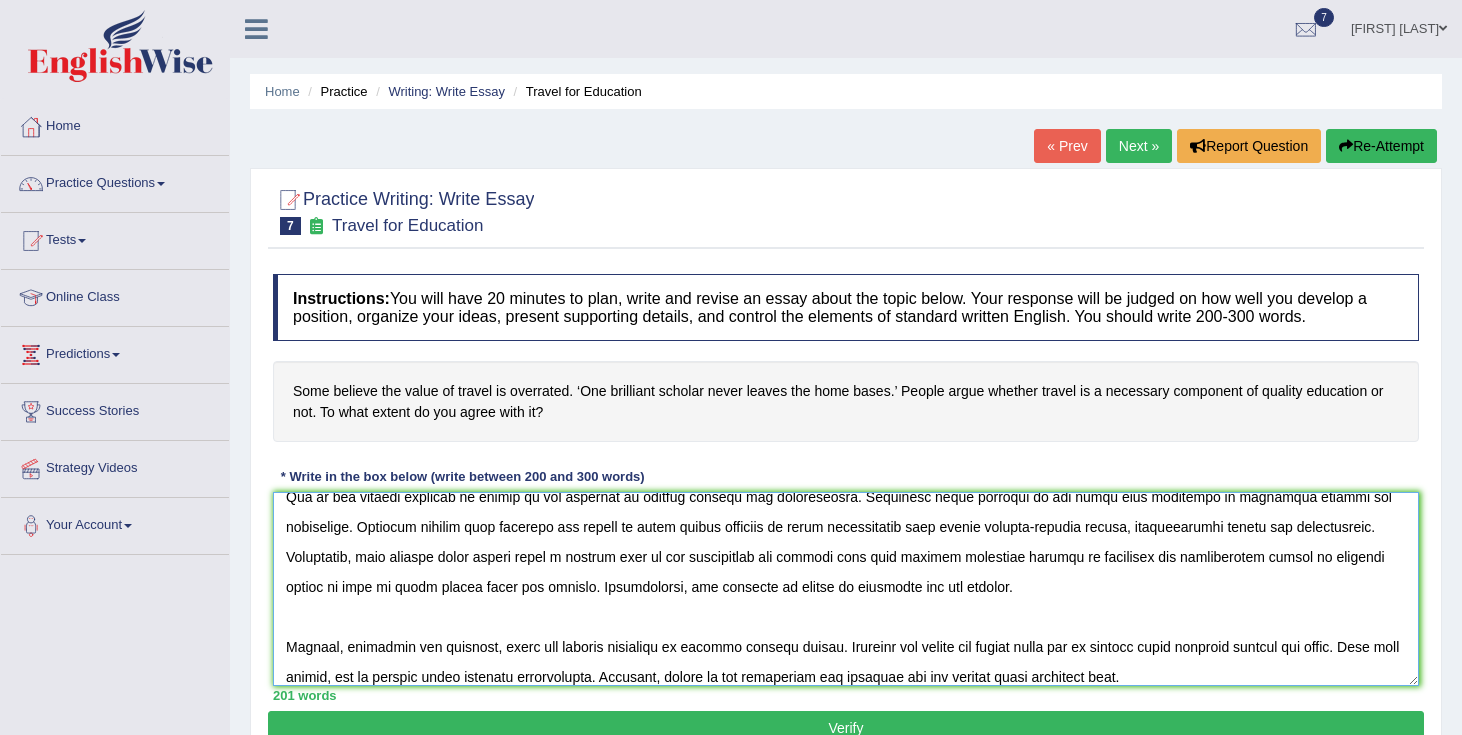 scroll, scrollTop: 0, scrollLeft: 0, axis: both 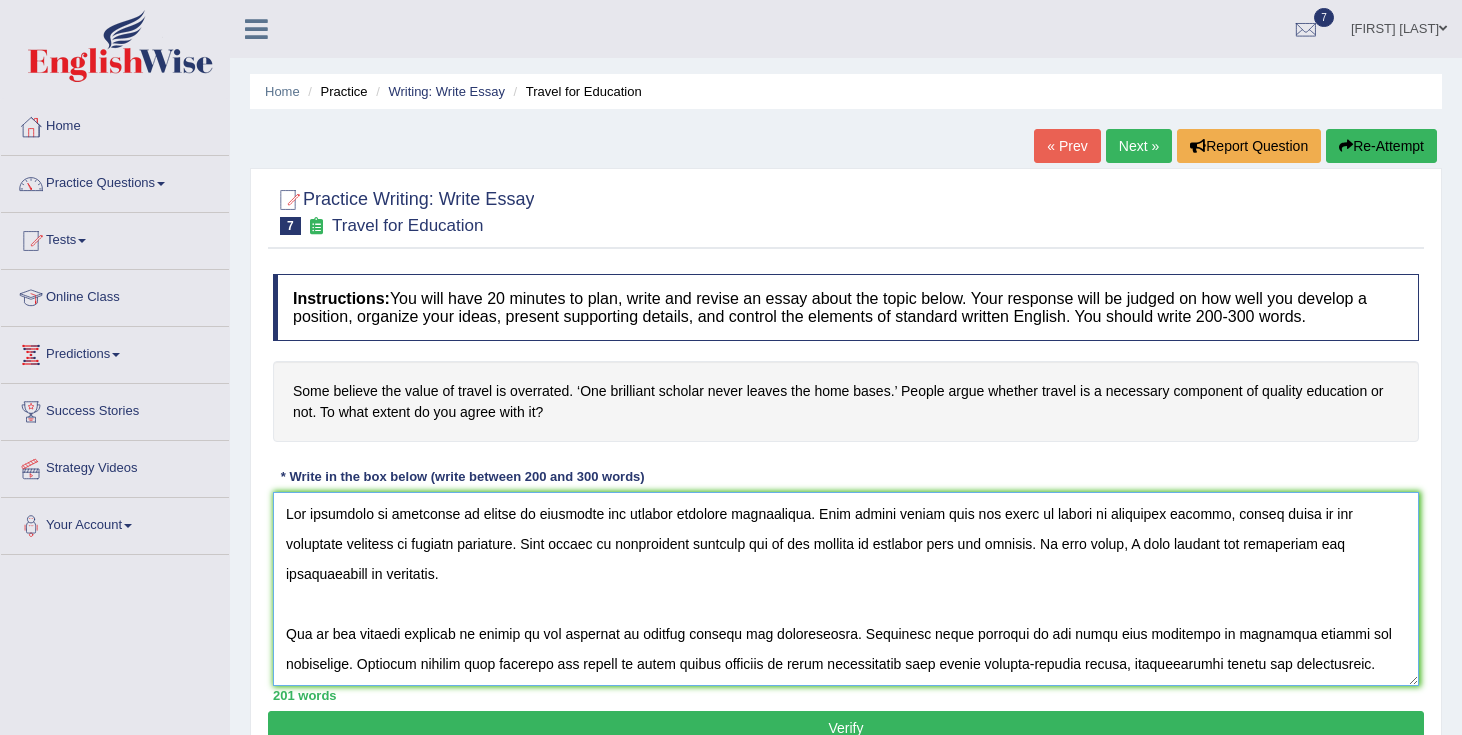 click at bounding box center [846, 589] 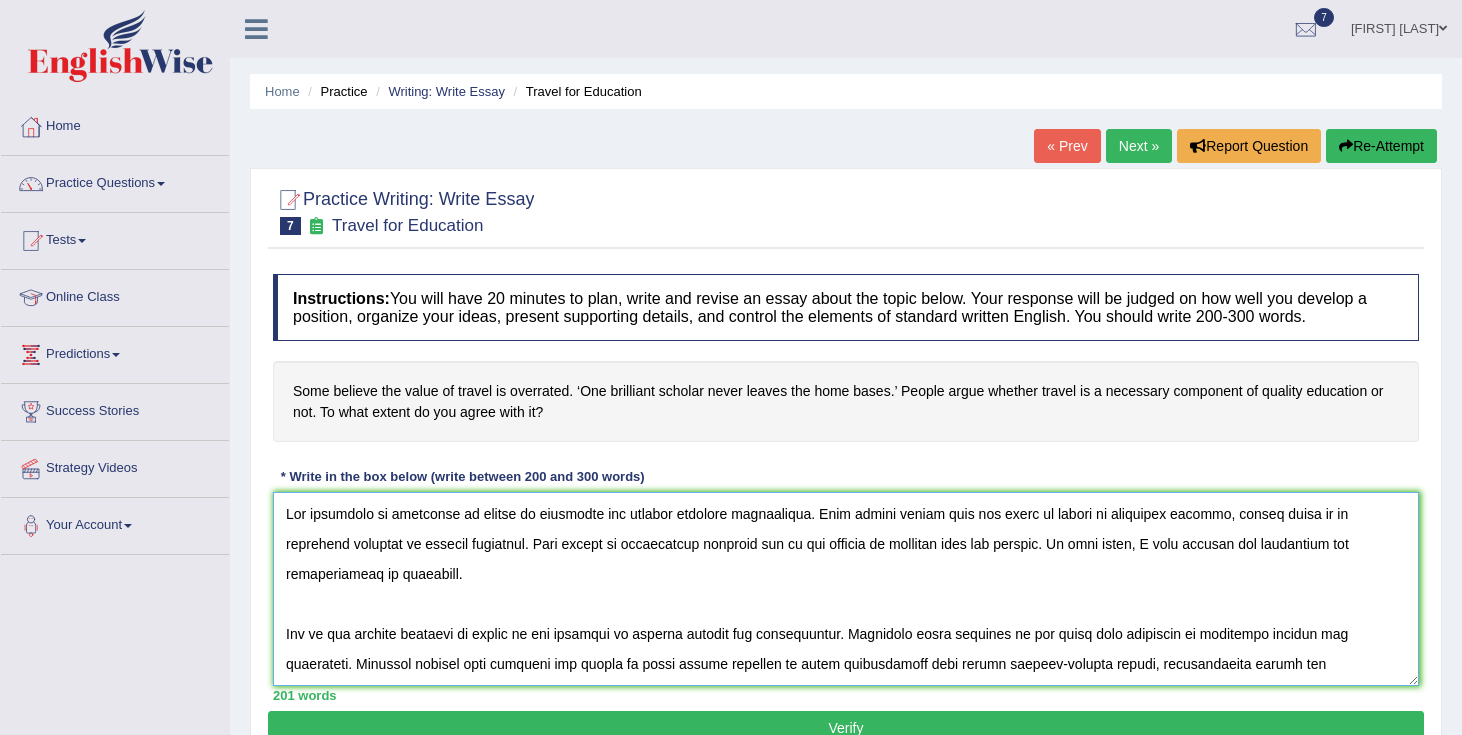 click at bounding box center (846, 589) 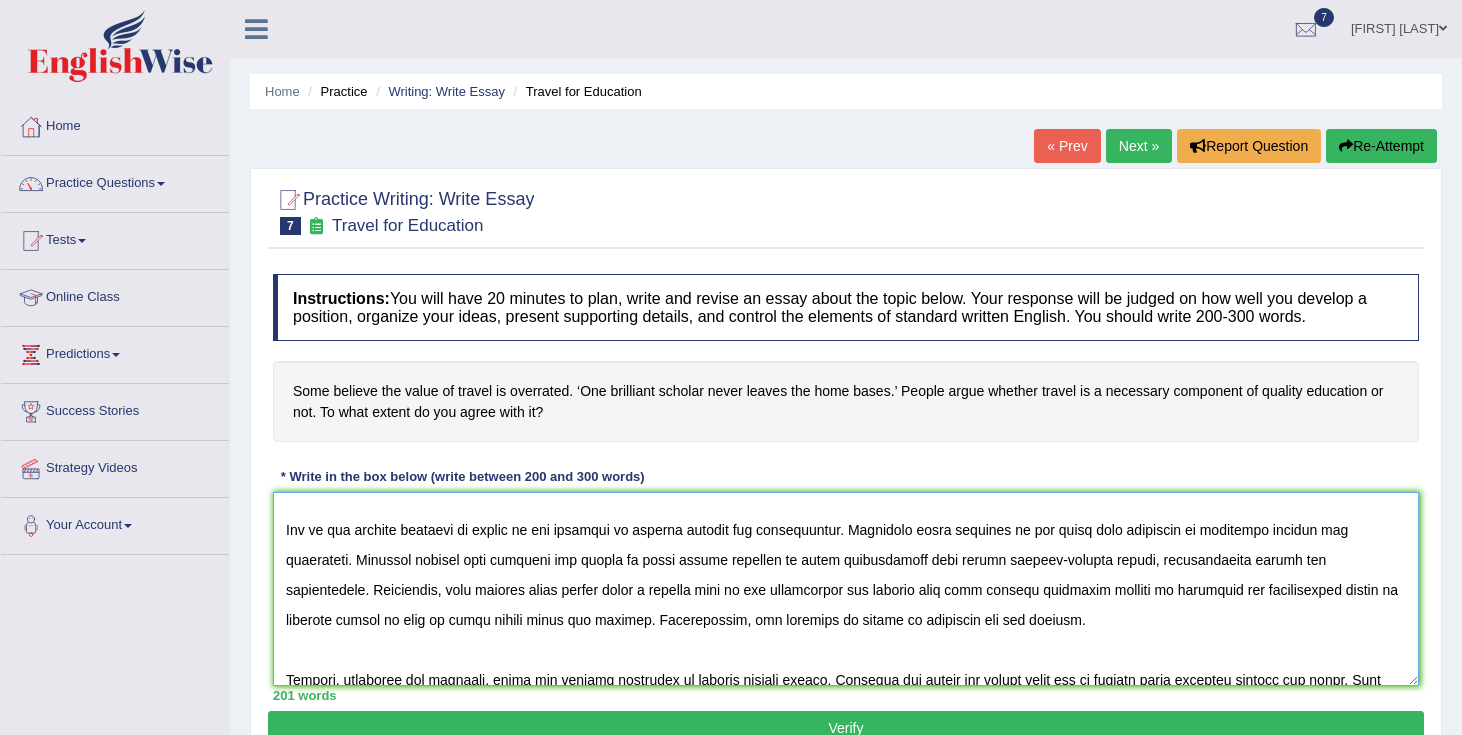 scroll, scrollTop: 102, scrollLeft: 0, axis: vertical 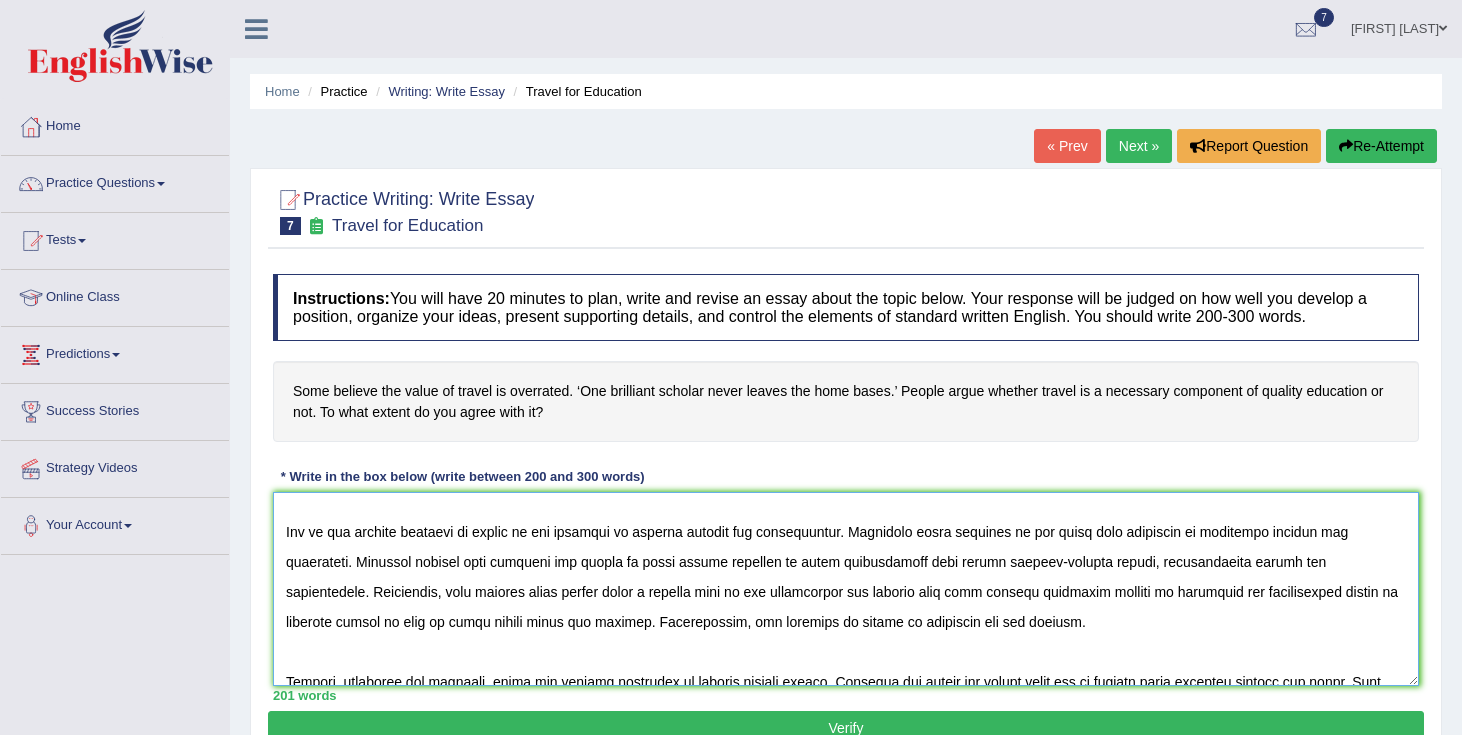 click at bounding box center [846, 589] 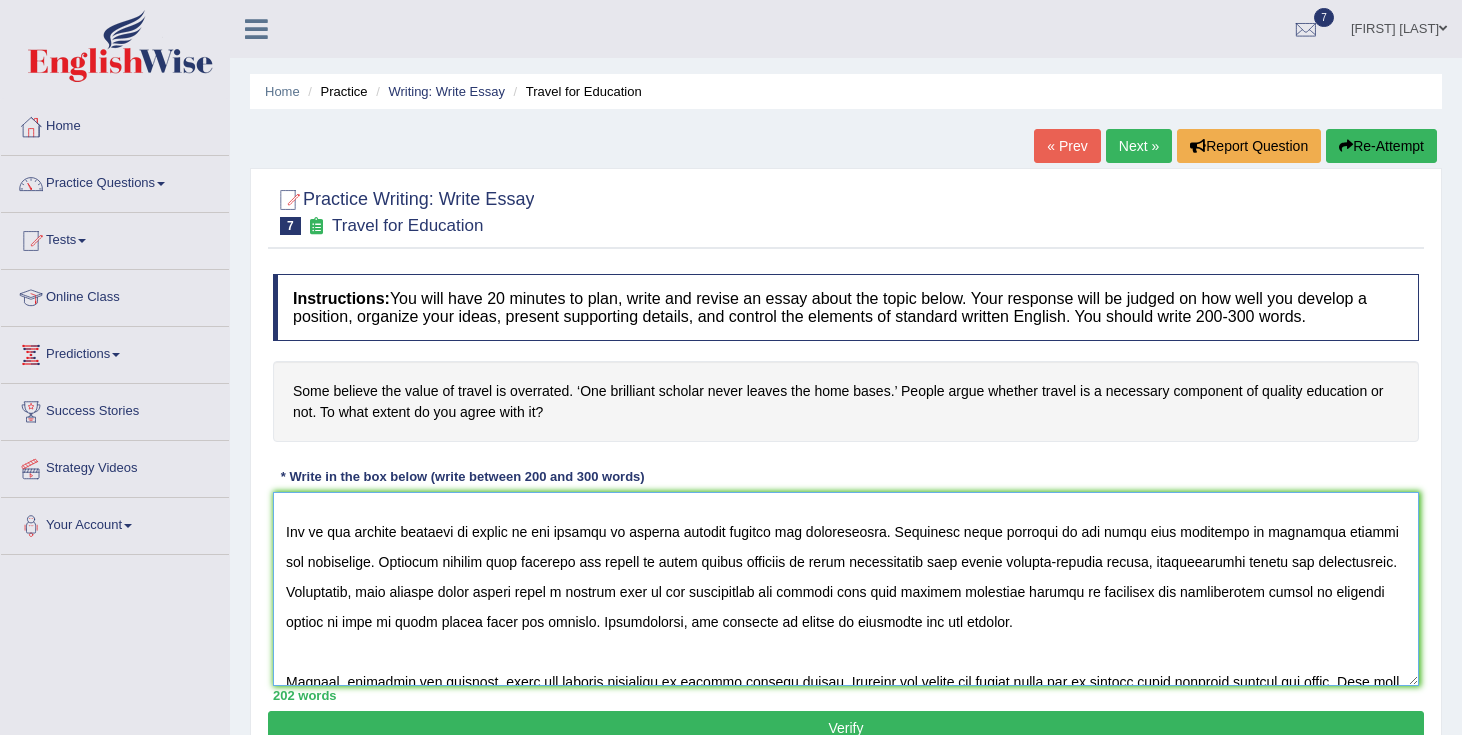 click at bounding box center [846, 589] 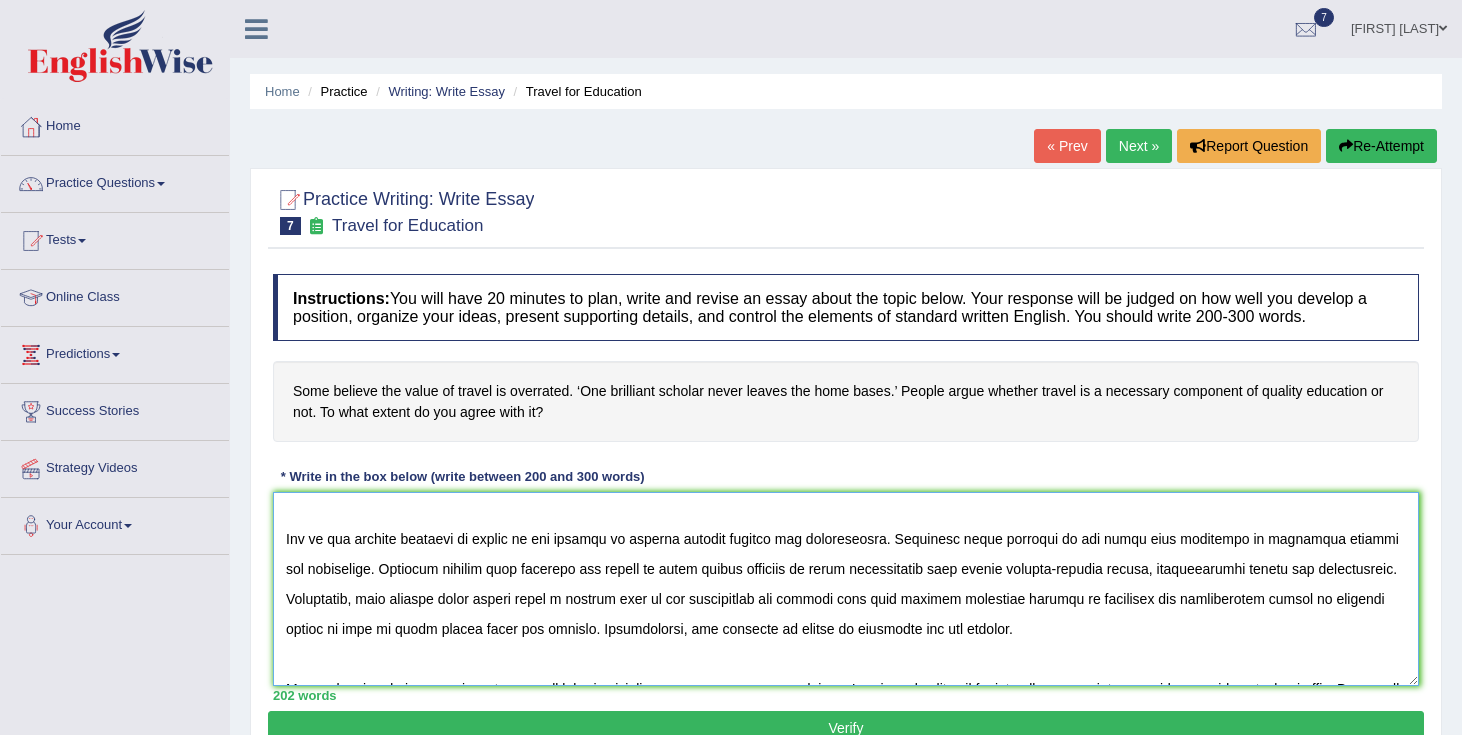 scroll, scrollTop: 93, scrollLeft: 0, axis: vertical 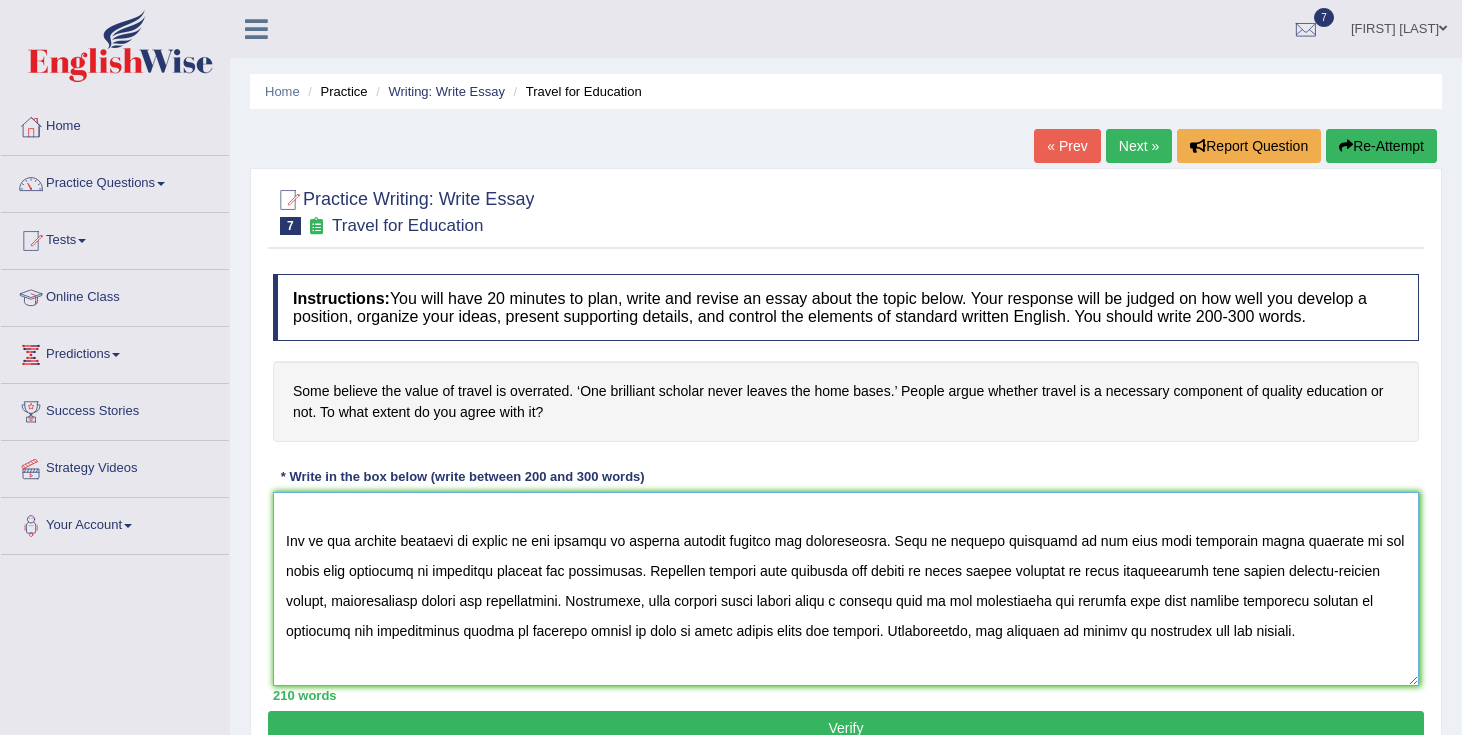 click at bounding box center [846, 589] 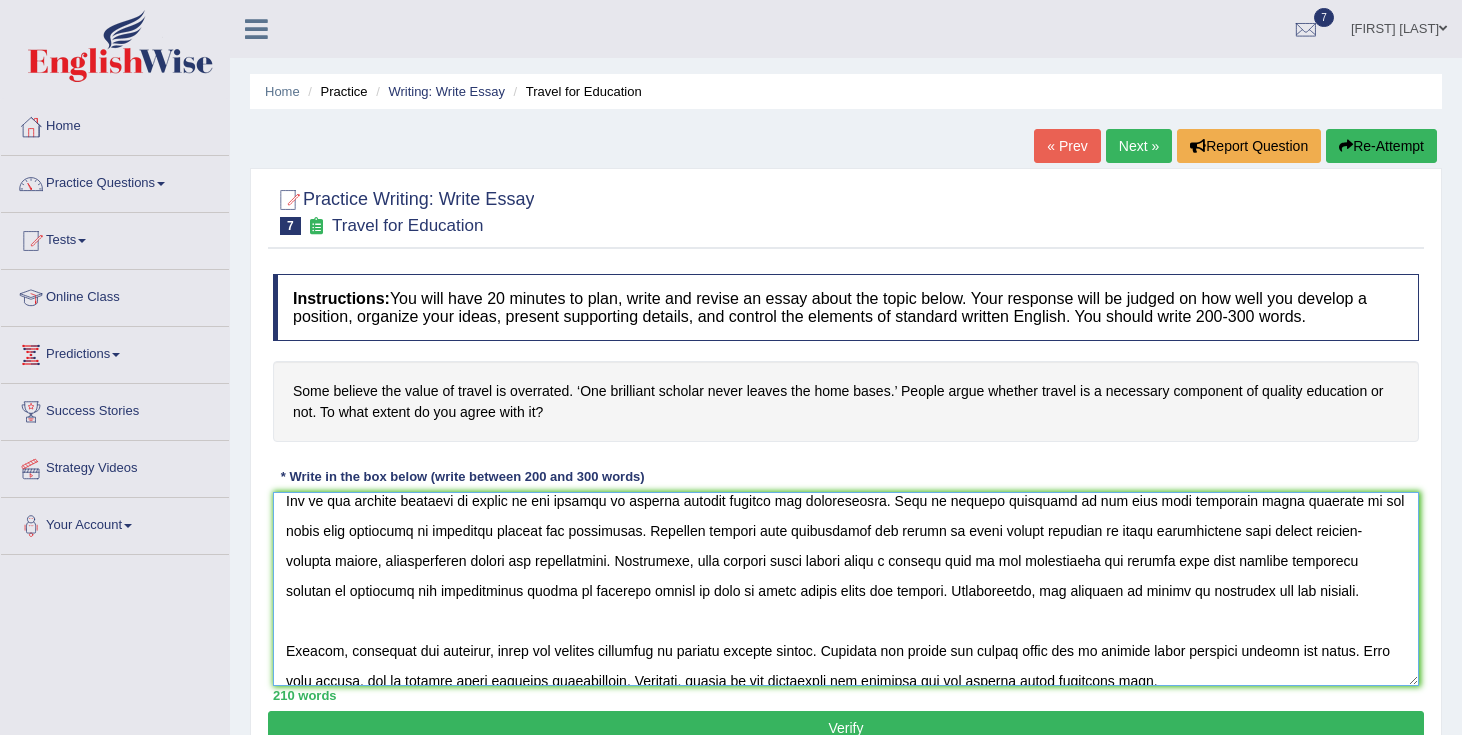 scroll, scrollTop: 137, scrollLeft: 0, axis: vertical 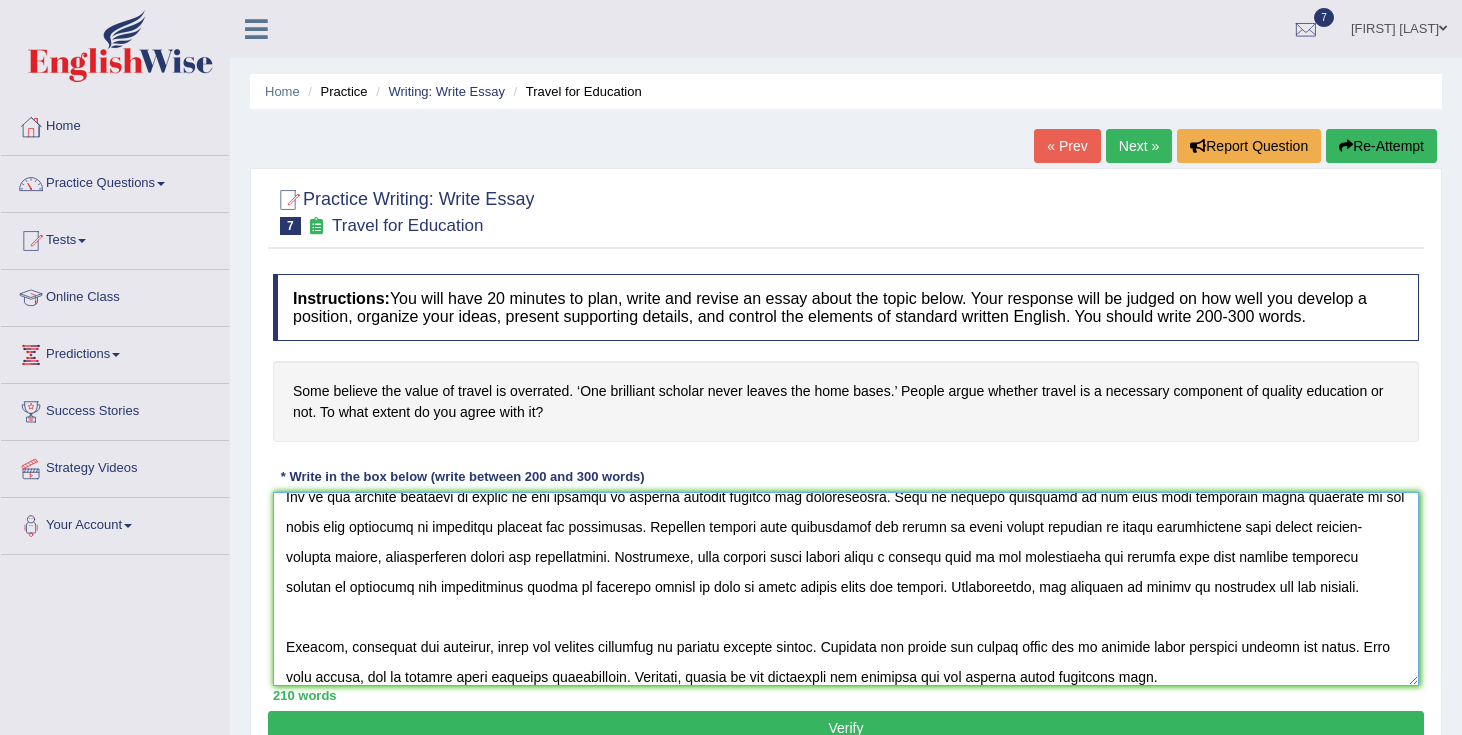 click at bounding box center [846, 589] 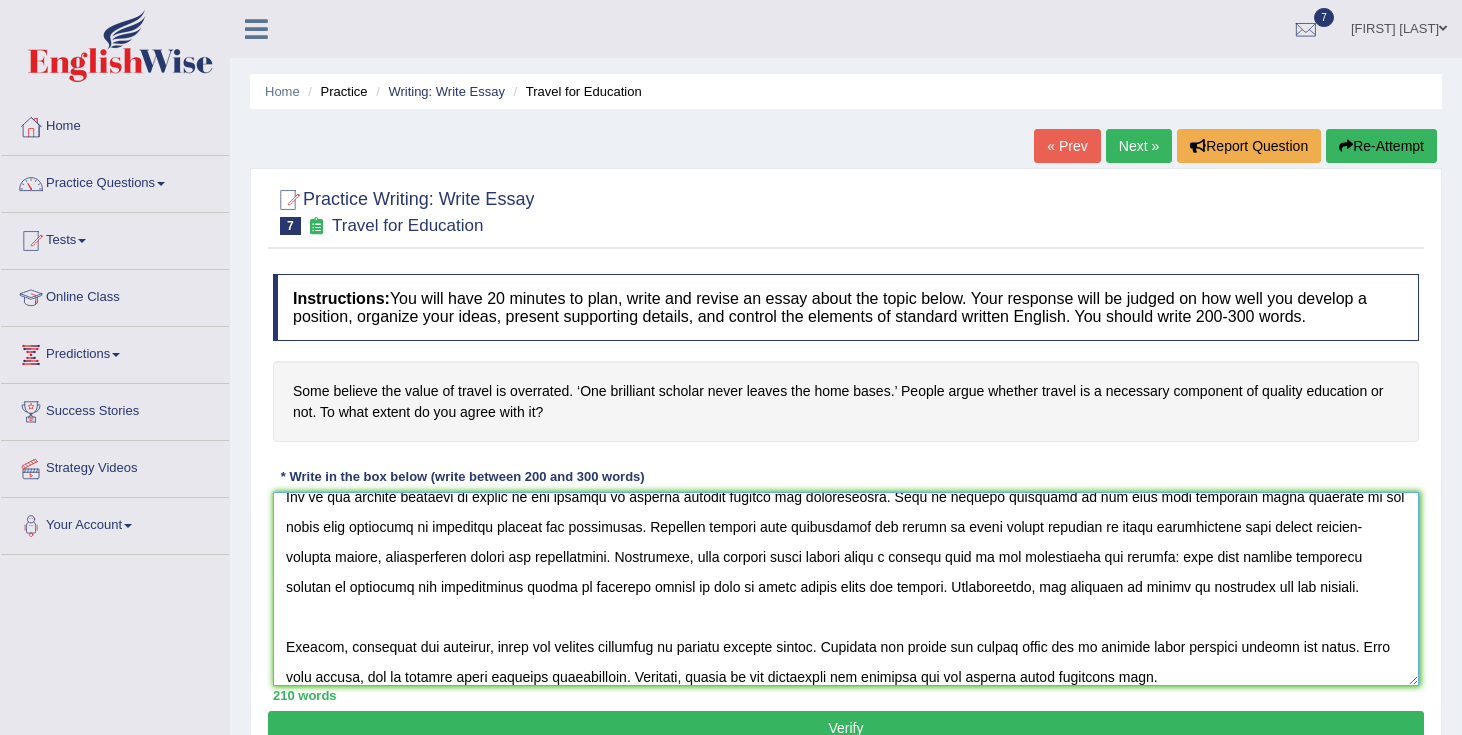 click at bounding box center (846, 589) 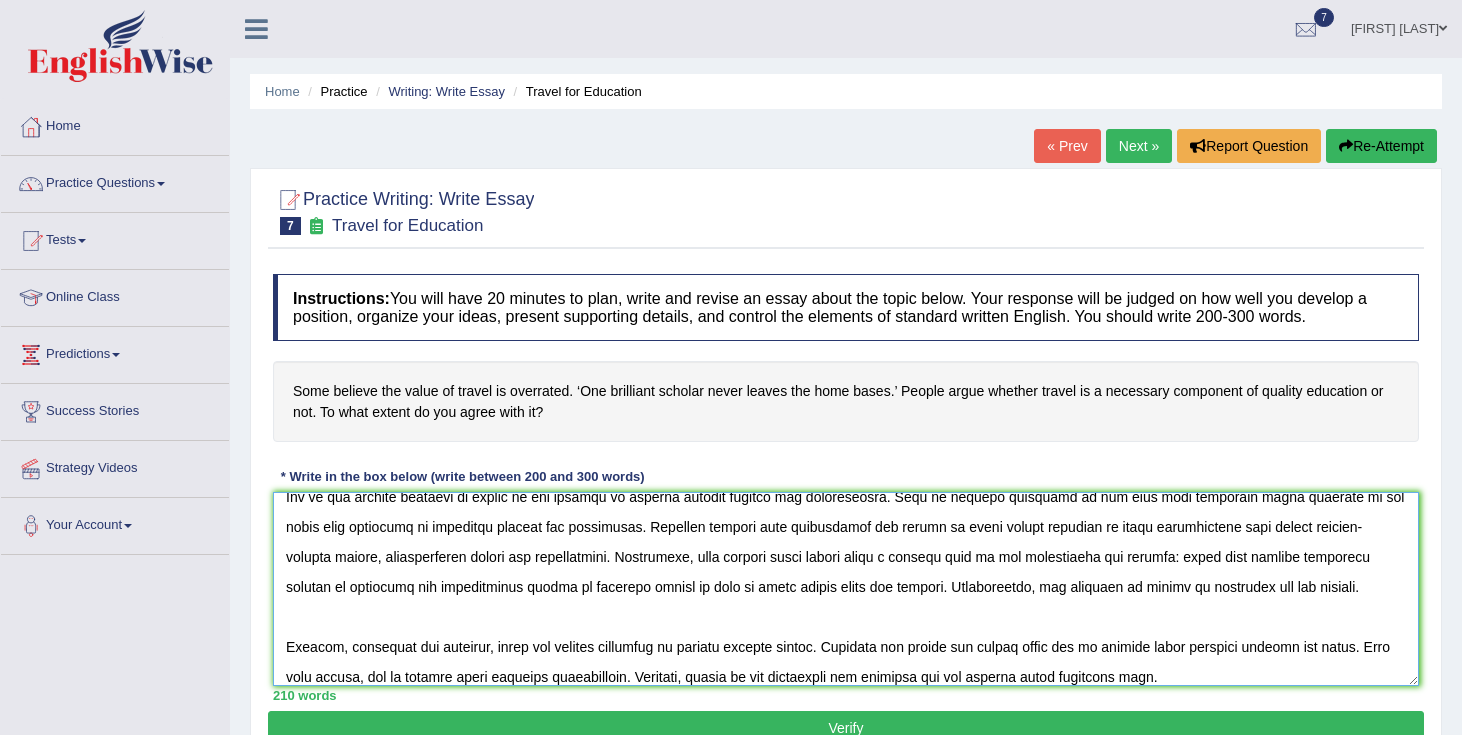 click at bounding box center (846, 589) 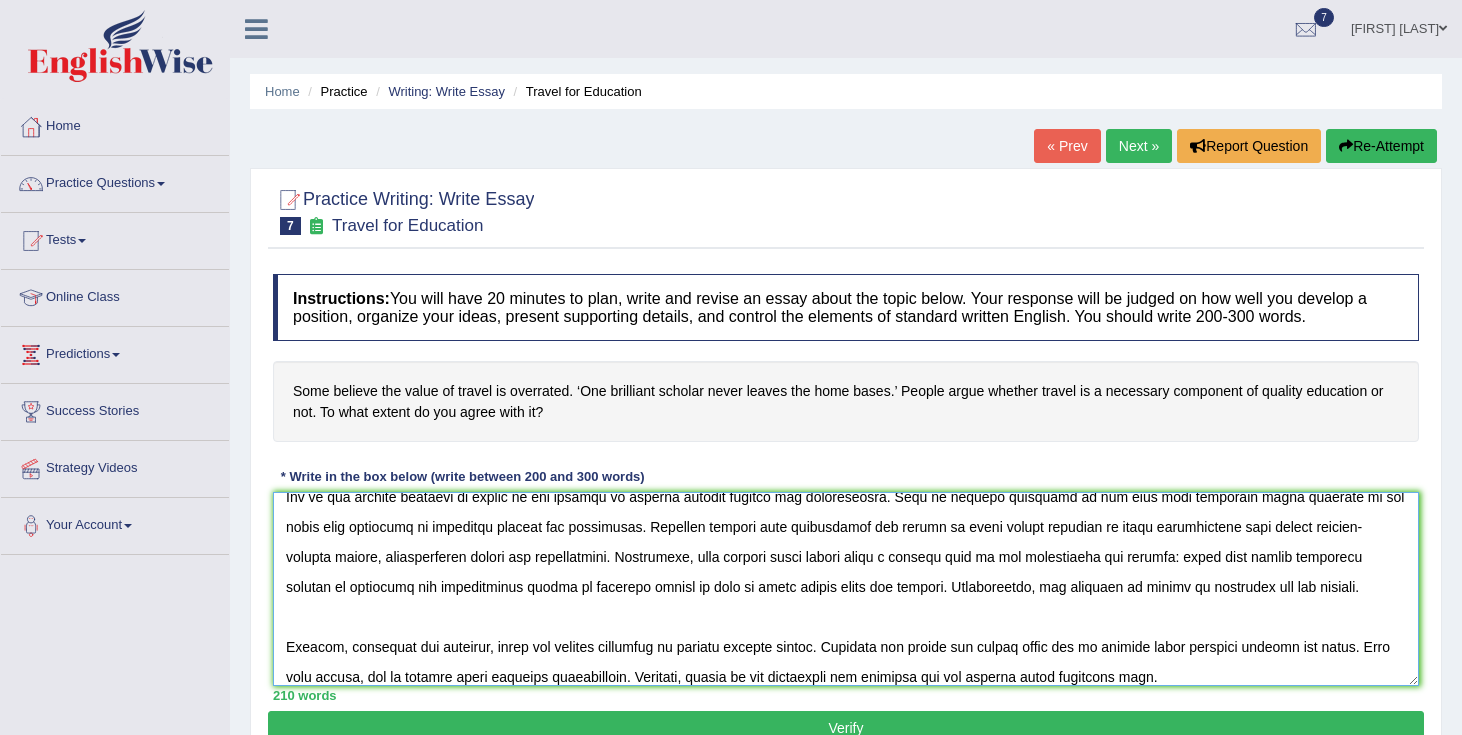 click at bounding box center [846, 589] 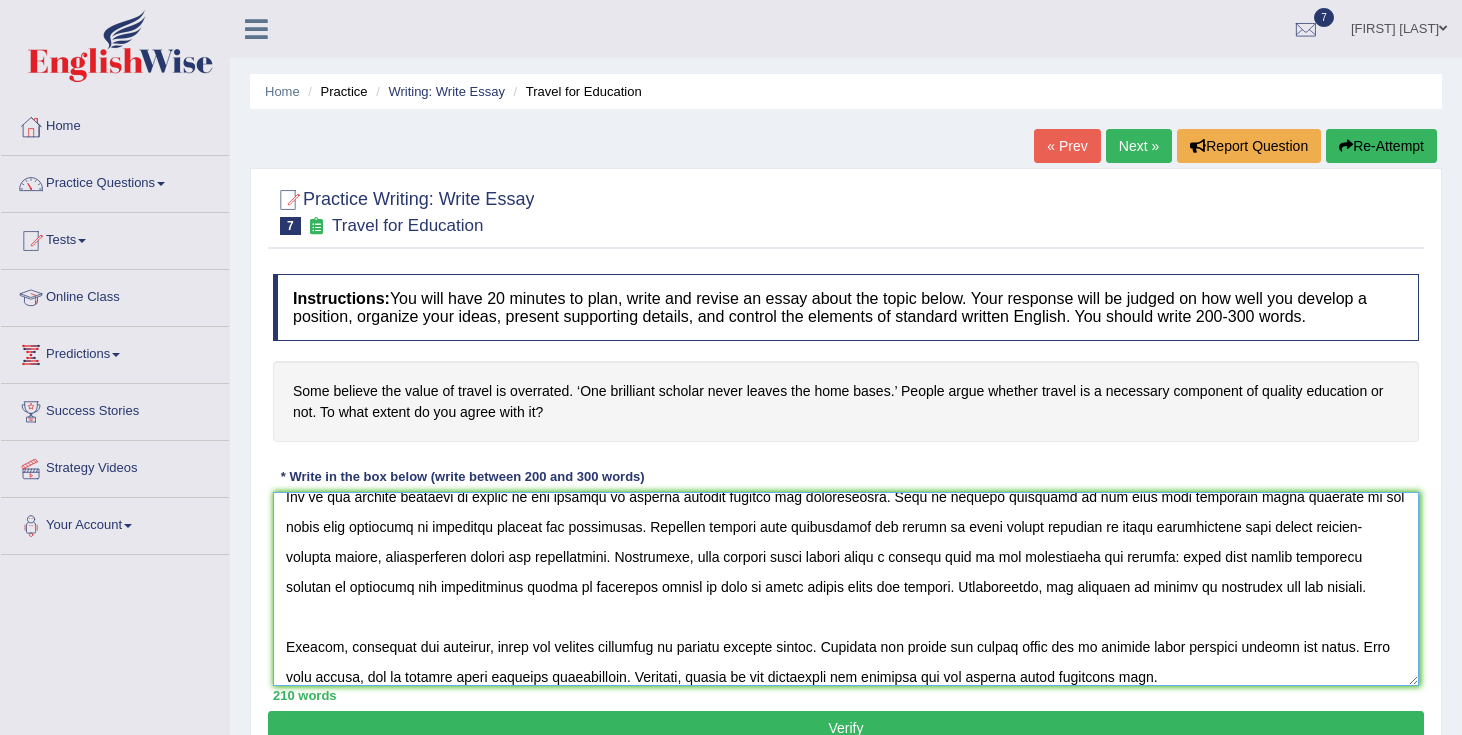 click at bounding box center [846, 589] 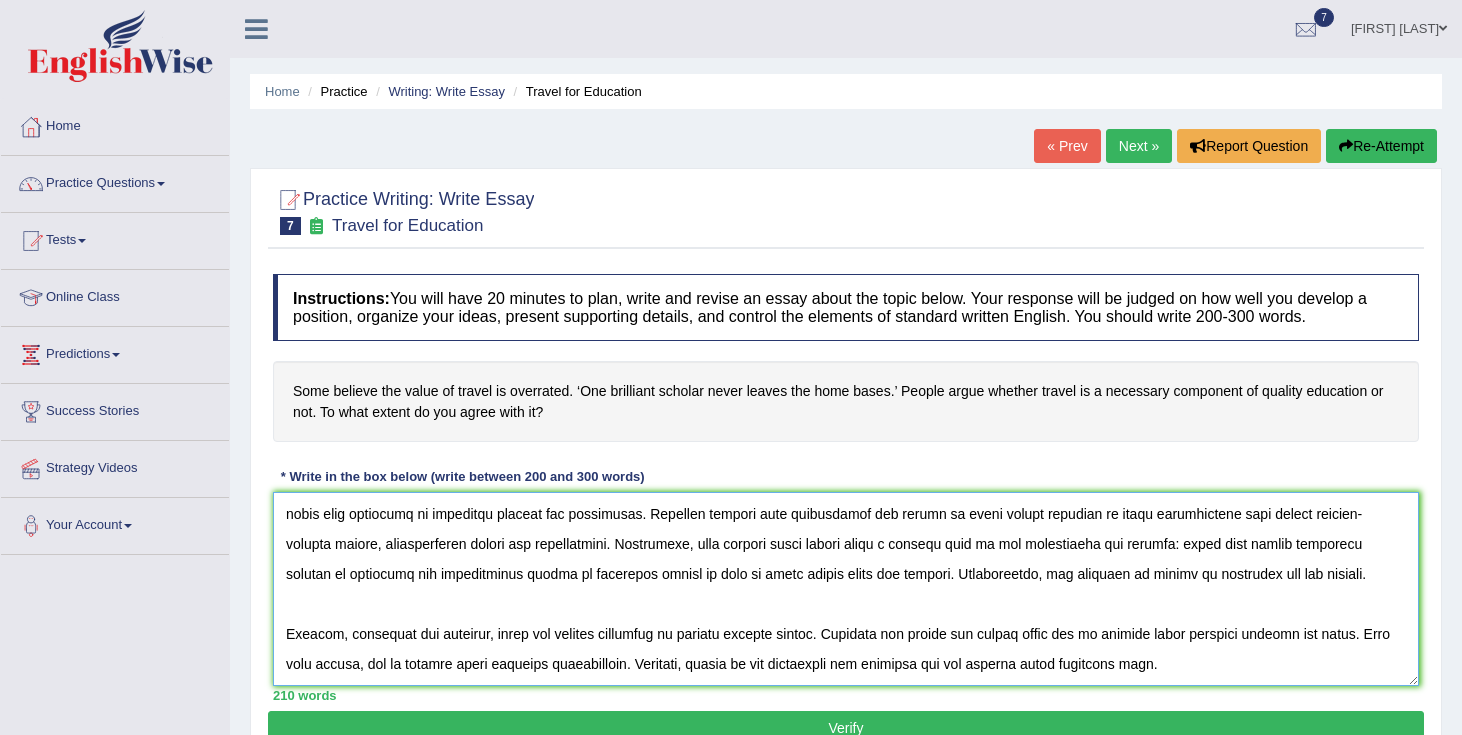 click at bounding box center [846, 589] 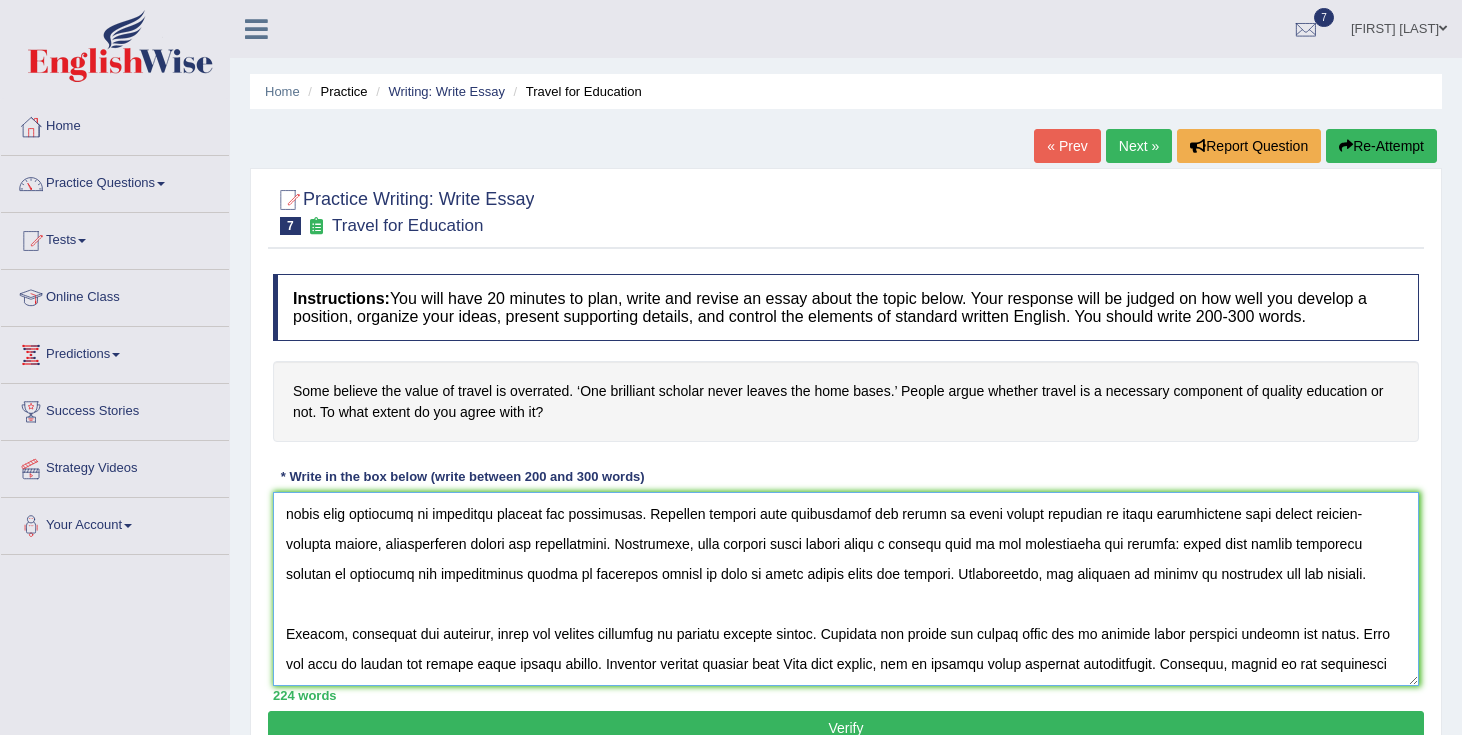 scroll, scrollTop: 180, scrollLeft: 0, axis: vertical 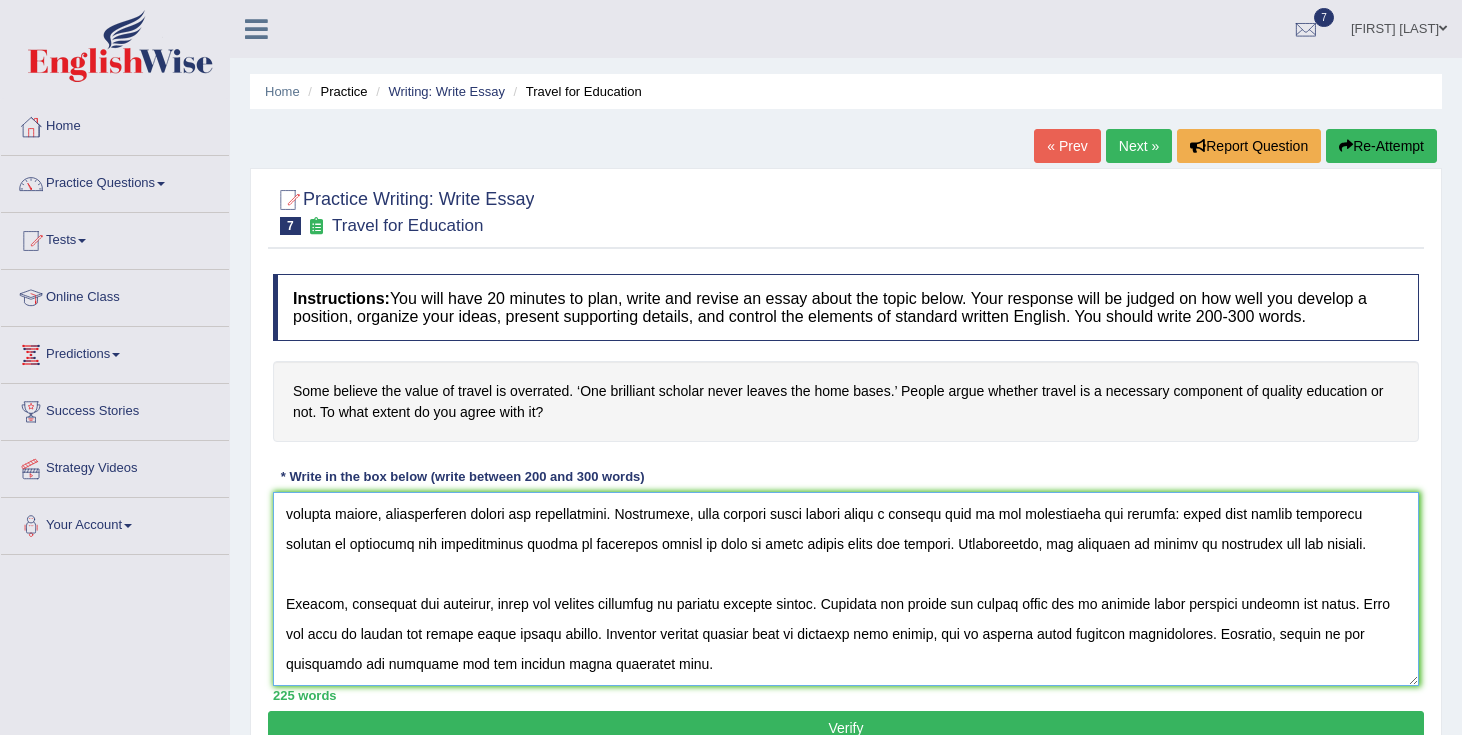 click at bounding box center [846, 589] 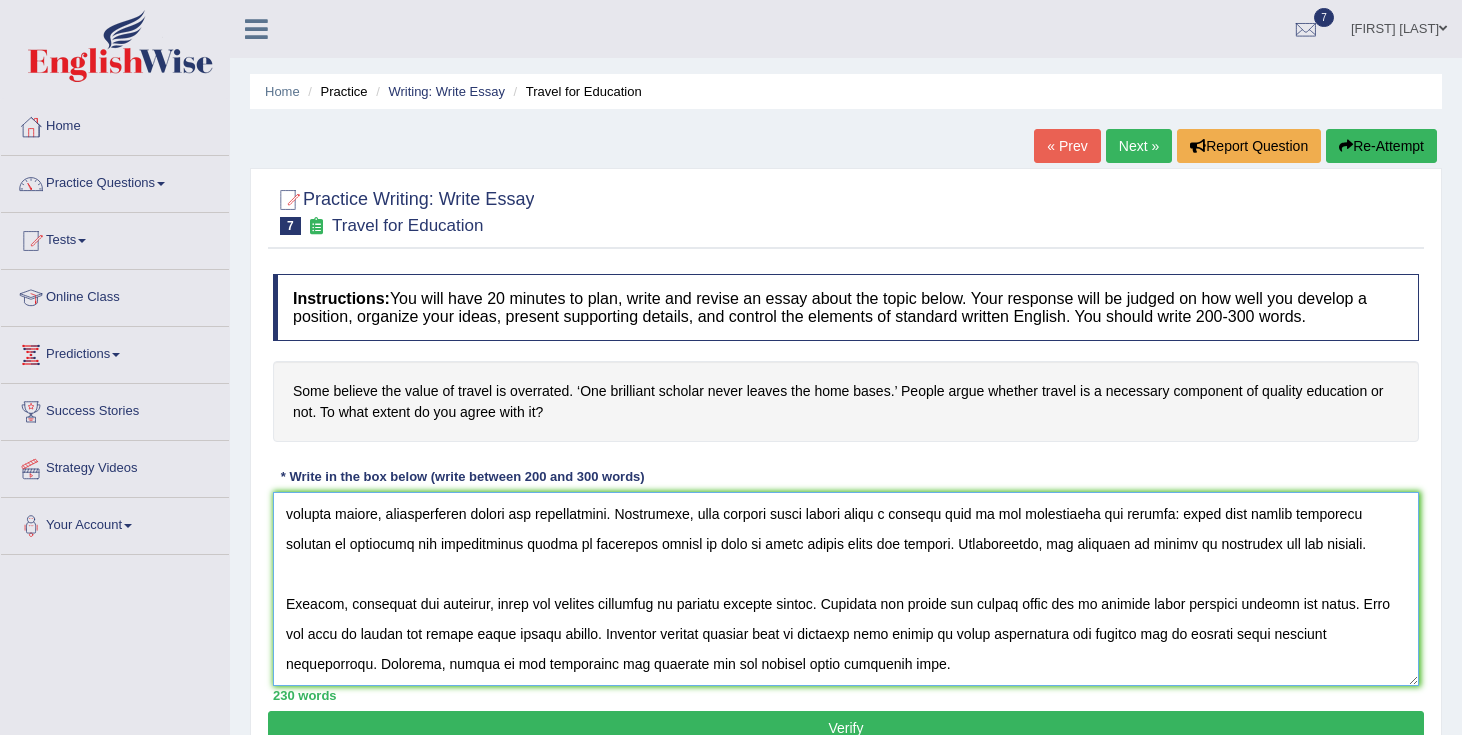 click at bounding box center [846, 589] 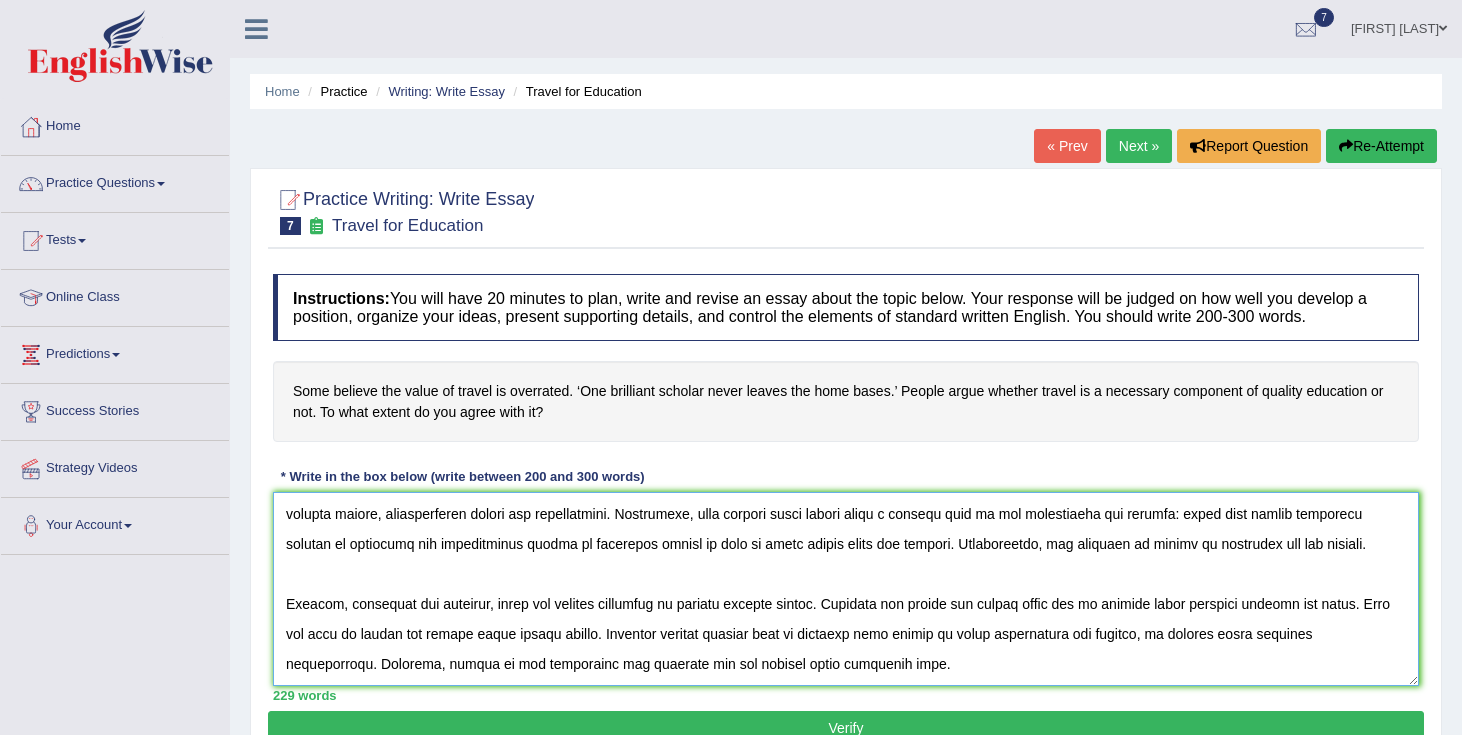 click at bounding box center (846, 589) 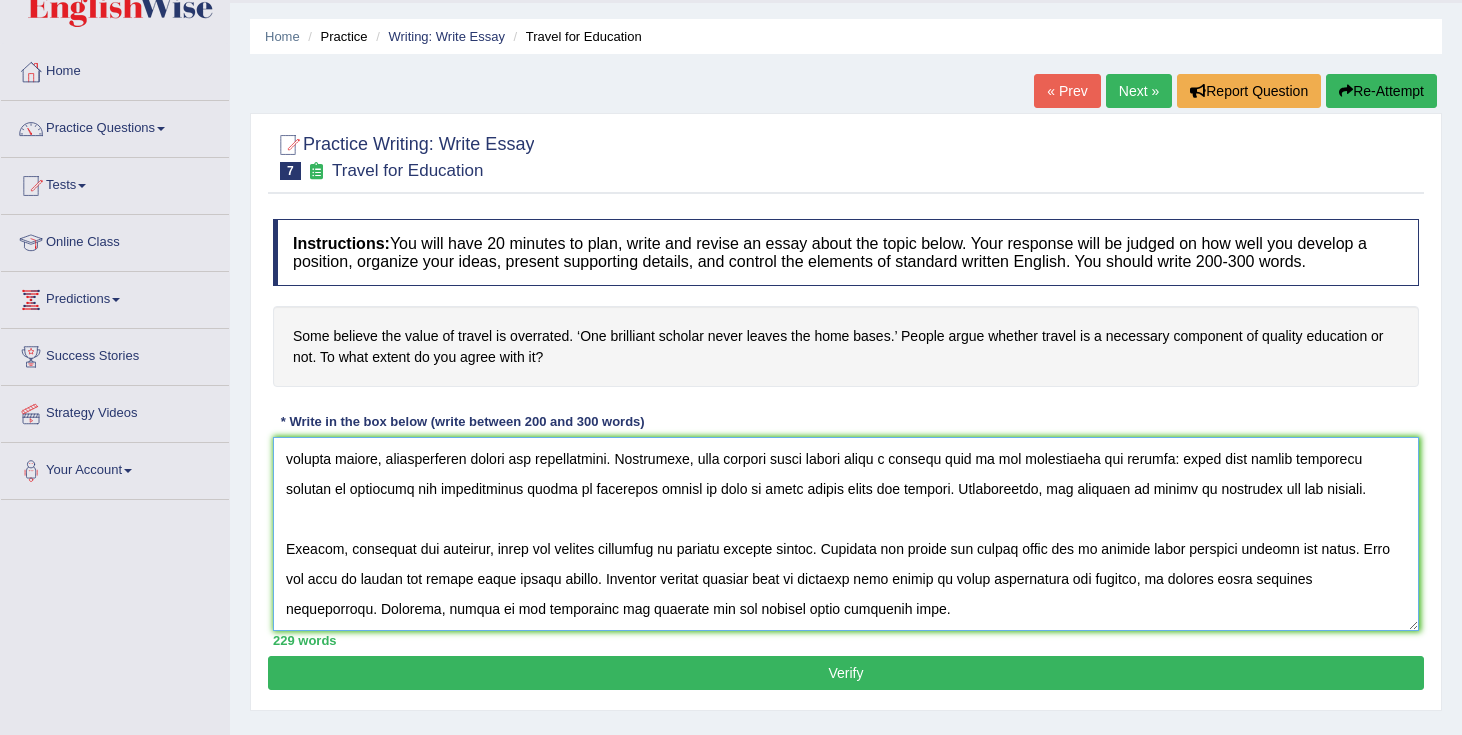 scroll, scrollTop: 58, scrollLeft: 0, axis: vertical 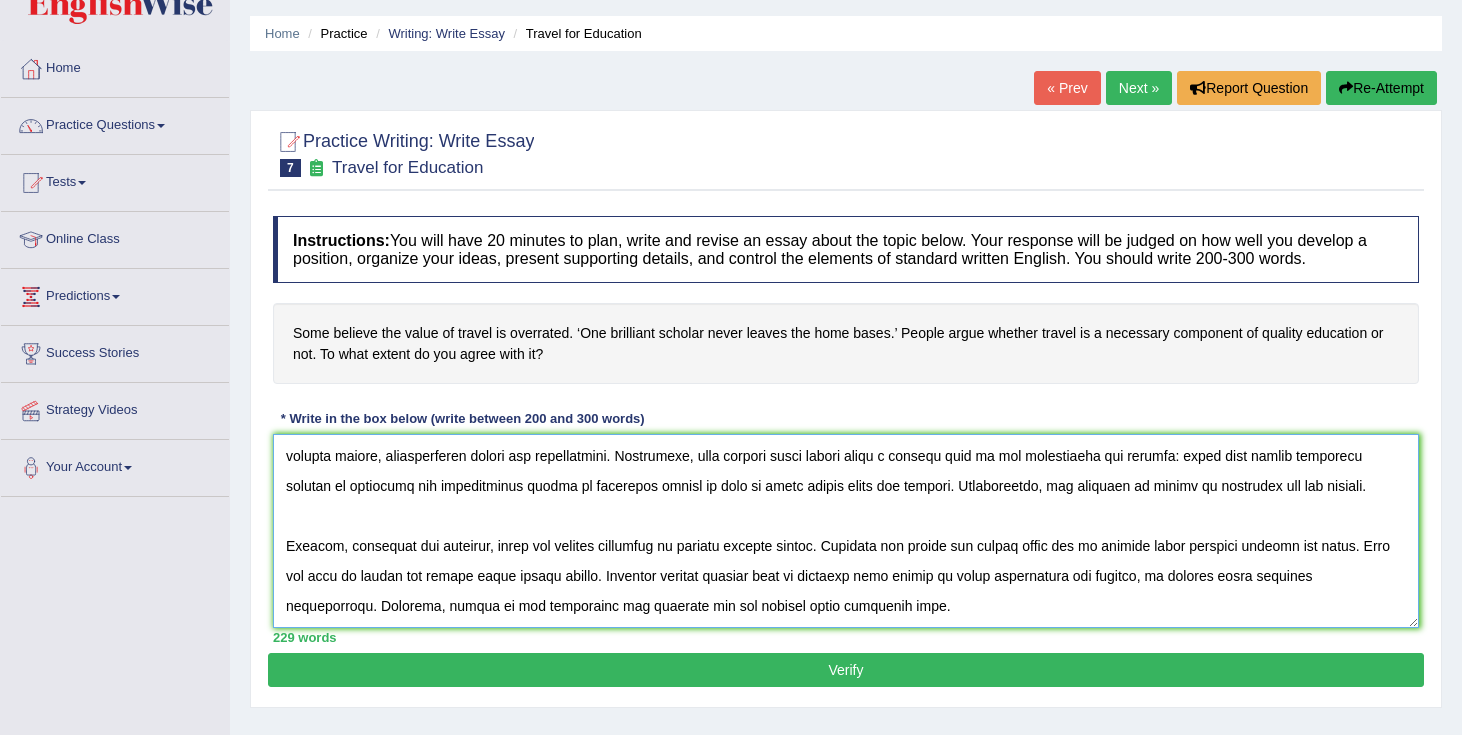 click at bounding box center [846, 531] 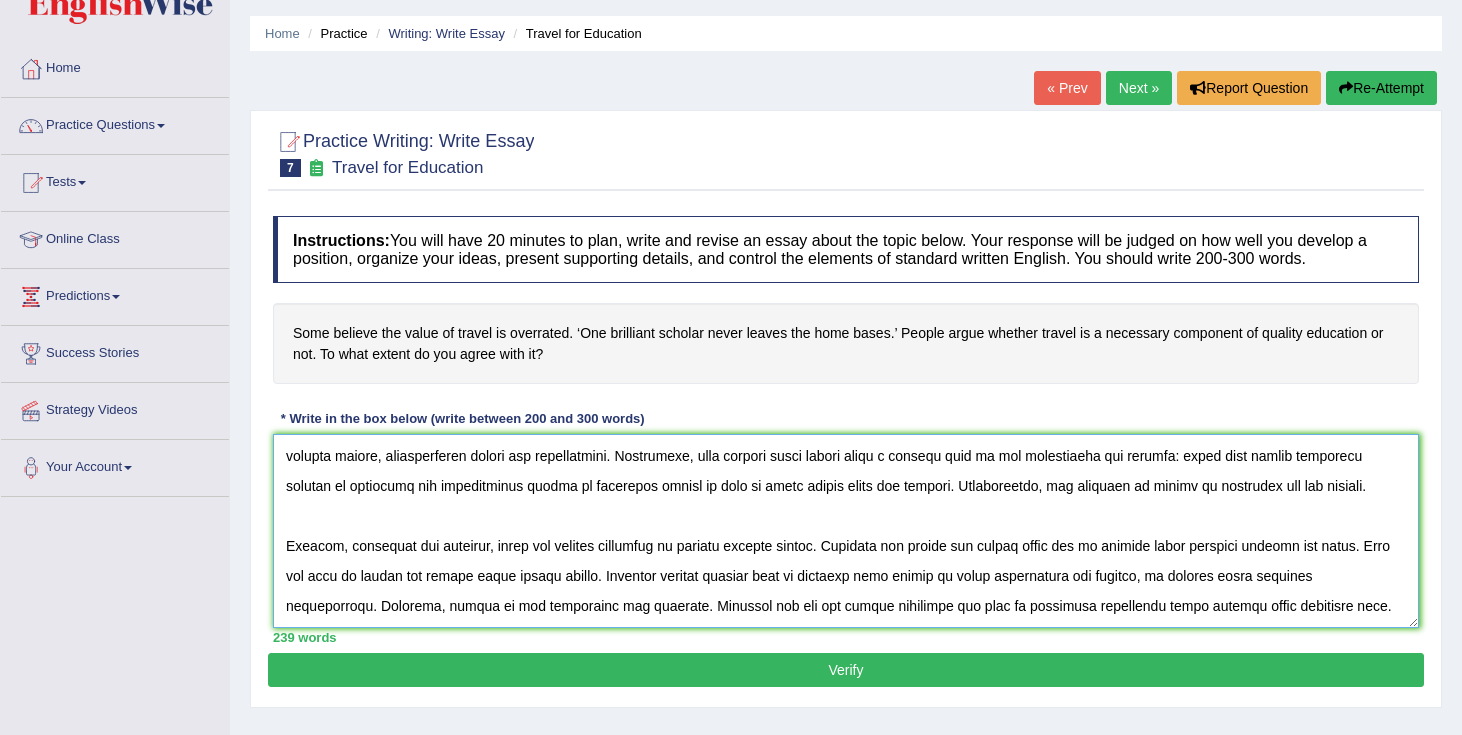click at bounding box center (846, 531) 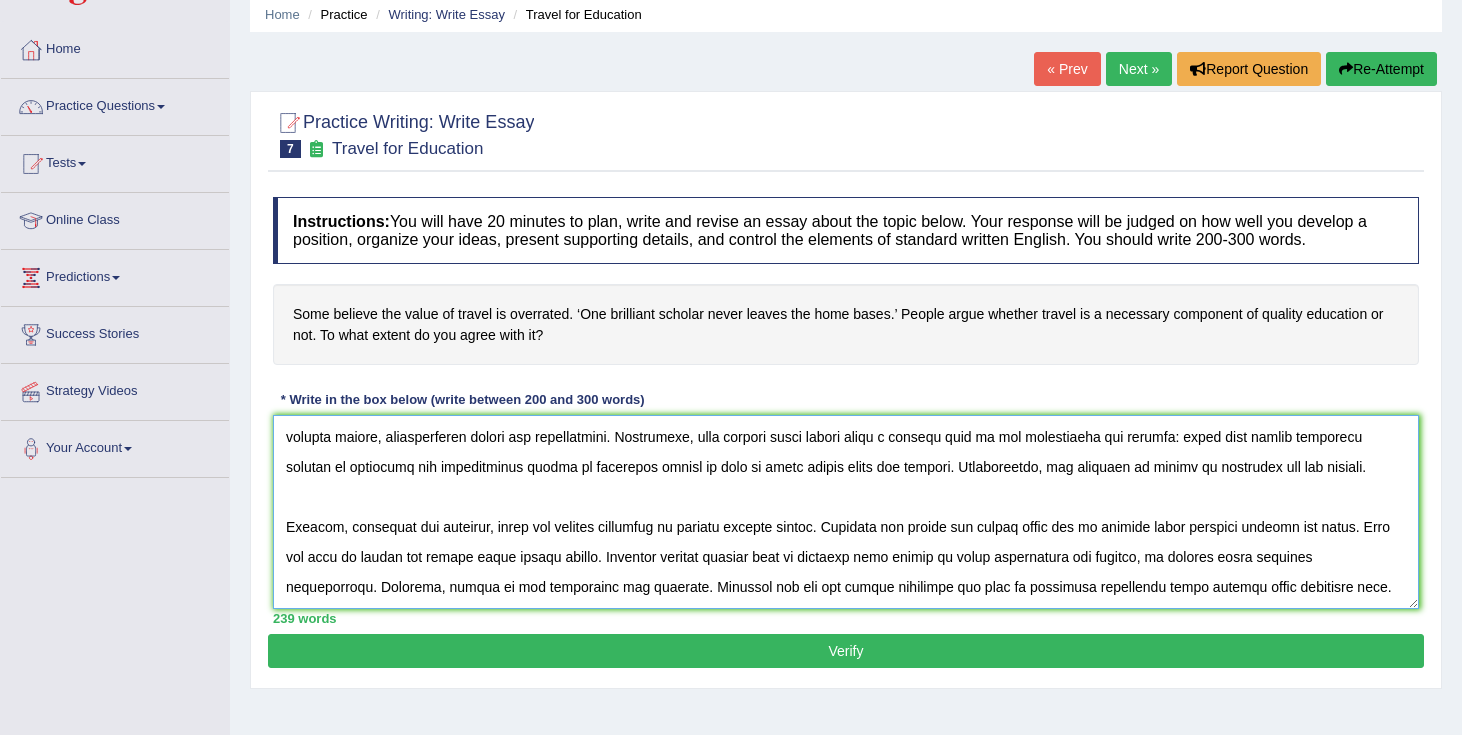 scroll, scrollTop: 85, scrollLeft: 0, axis: vertical 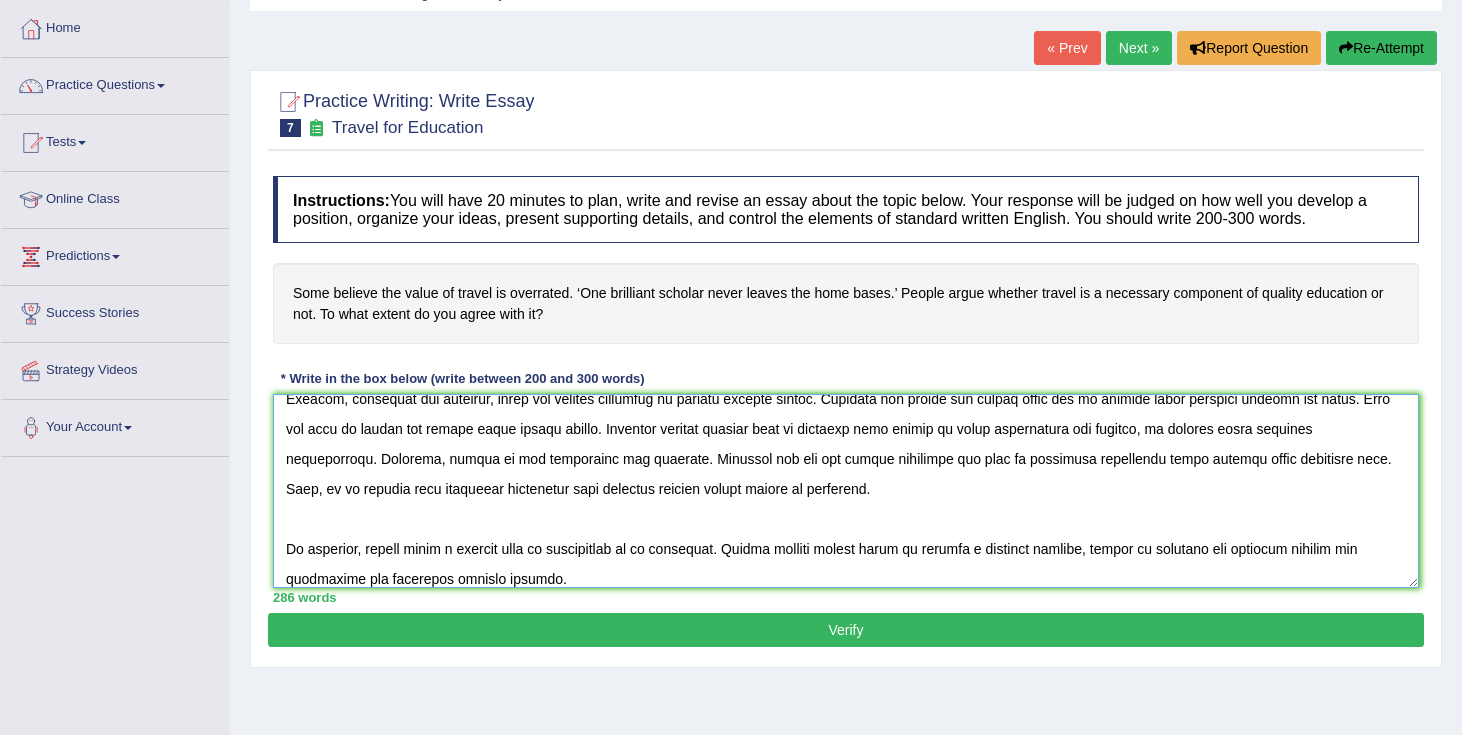 click at bounding box center [846, 491] 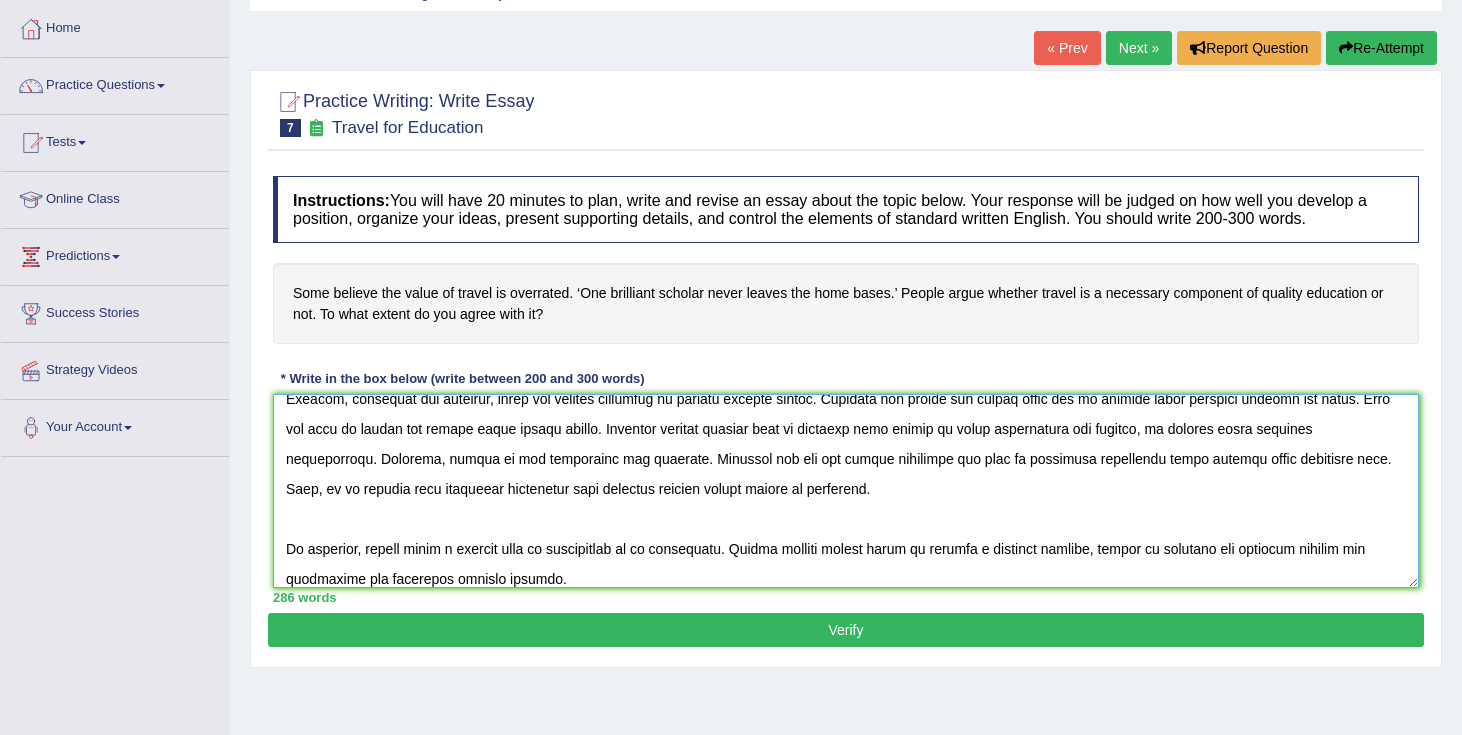 click at bounding box center [846, 491] 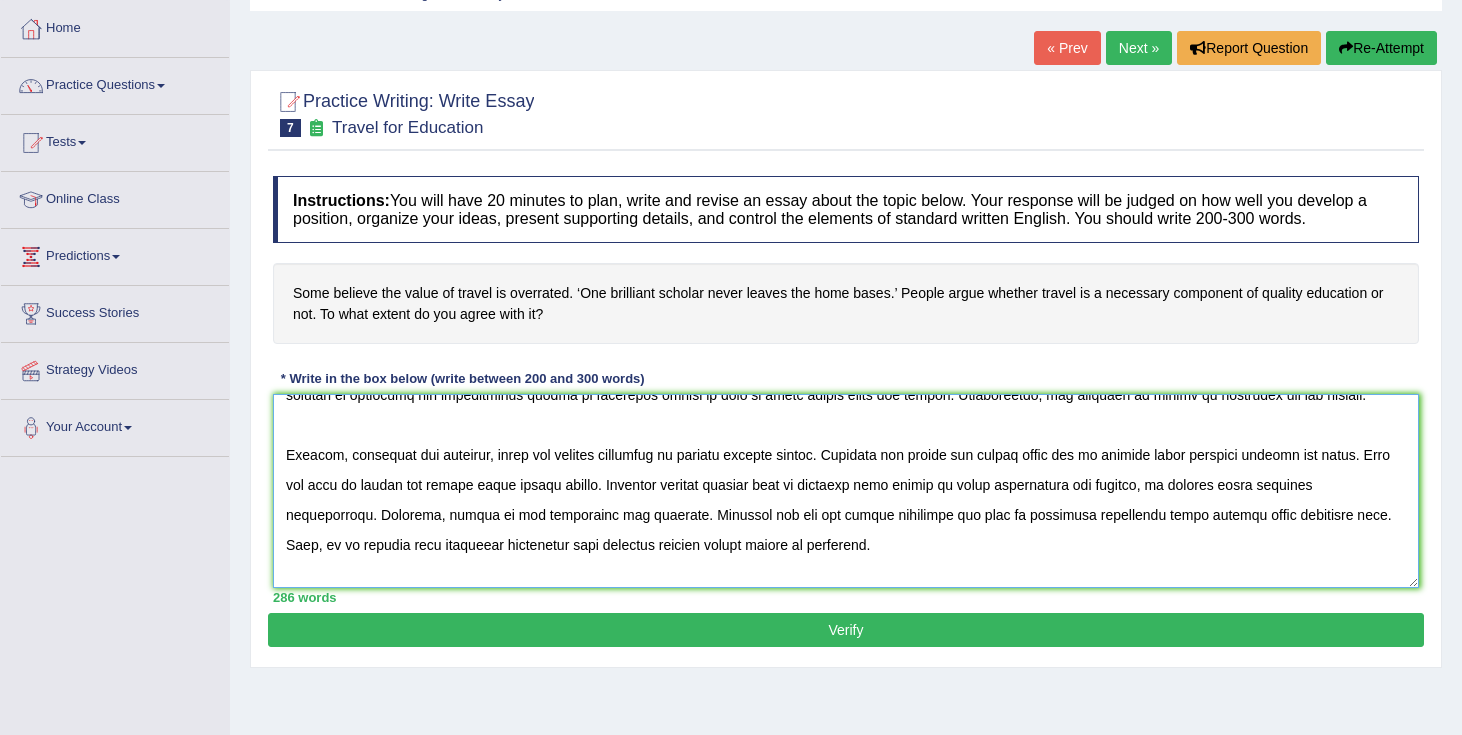 scroll, scrollTop: 233, scrollLeft: 0, axis: vertical 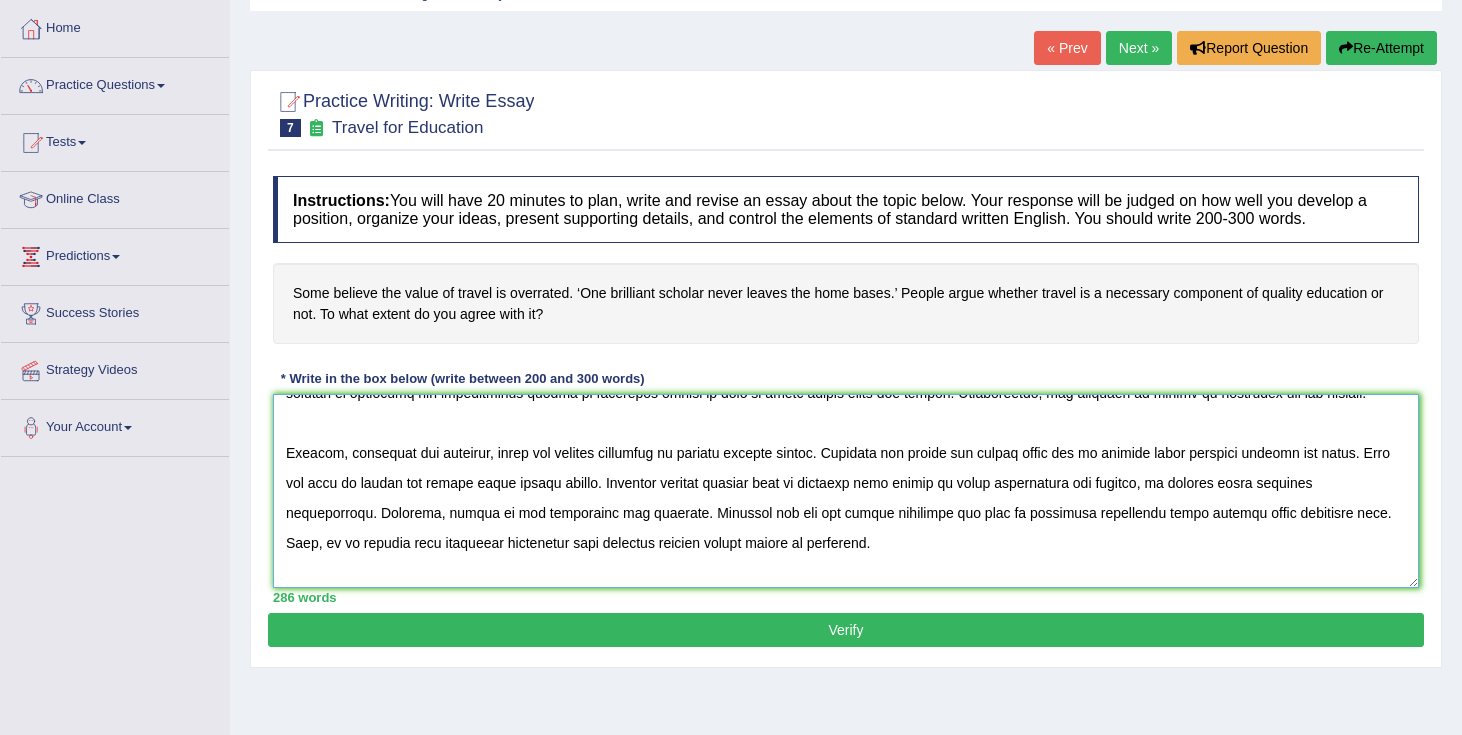 click at bounding box center (846, 491) 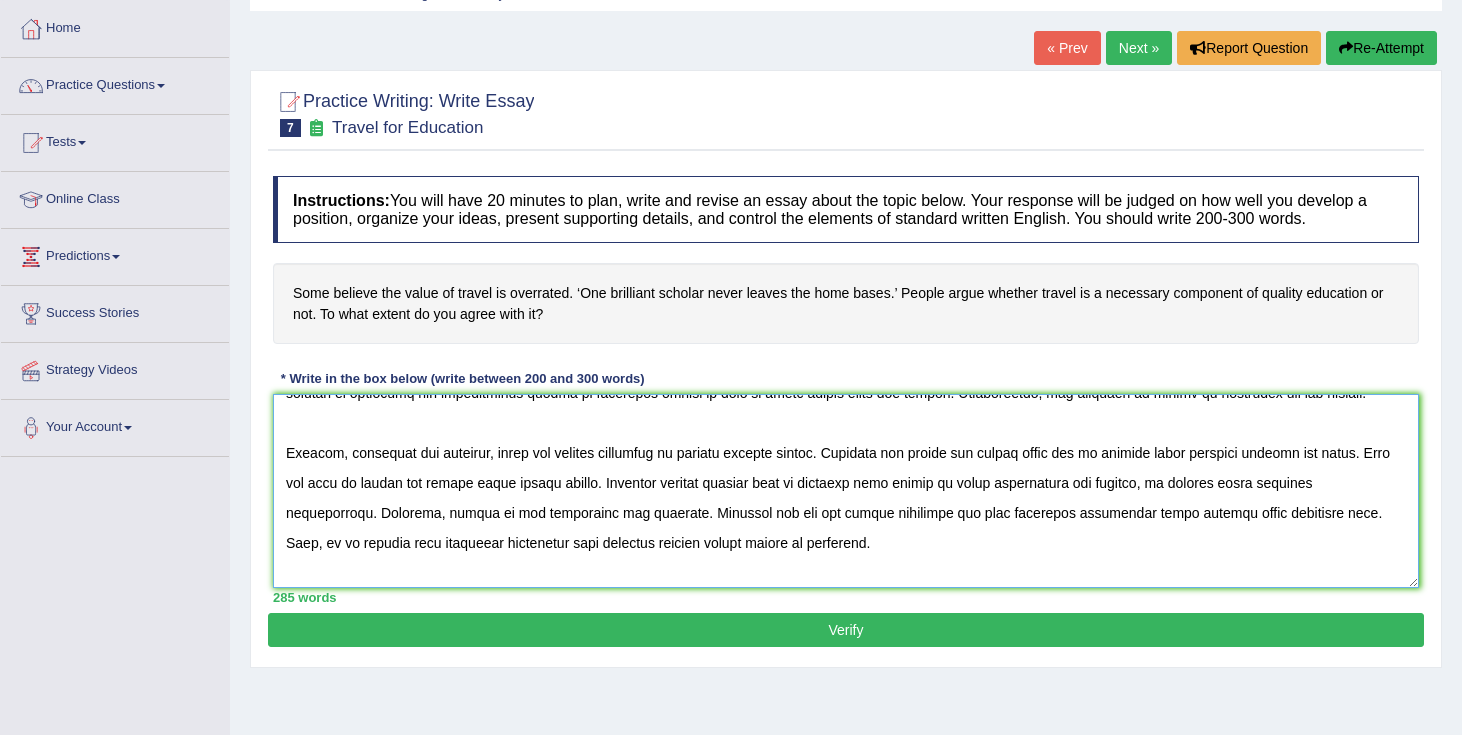click at bounding box center (846, 491) 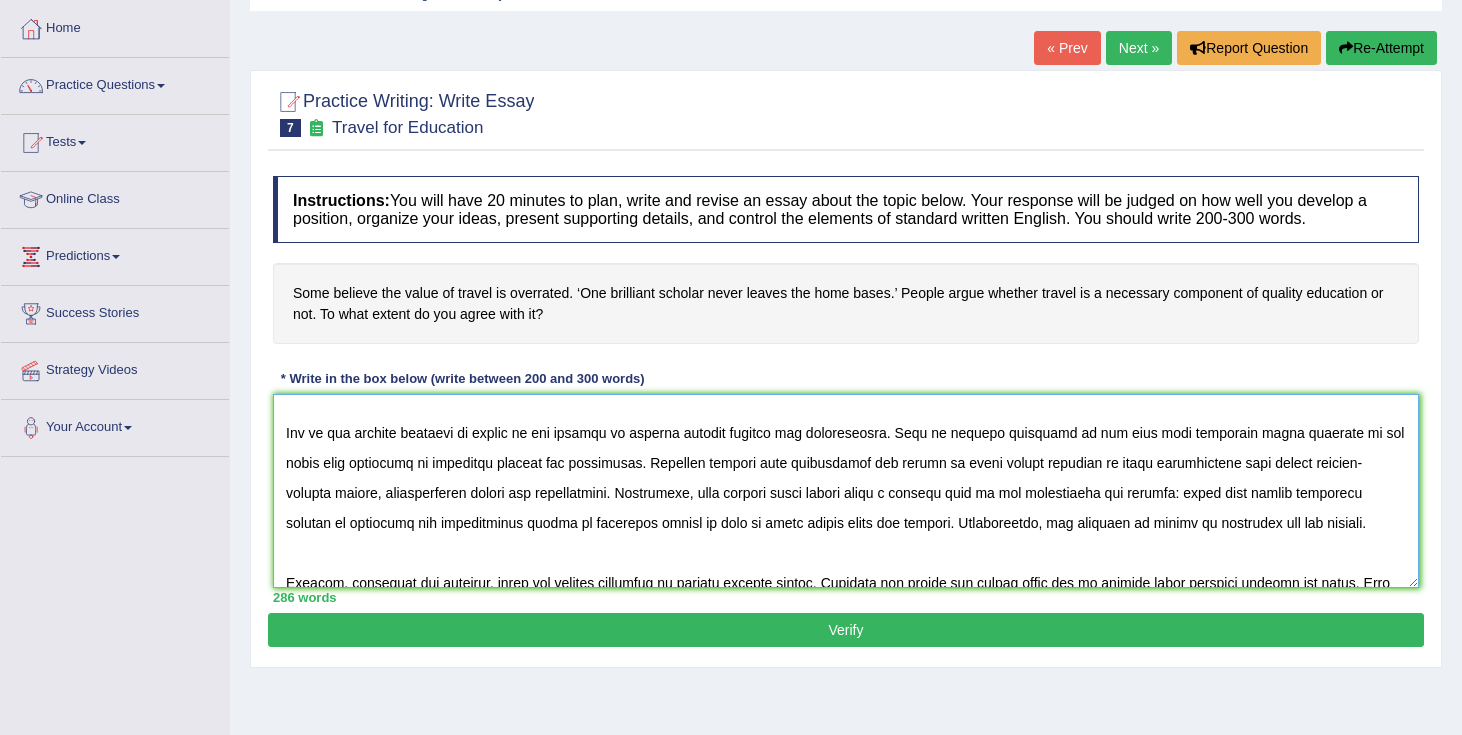 scroll, scrollTop: 100, scrollLeft: 0, axis: vertical 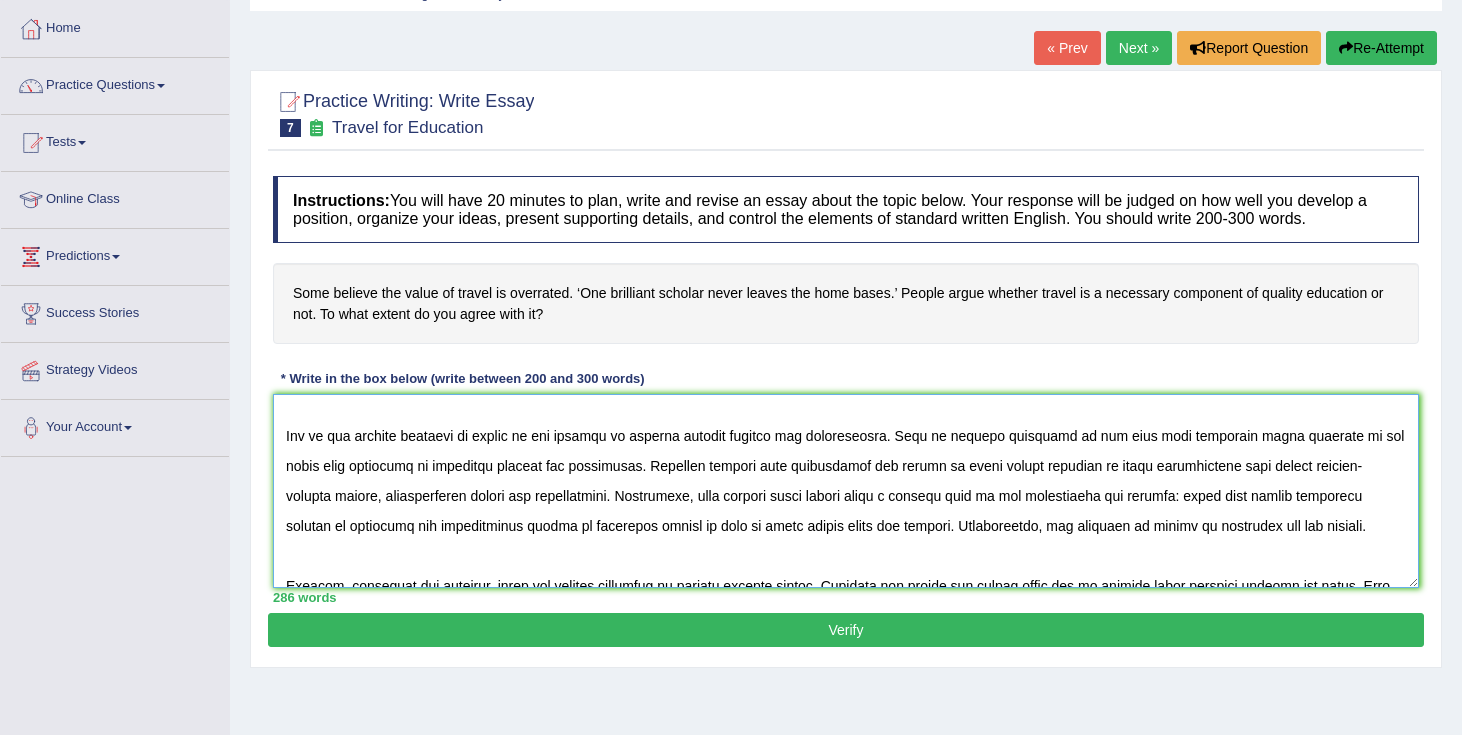 click at bounding box center [846, 491] 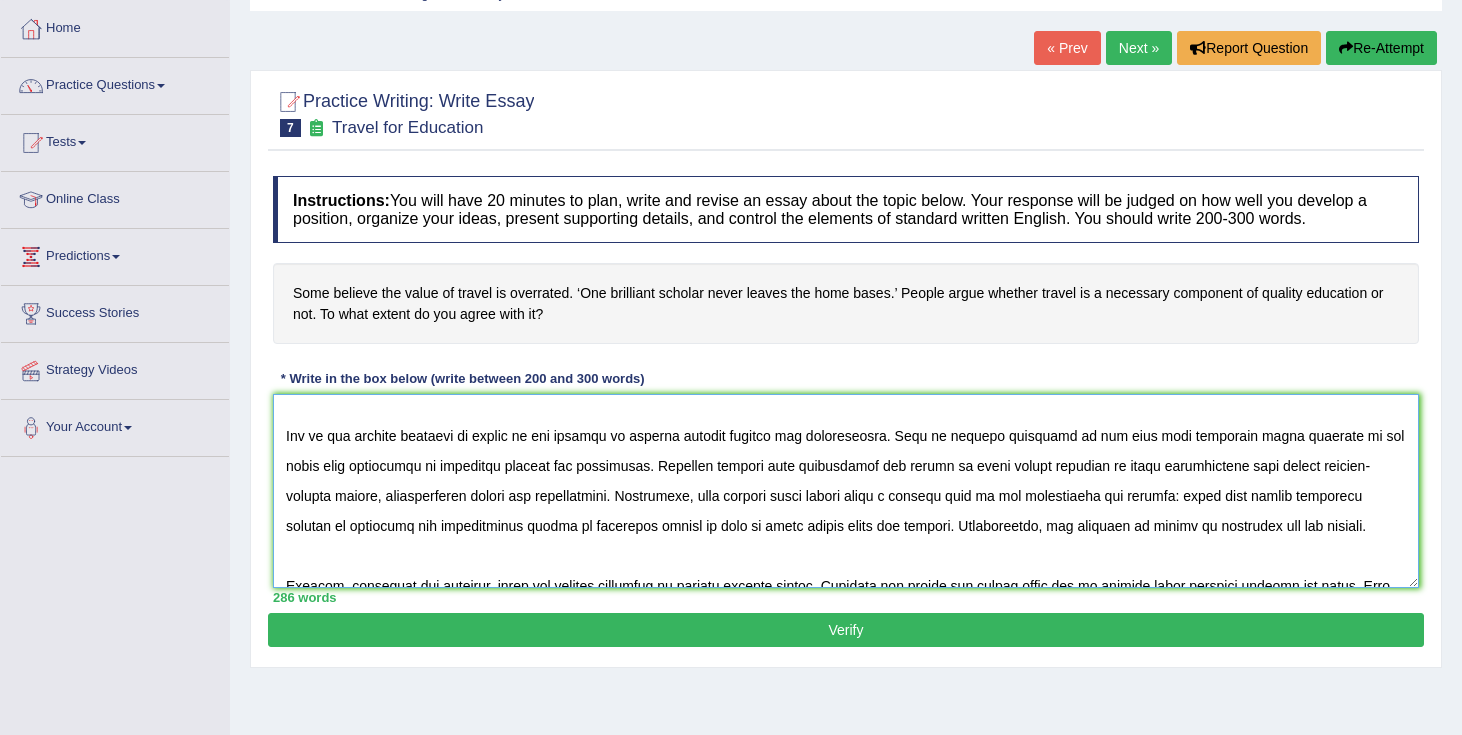 click at bounding box center [846, 491] 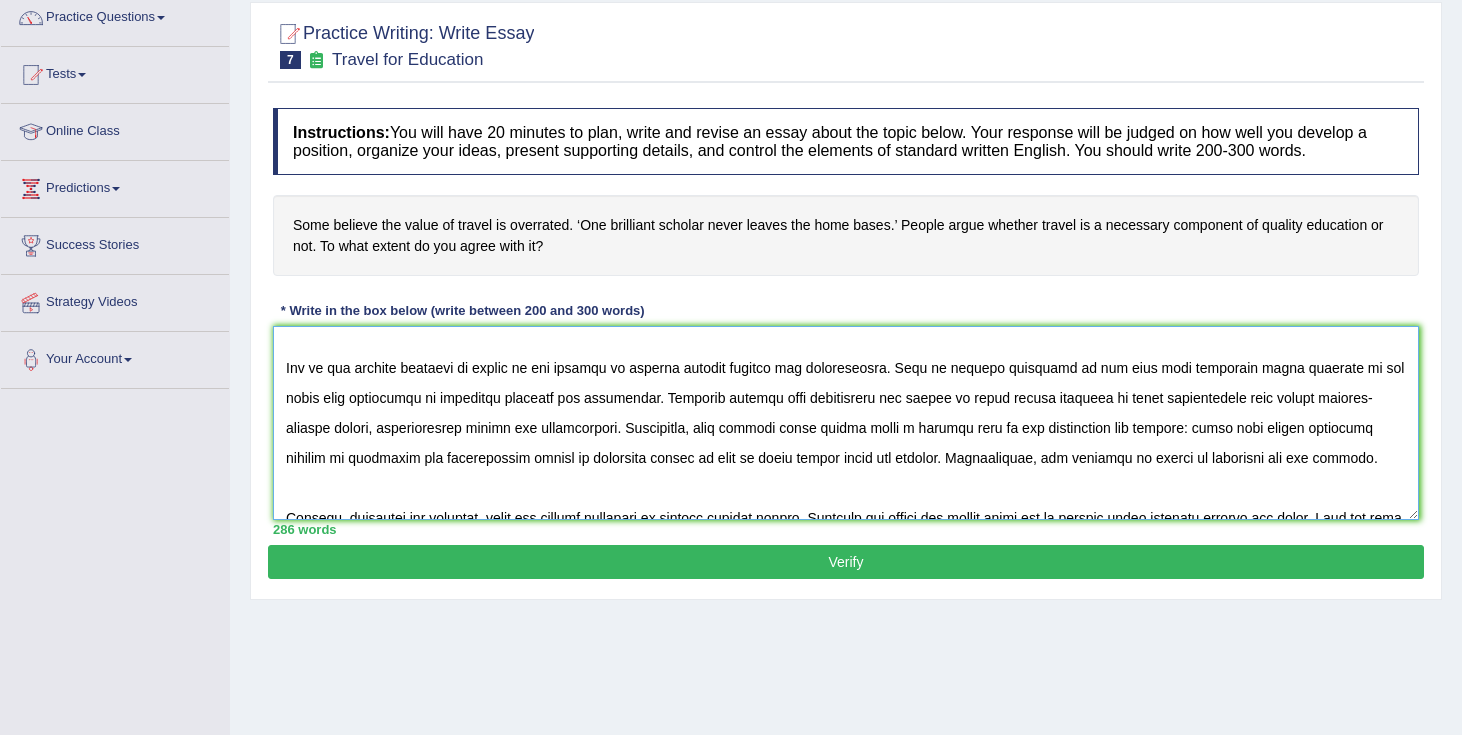 scroll, scrollTop: 168, scrollLeft: 0, axis: vertical 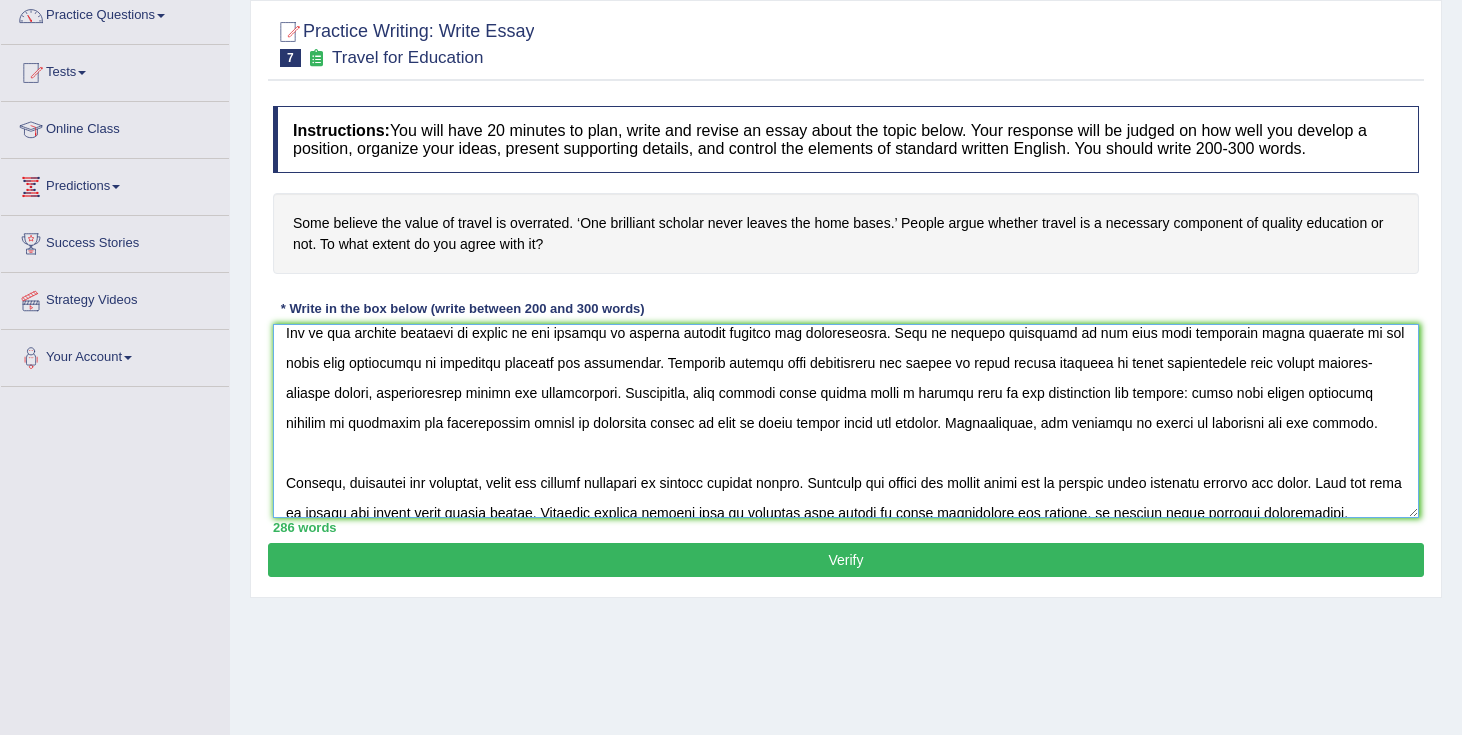 click at bounding box center [846, 421] 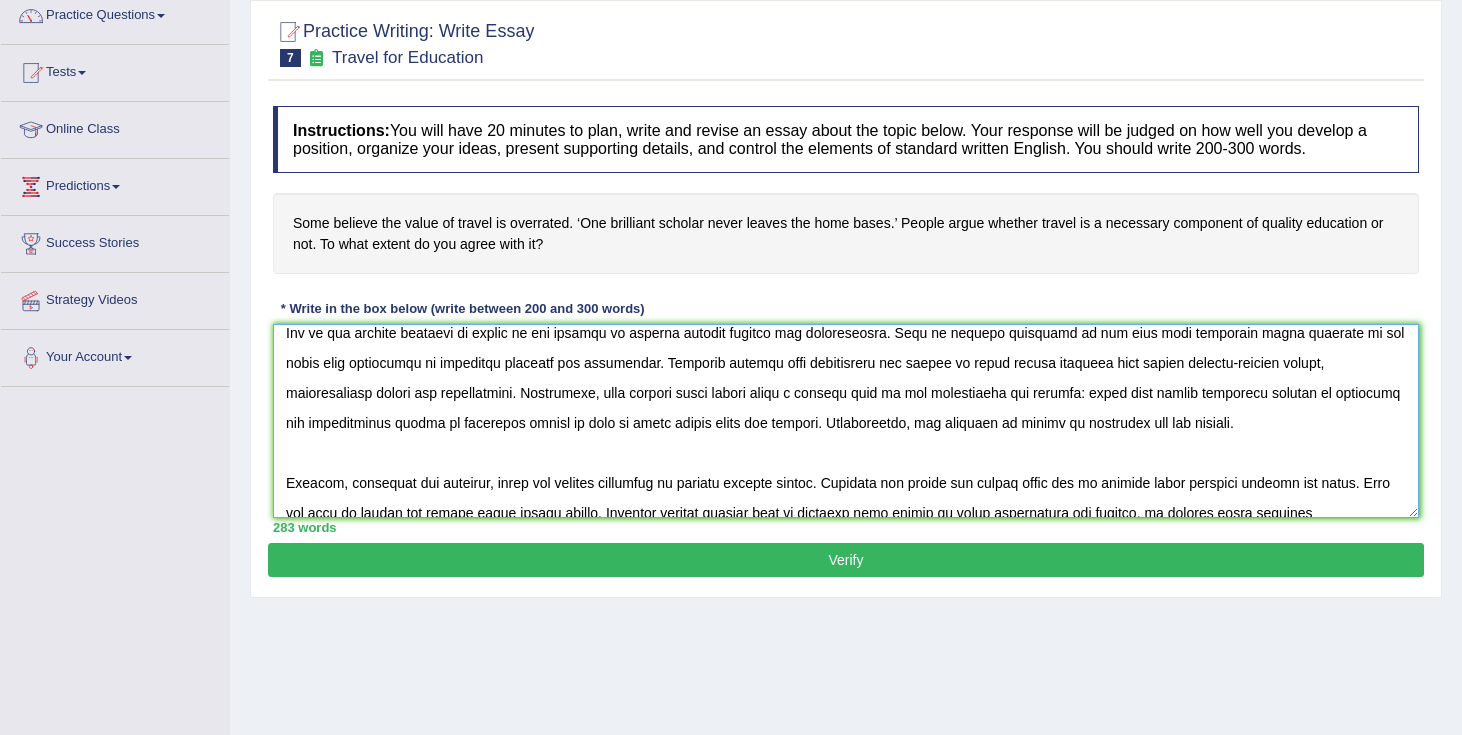 click at bounding box center [846, 421] 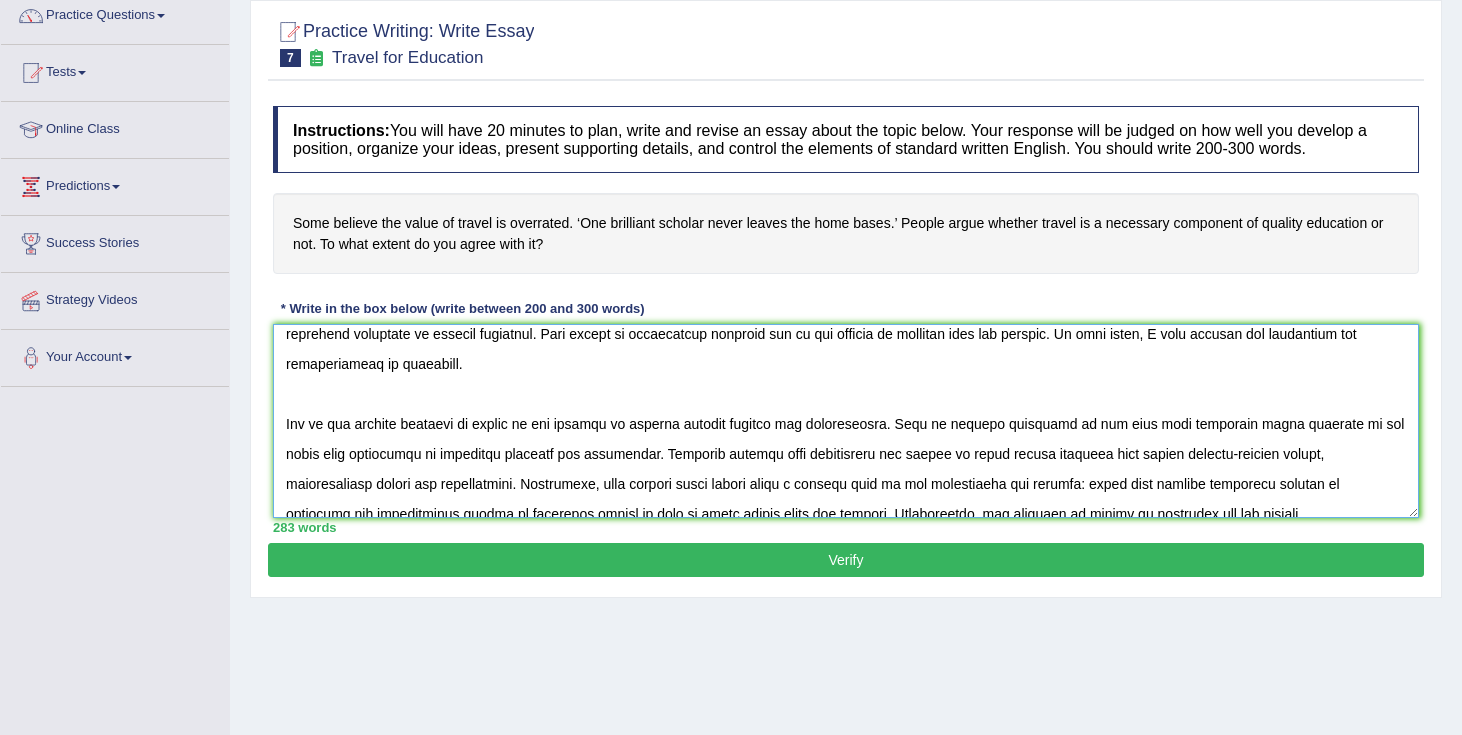 scroll, scrollTop: 0, scrollLeft: 0, axis: both 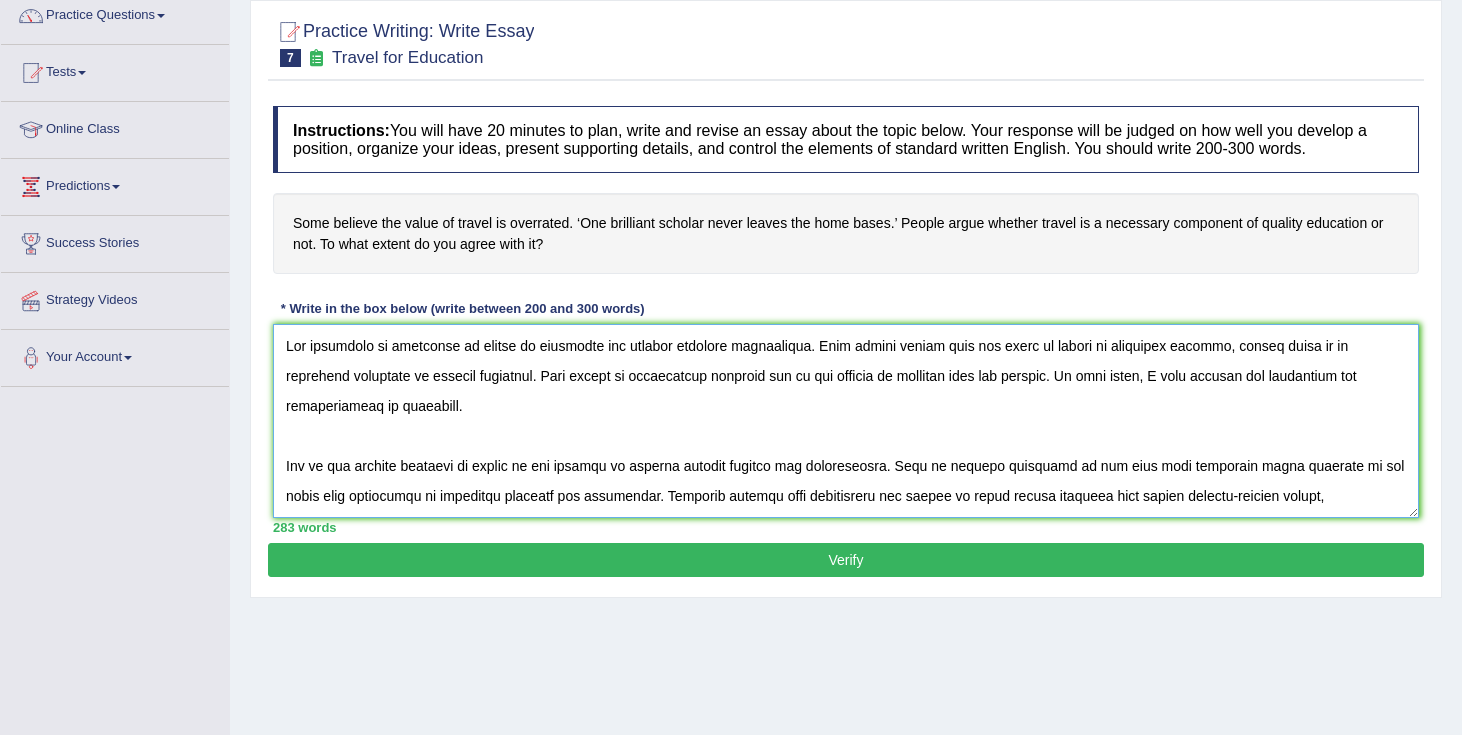 click at bounding box center (846, 421) 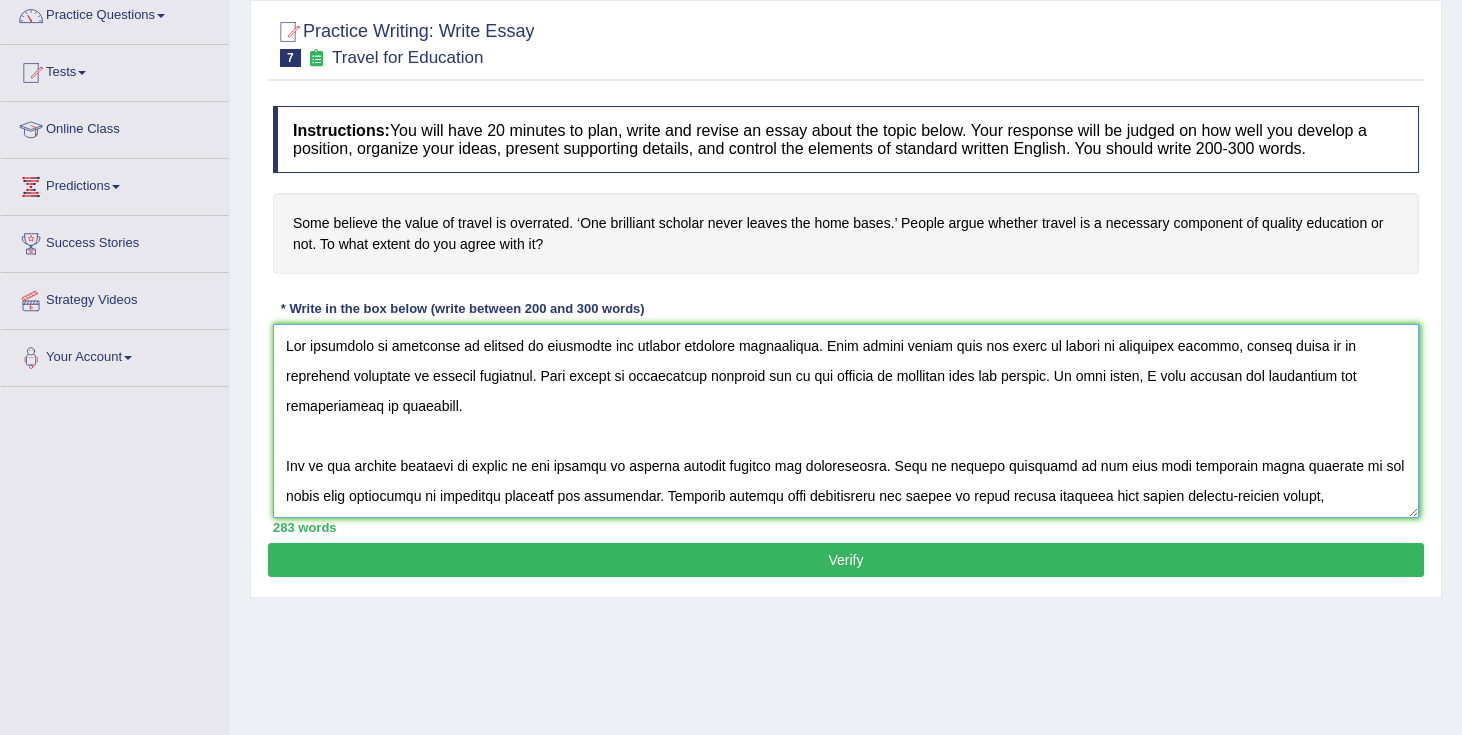 click at bounding box center (846, 421) 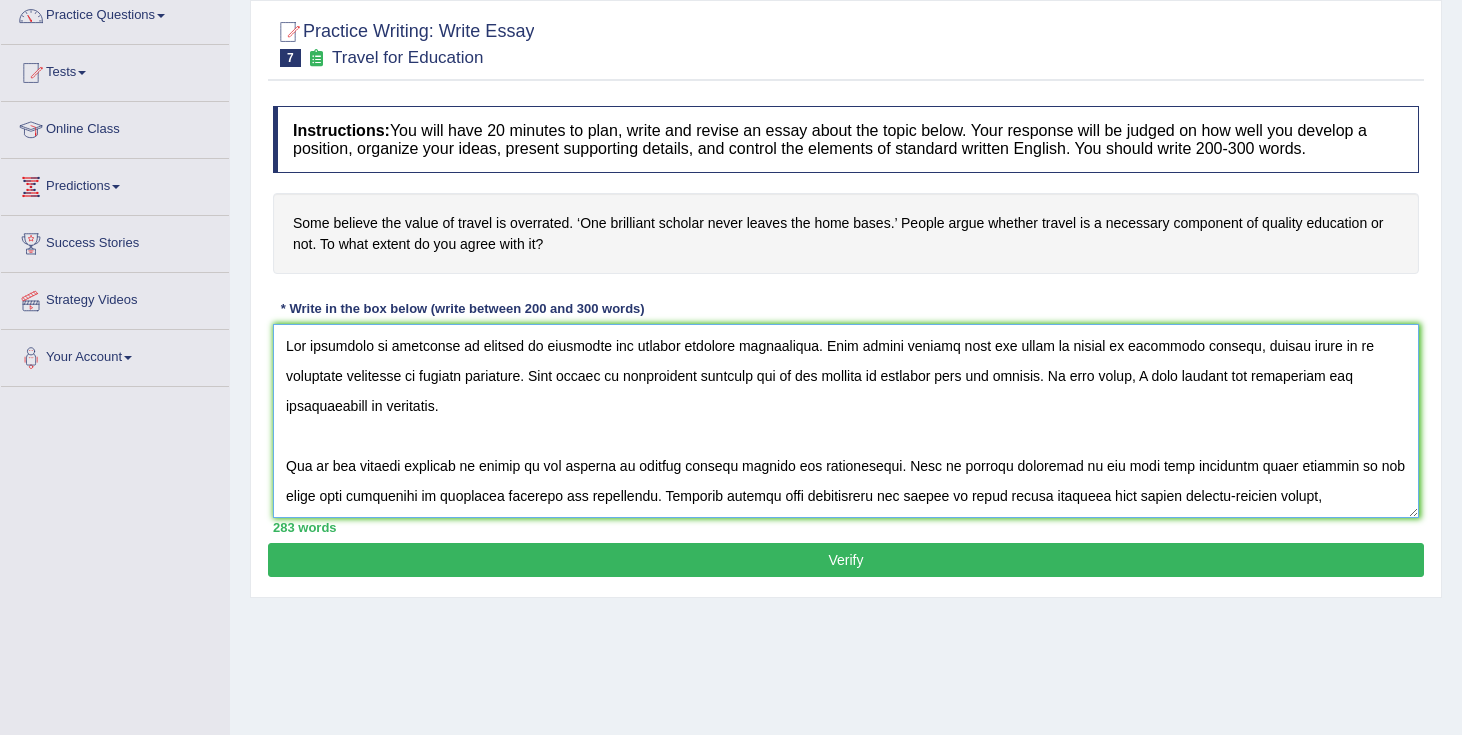 type on "The influence of traveling on quality of education has ignited numerous discussions. Some people believe that the value of travel is overrated whereas, others argue it is necessary component of quality education. This matter is particulary preitent due to its impacts on students life and society. In this essay, I will examine the advantages and disadvantages of traveling.
One of the primary benefits of travel is the ability to explore diverse culture and perspectives. This is further supported by the fact that traveling helps students to get first hand experience of different cultures and traditions. Research suggest that individuals who enroll in study abroad programs have better problem-solving skills, communication skills and adaptability. Futhermore, from ancient times travel plays a crutial role in our development for example: chefs have learned different cusines by traveling and archiologist travel to different places to give us great insite about our history. Consequnetly, the benefits of travel i..." 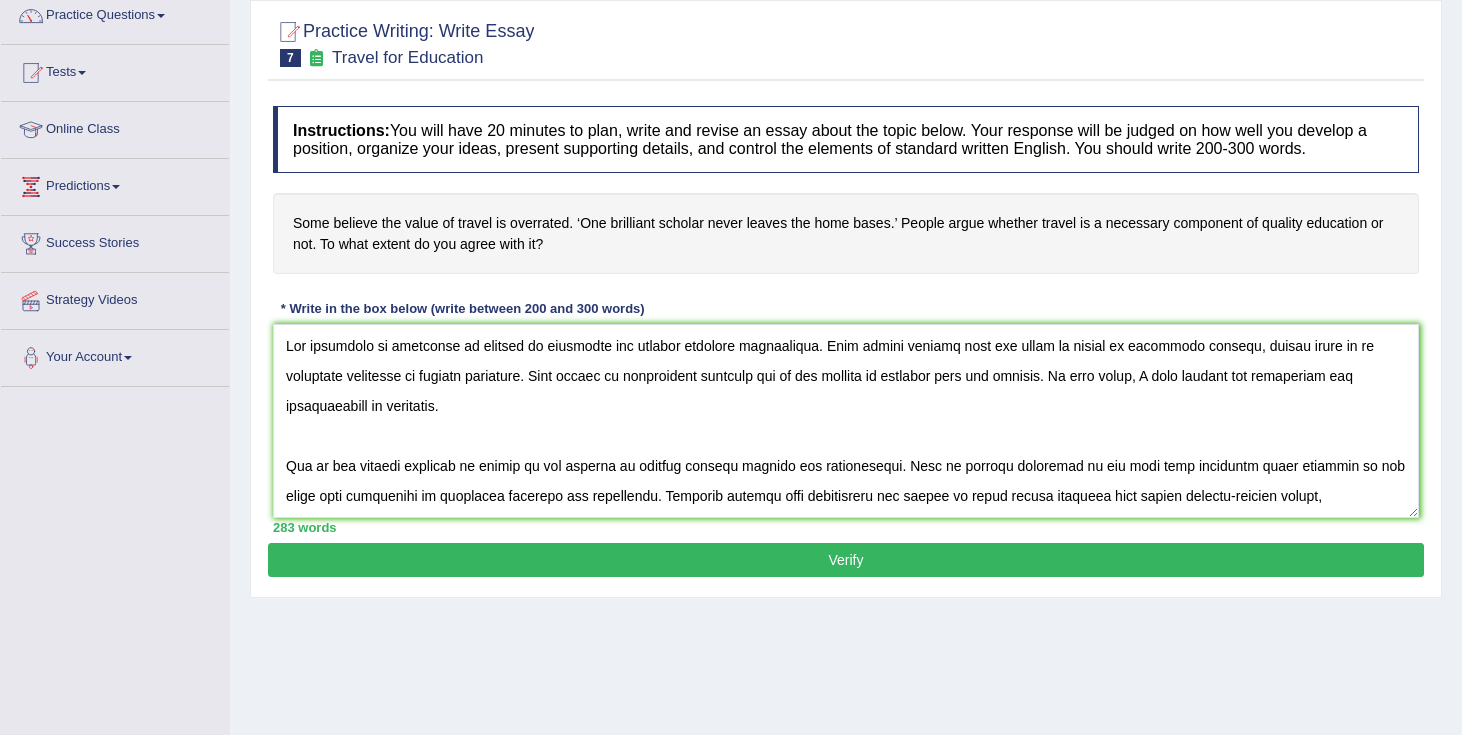 click on "Verify" at bounding box center (846, 560) 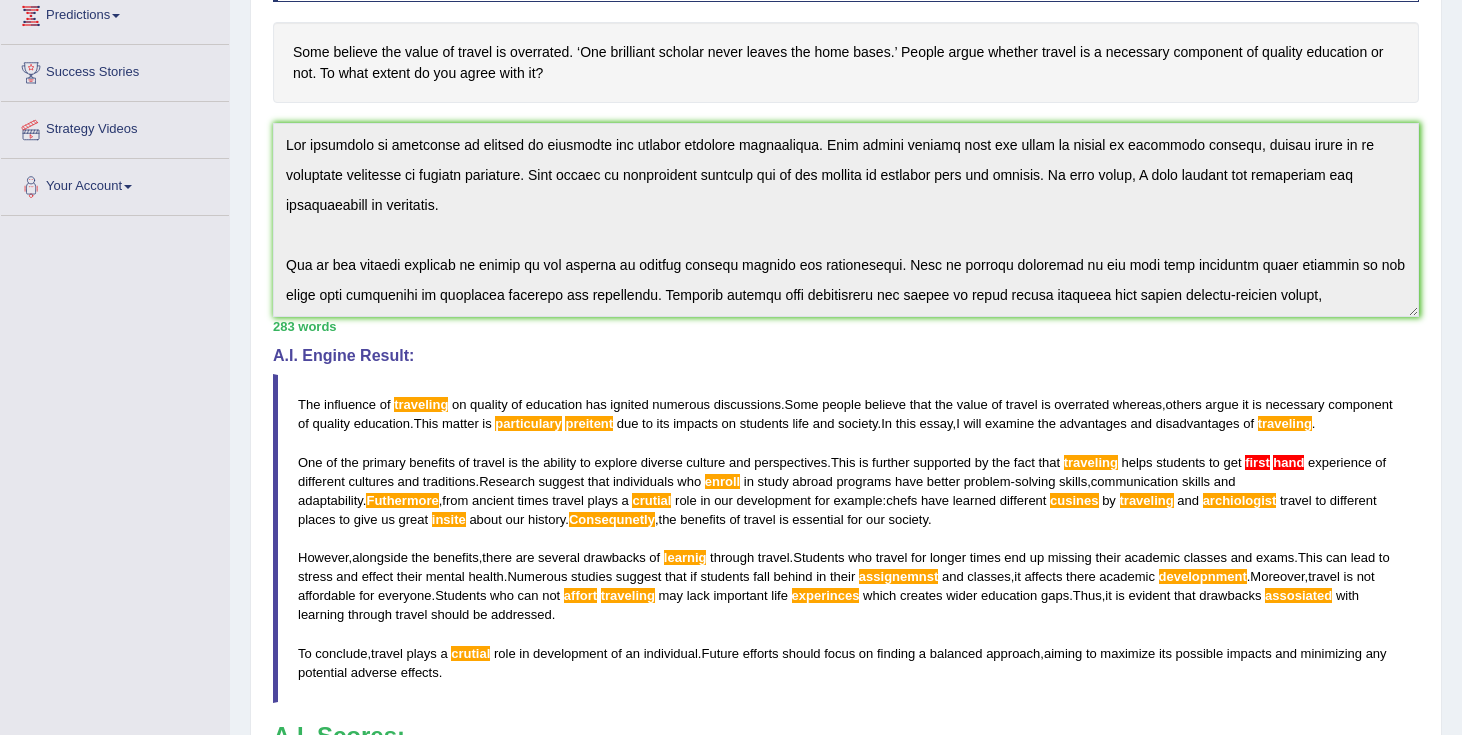 scroll, scrollTop: 341, scrollLeft: 0, axis: vertical 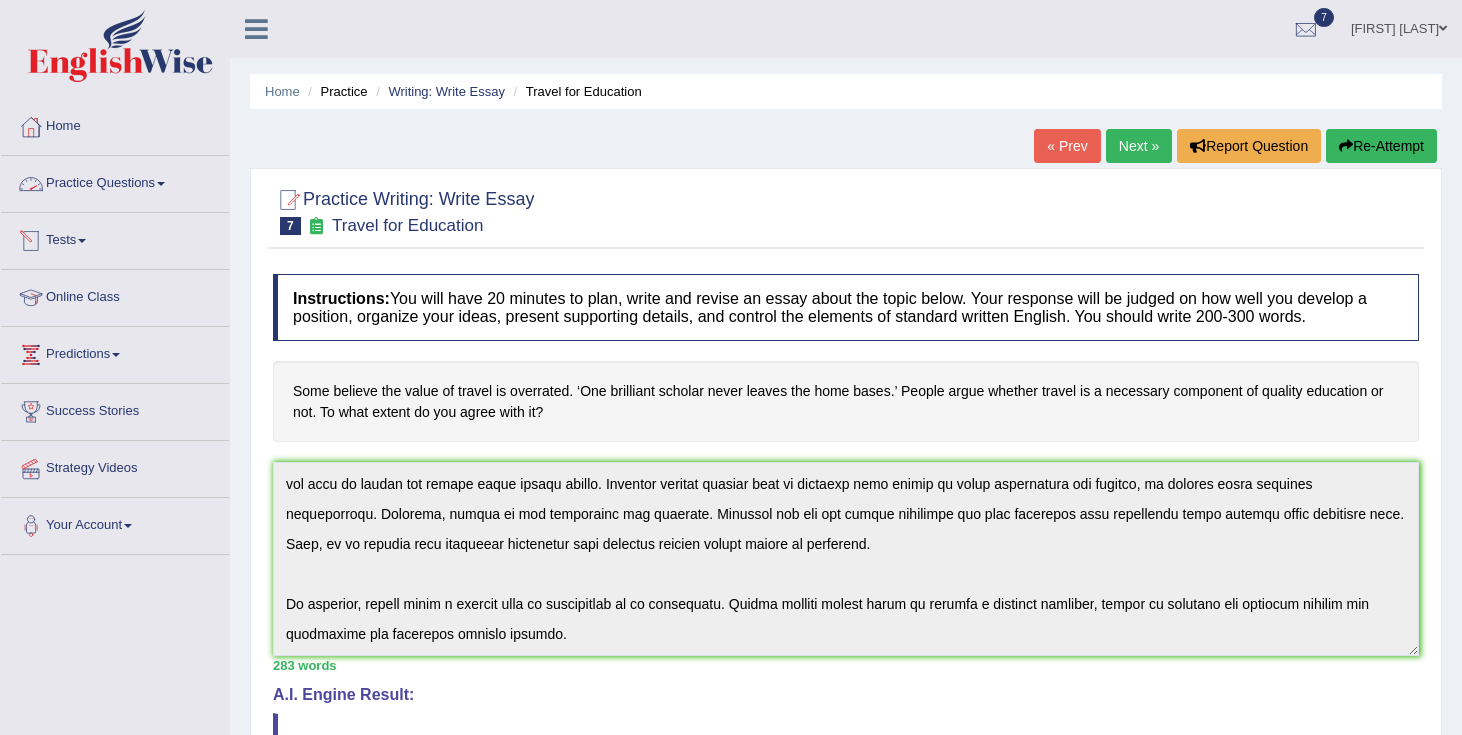 click on "Practice Questions" at bounding box center (115, 181) 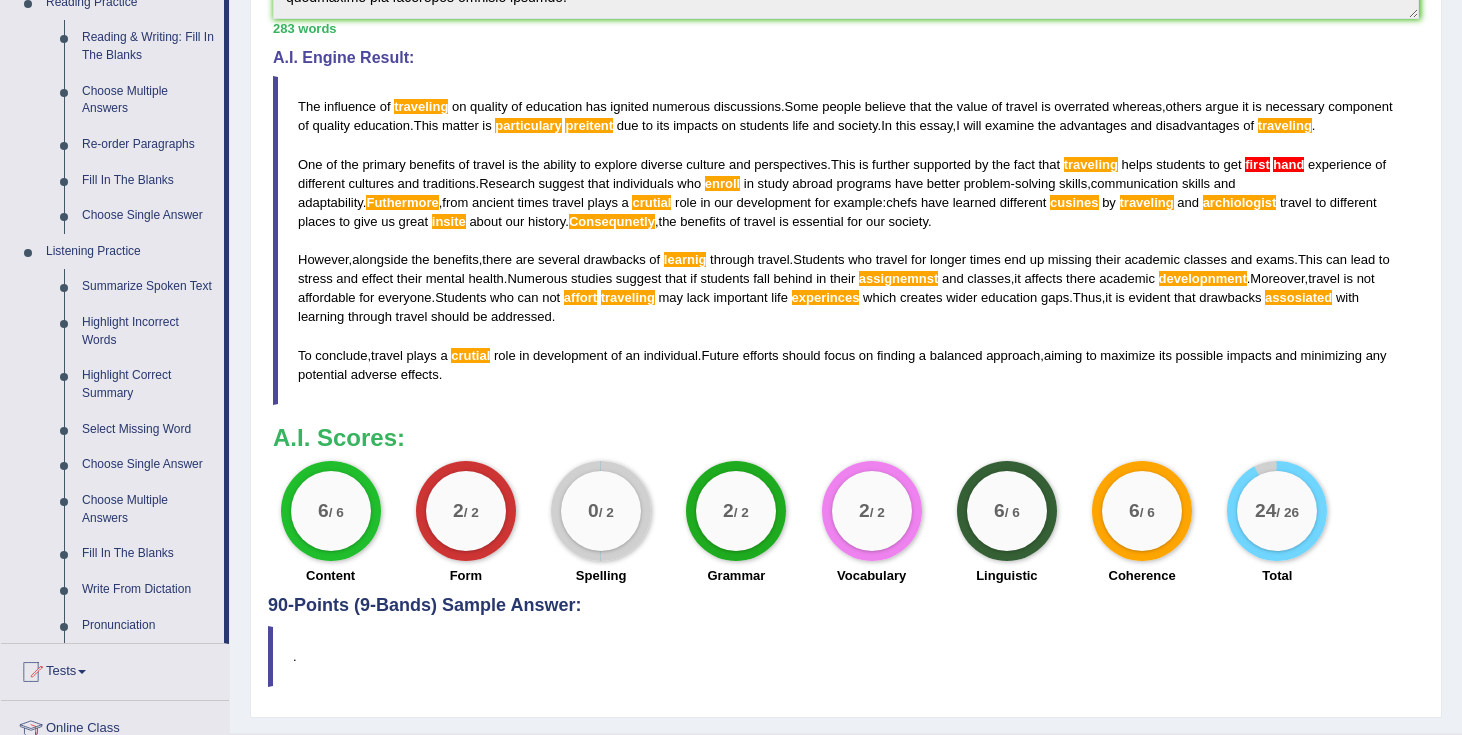 scroll, scrollTop: 617, scrollLeft: 0, axis: vertical 